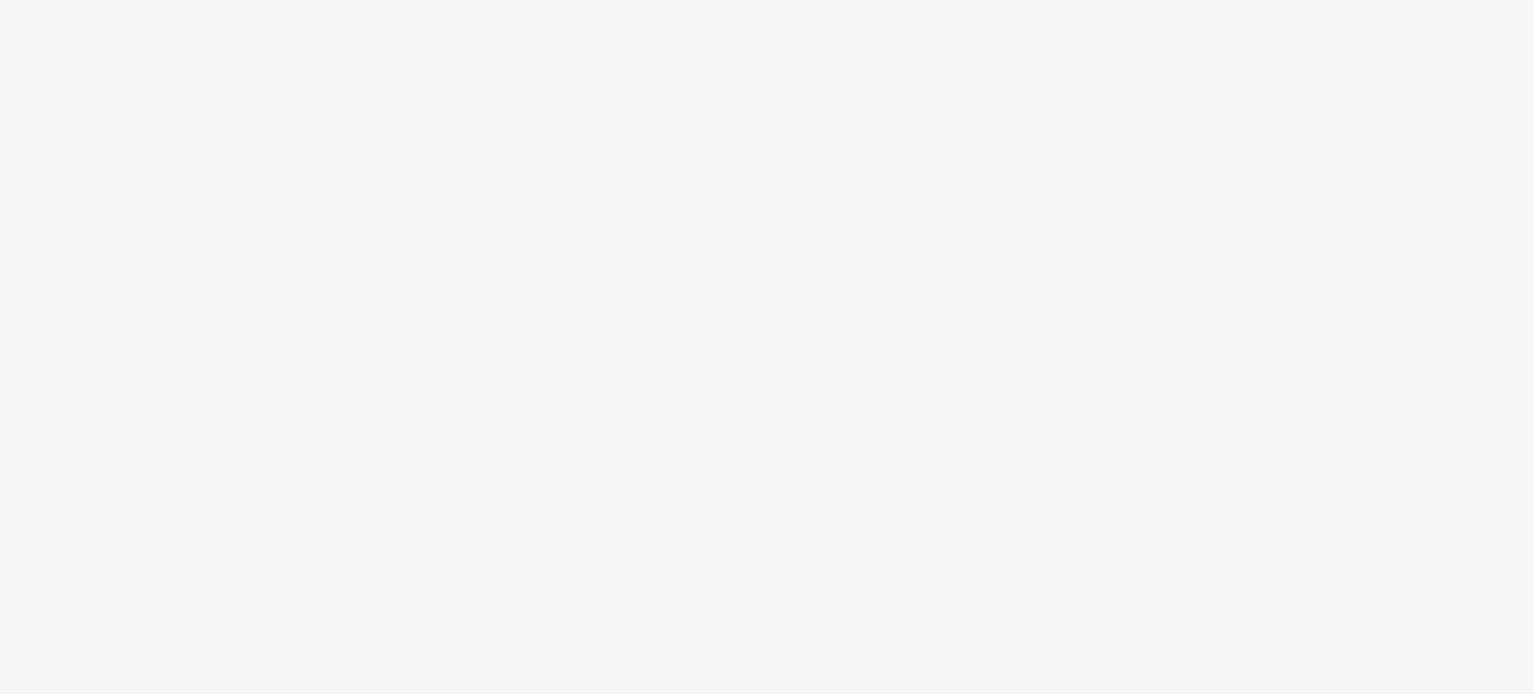 scroll, scrollTop: 0, scrollLeft: 0, axis: both 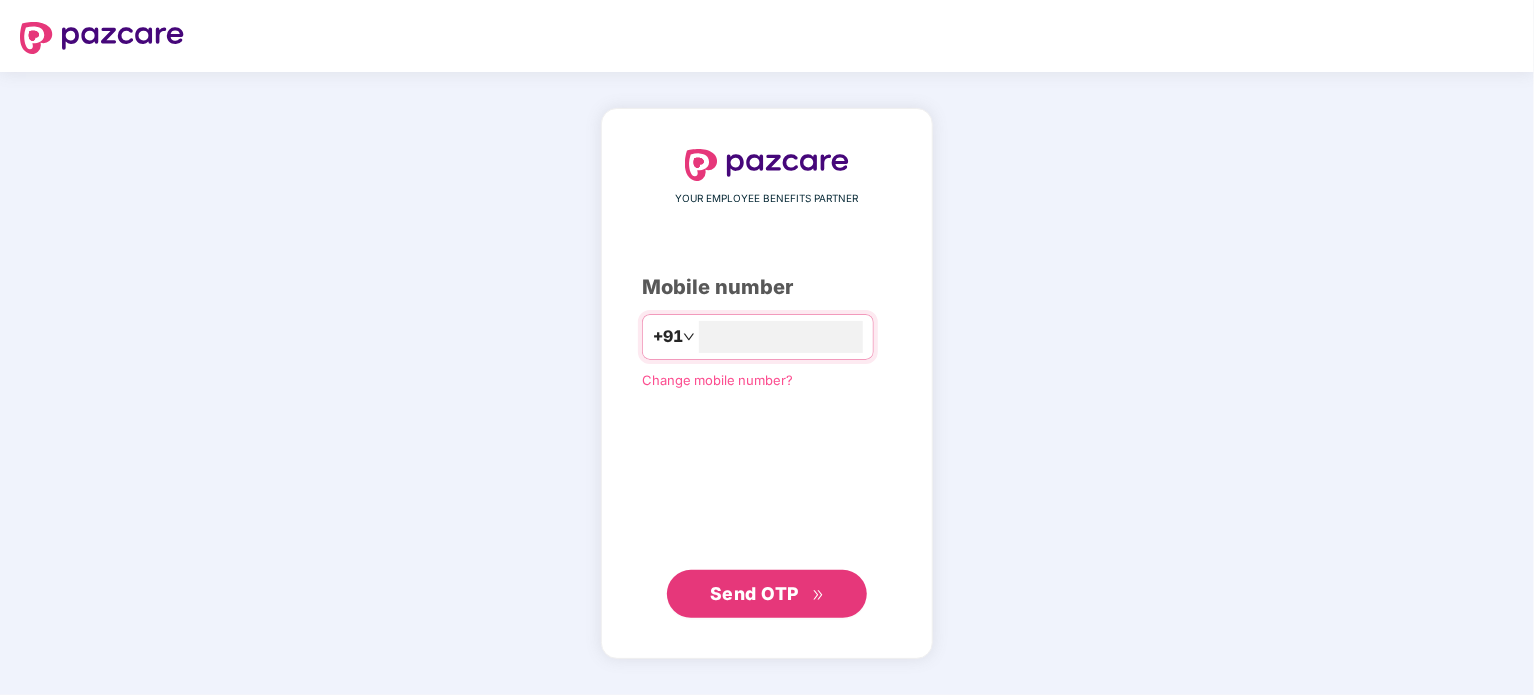 type on "**********" 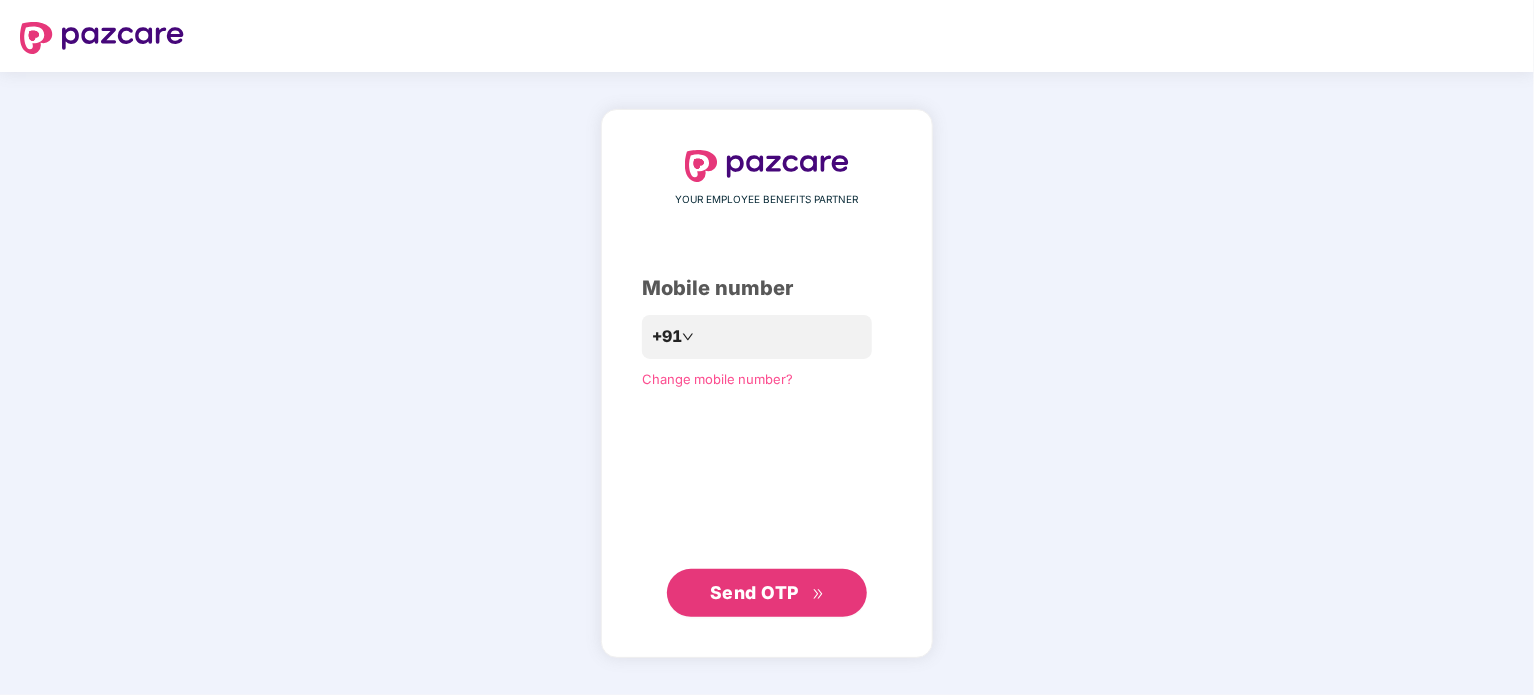 click on "Send OTP" at bounding box center [754, 592] 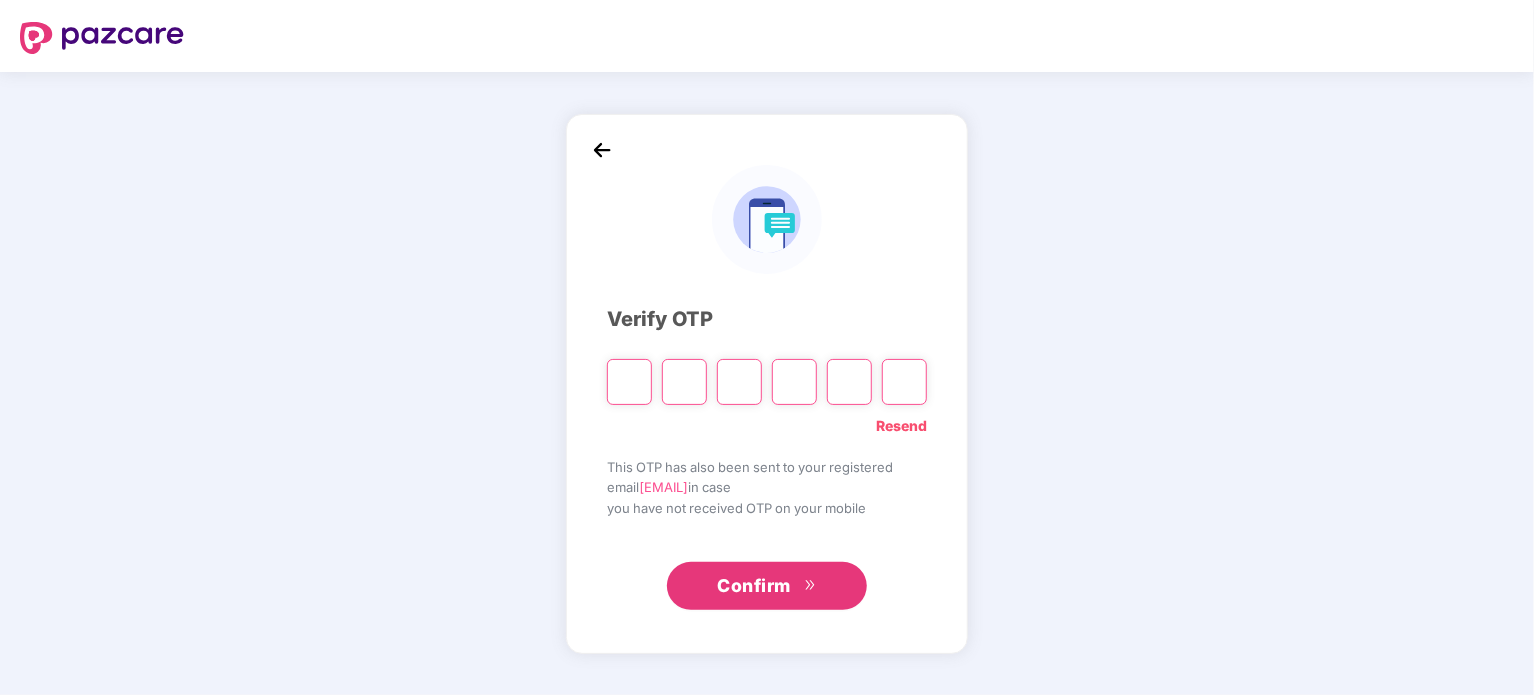 type on "*" 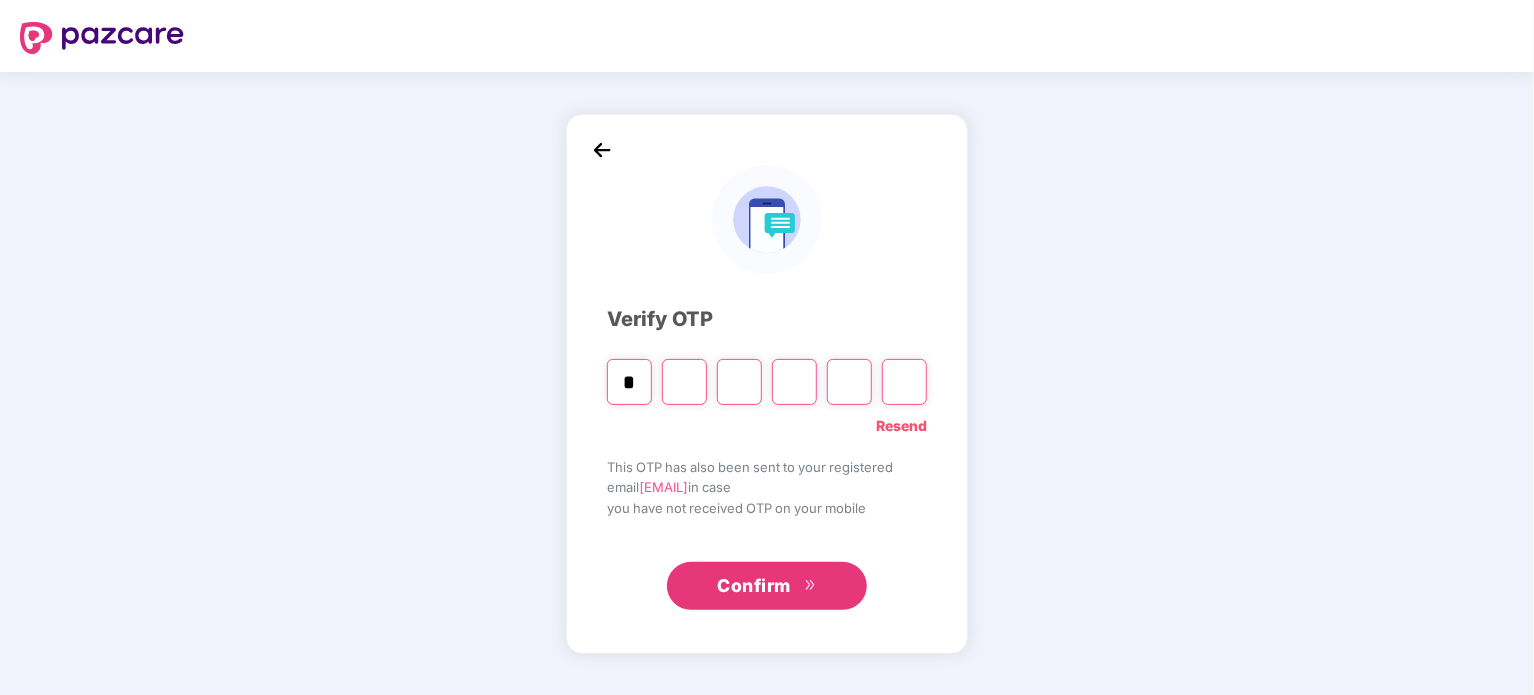 type on "*" 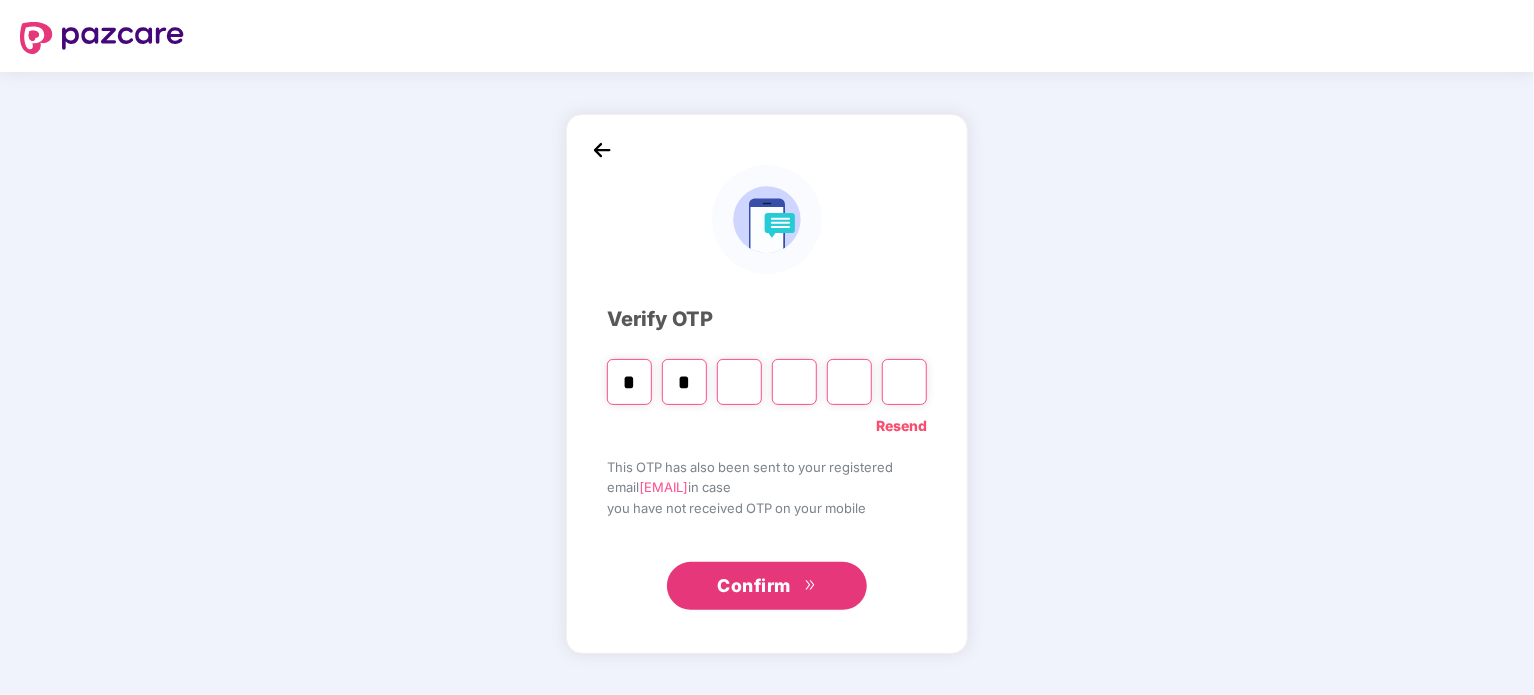 type on "*" 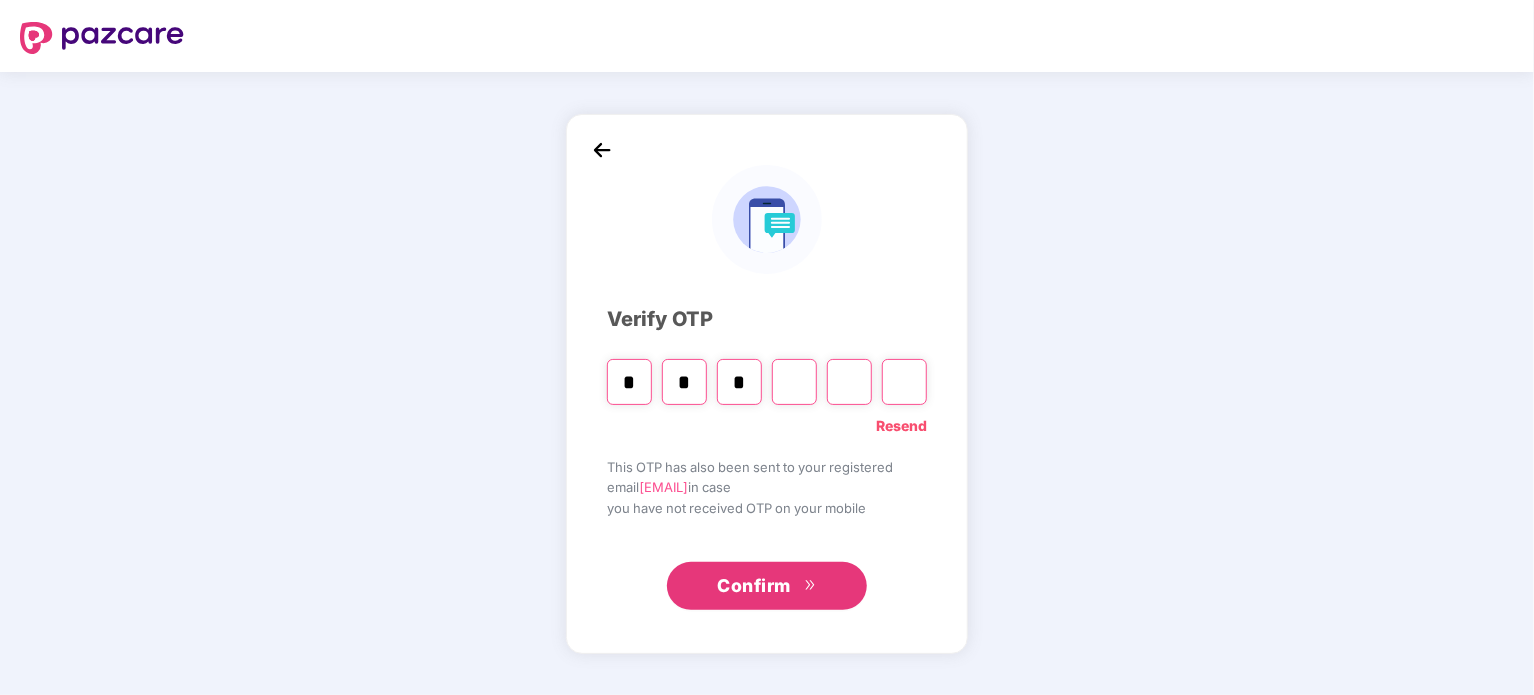 type on "*" 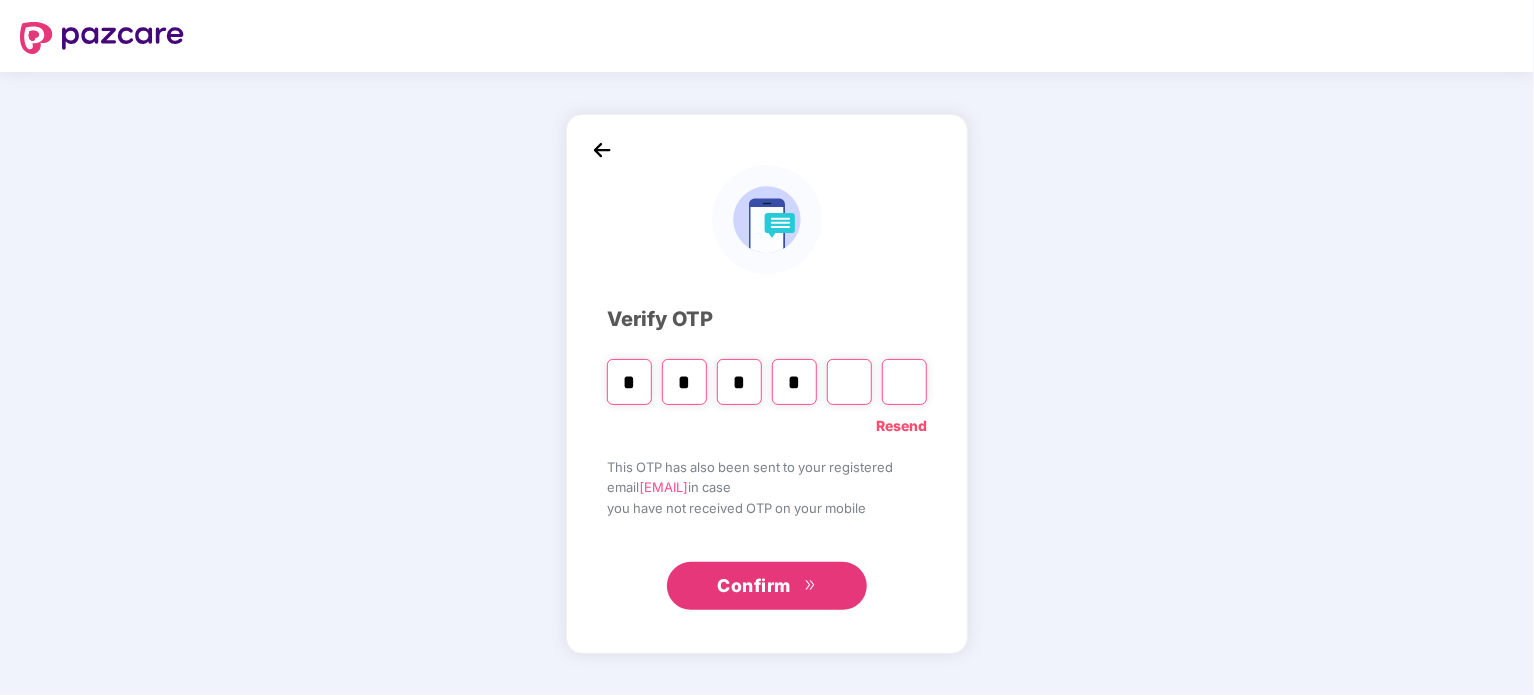 type on "*" 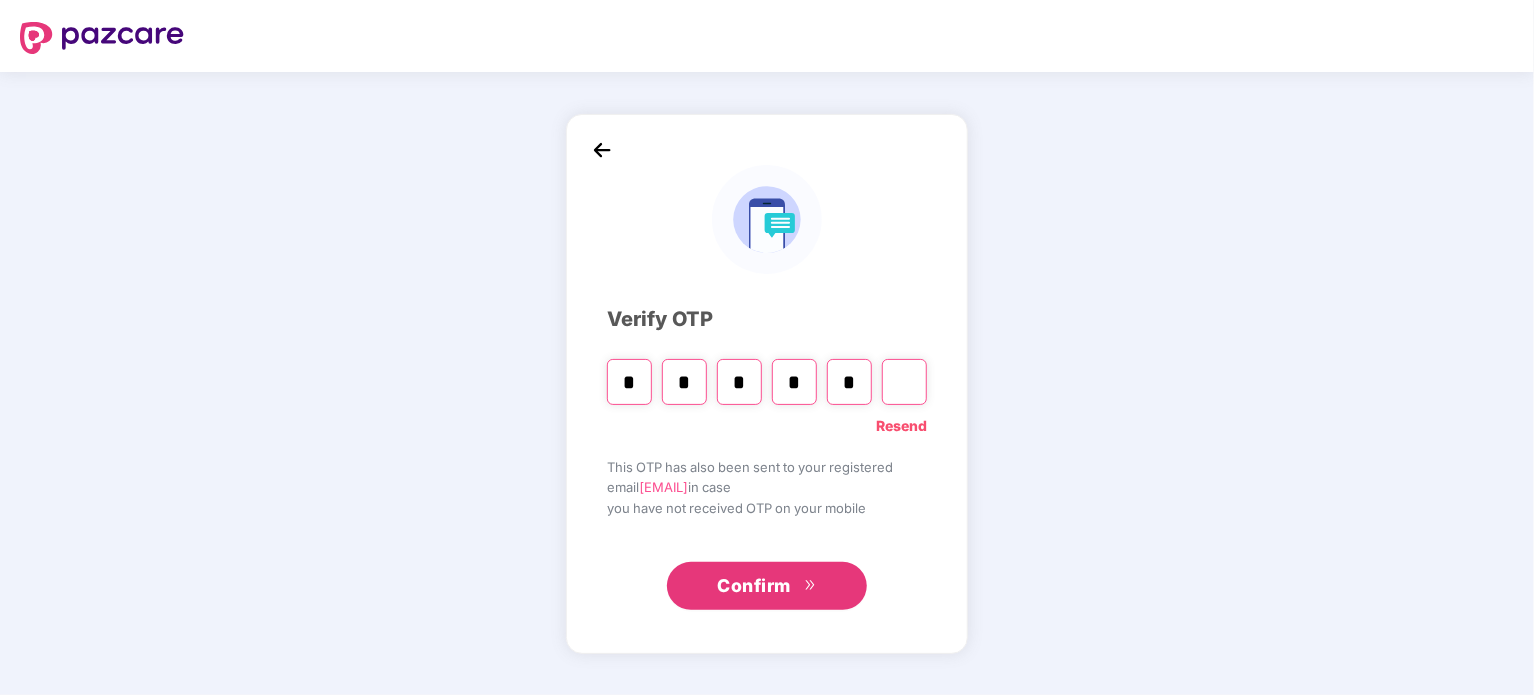 type on "*" 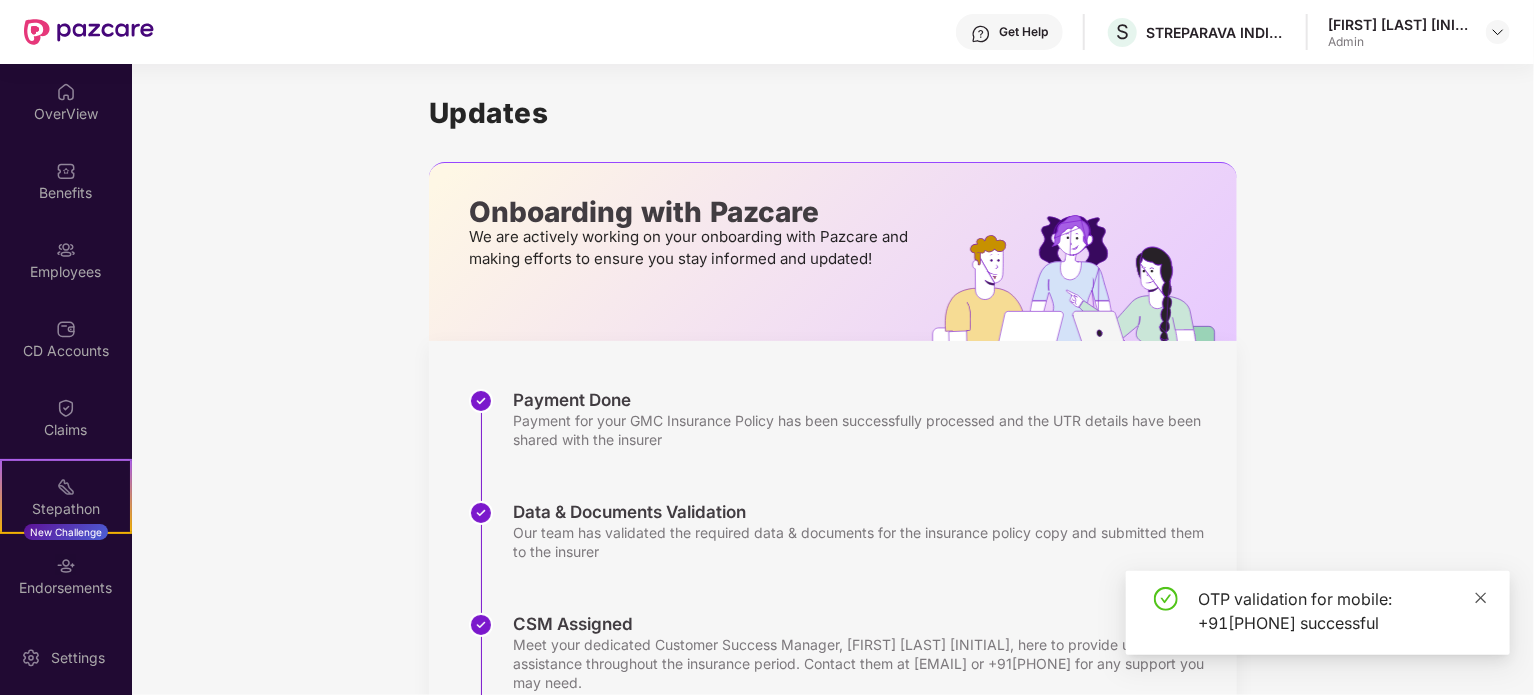 click 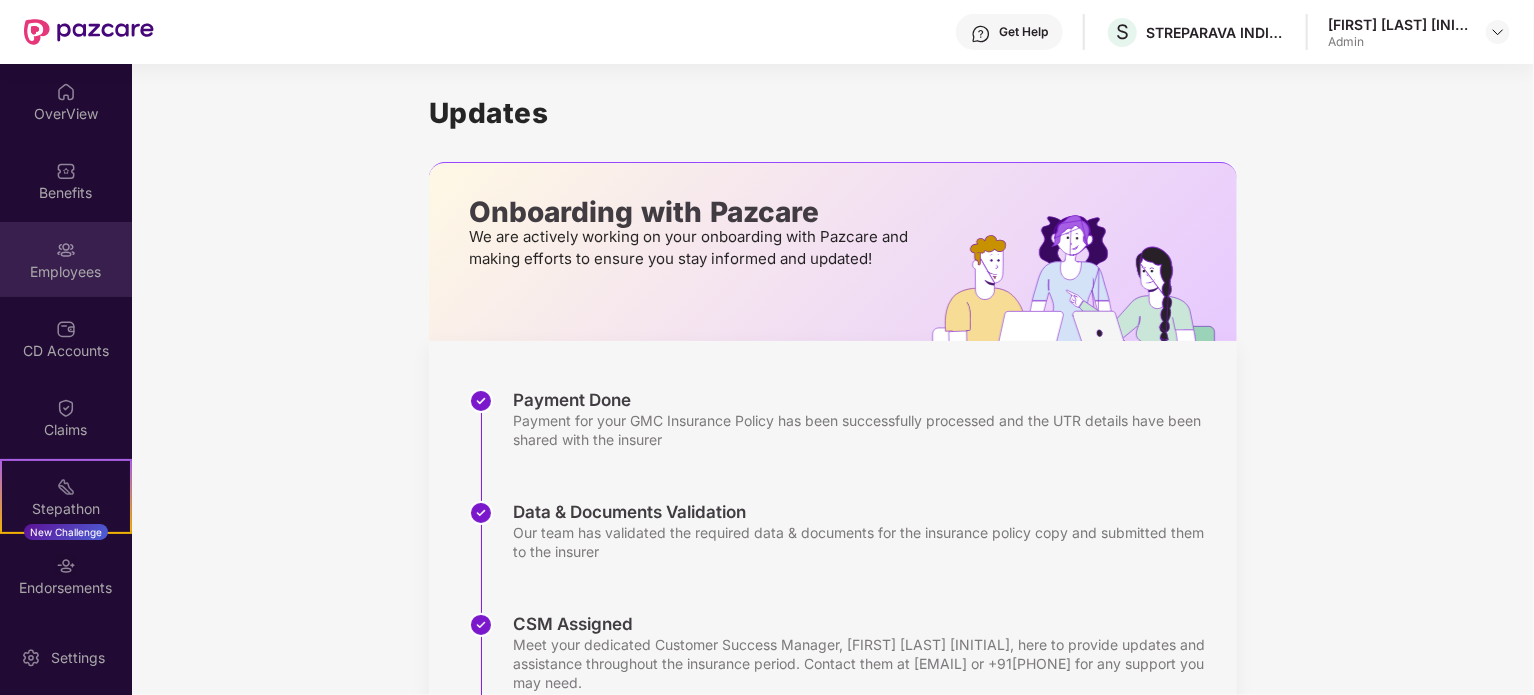 click on "Employees" at bounding box center (66, 272) 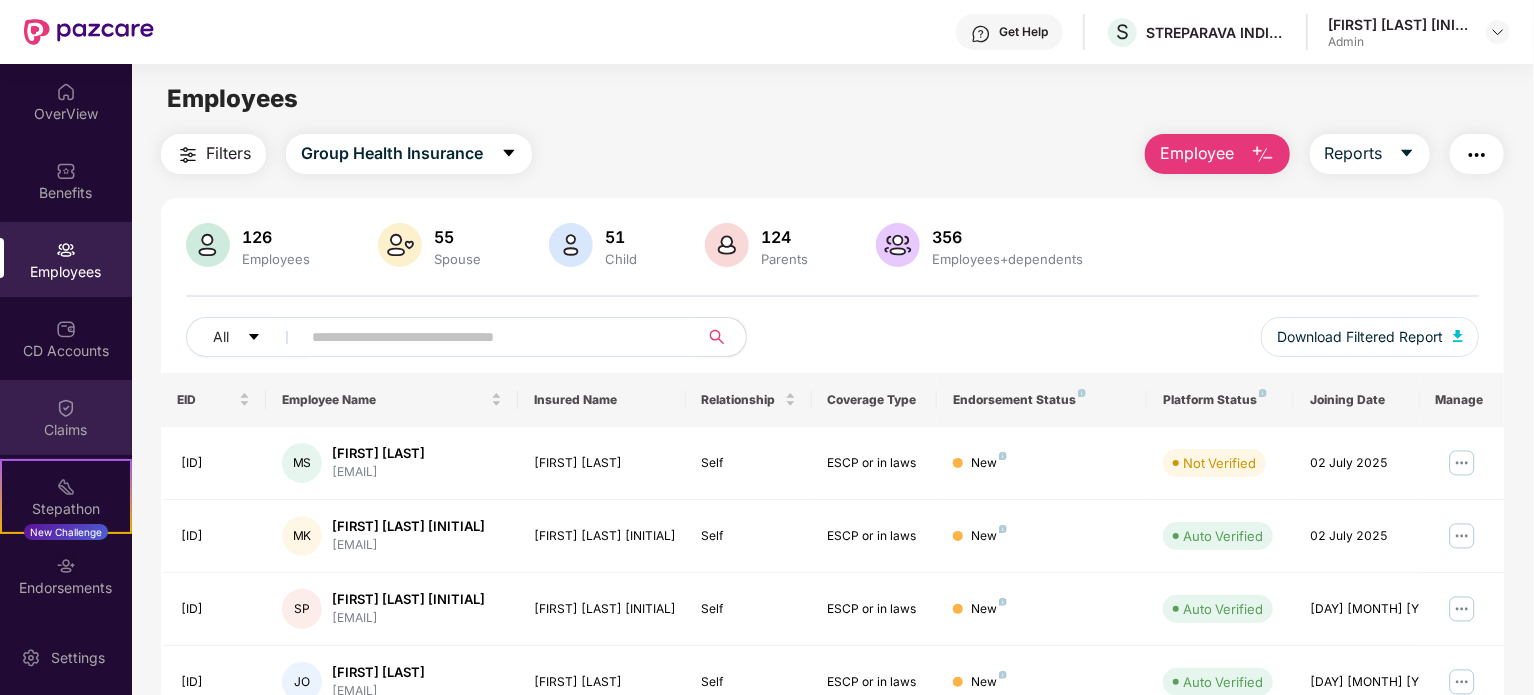 click on "Claims" at bounding box center (66, 417) 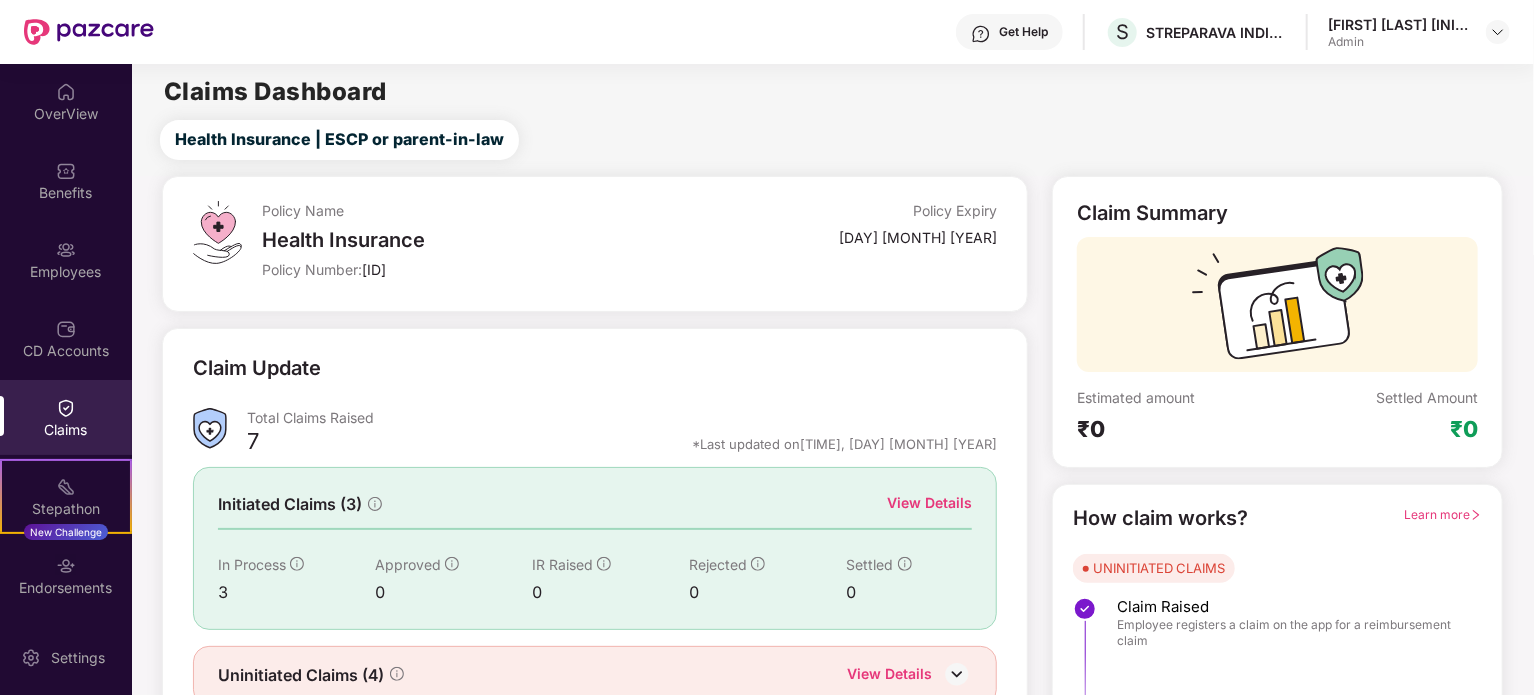 scroll, scrollTop: 87, scrollLeft: 0, axis: vertical 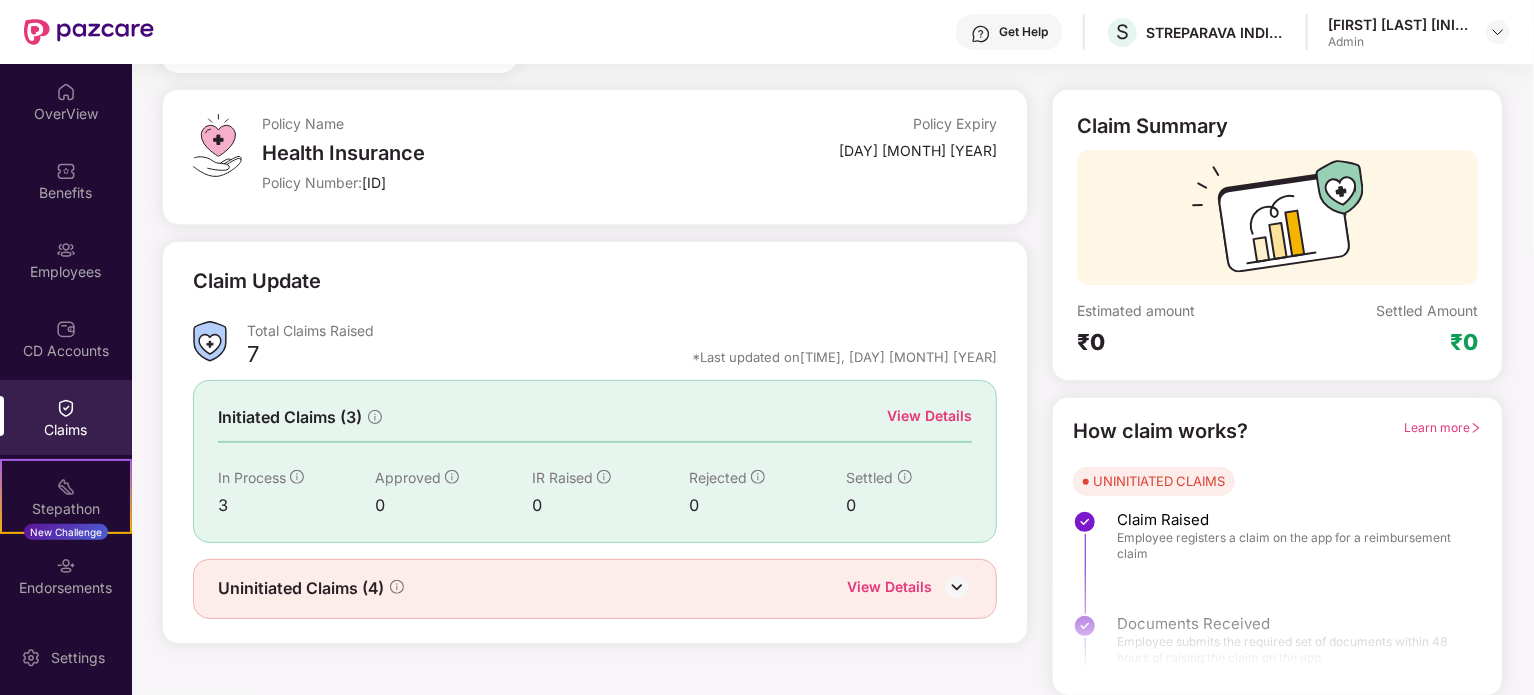click on "View Details" at bounding box center [929, 416] 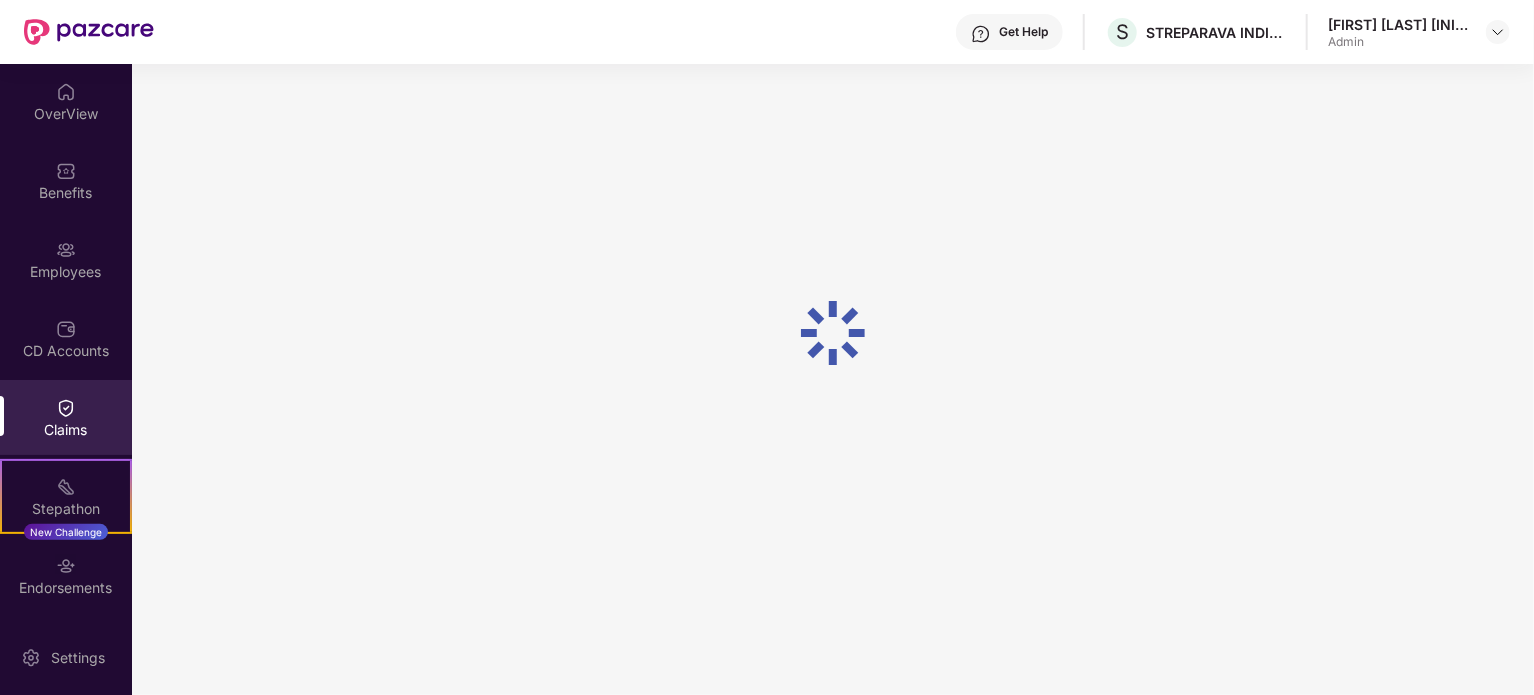 scroll, scrollTop: 64, scrollLeft: 0, axis: vertical 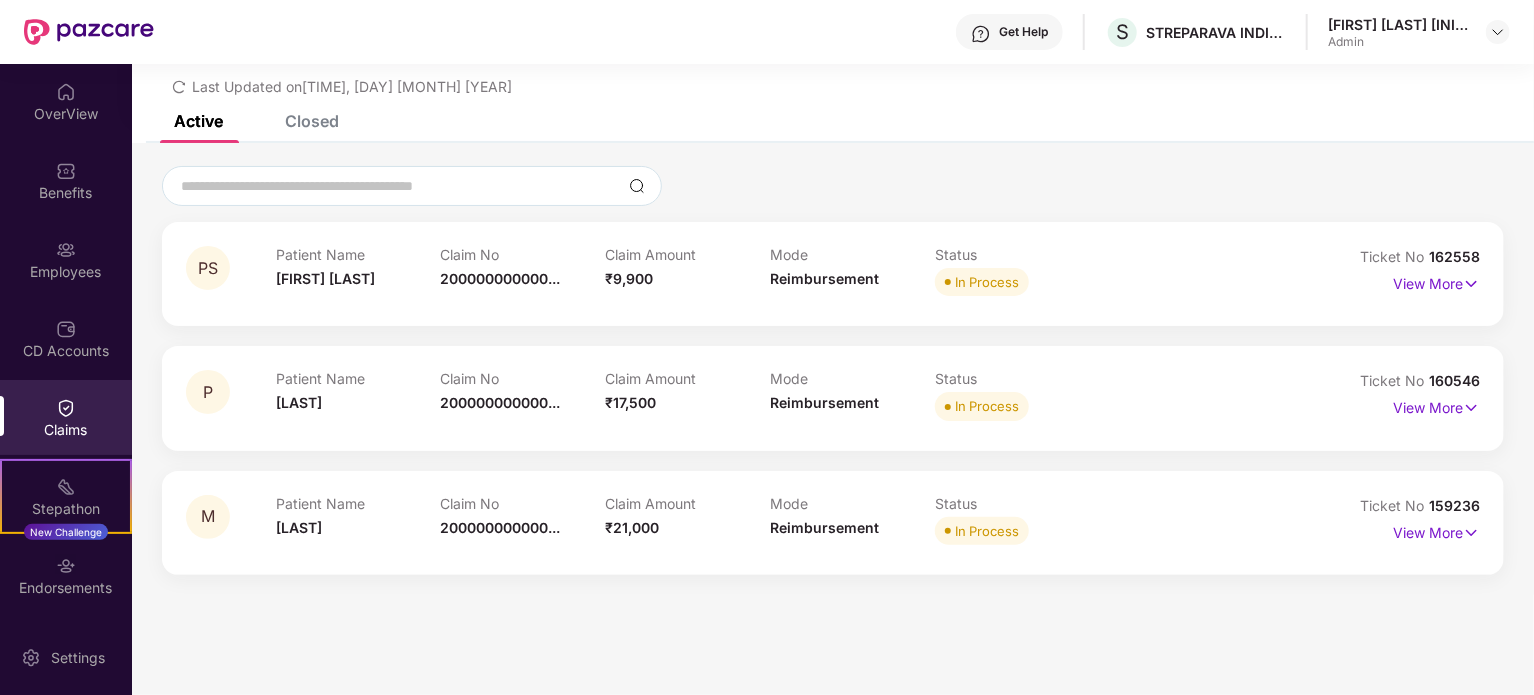 click on "[FIRST] [LAST]" at bounding box center [325, 278] 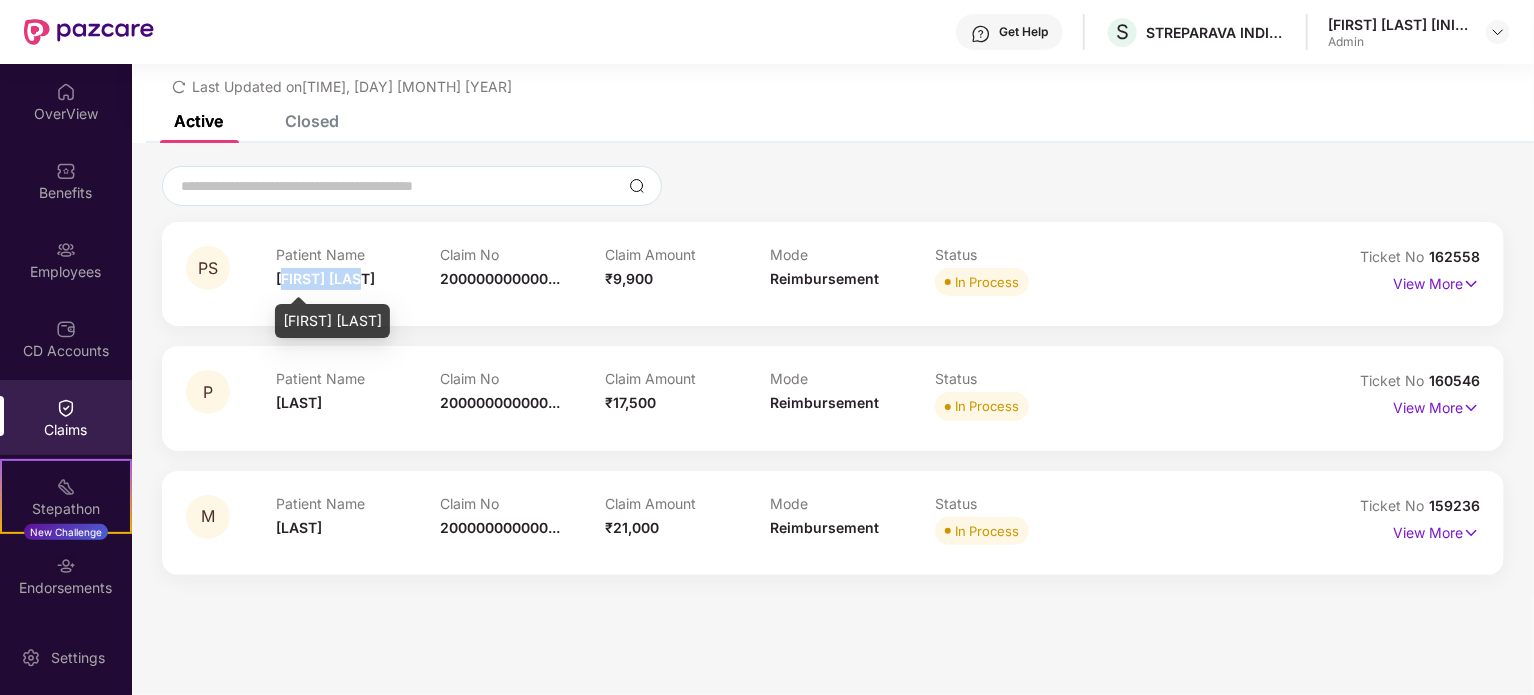 drag, startPoint x: 373, startPoint y: 277, endPoint x: 282, endPoint y: 283, distance: 91.197586 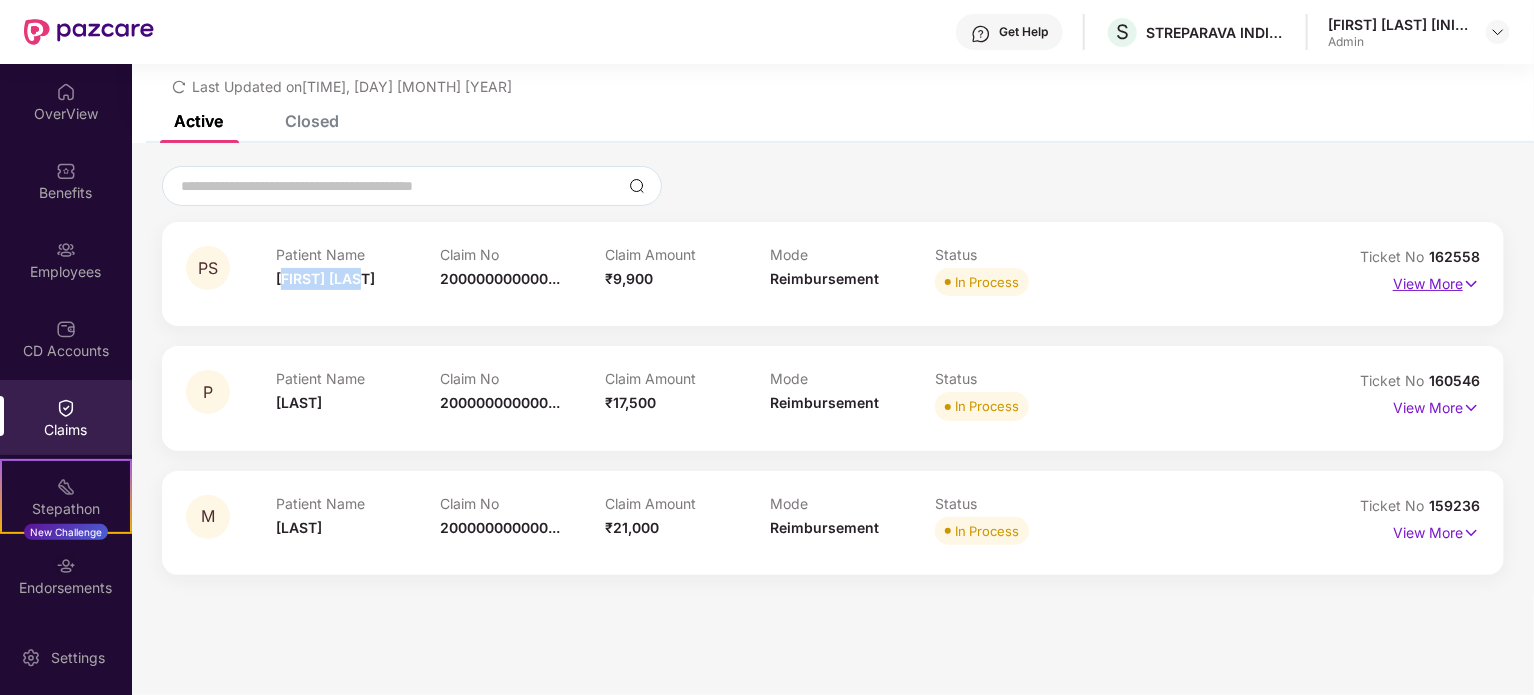 click at bounding box center [1471, 284] 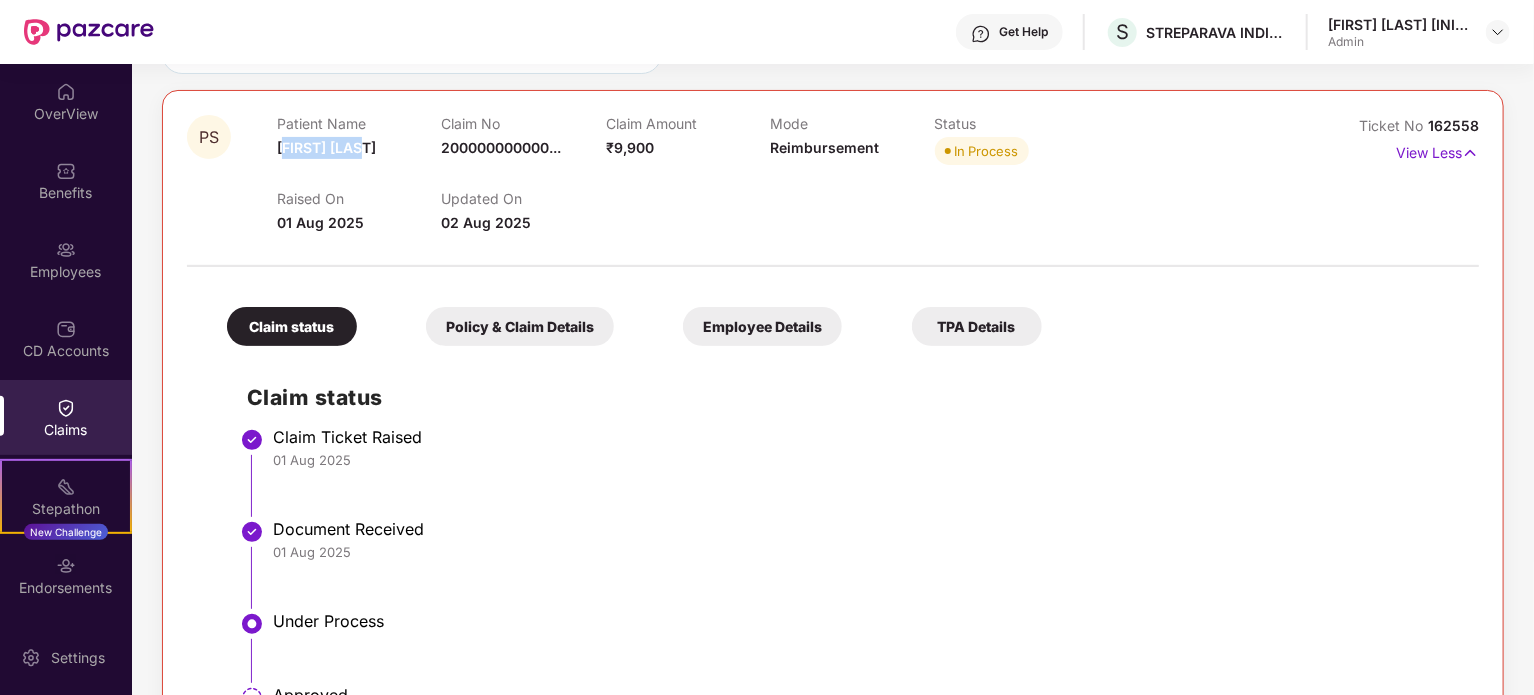 scroll, scrollTop: 200, scrollLeft: 0, axis: vertical 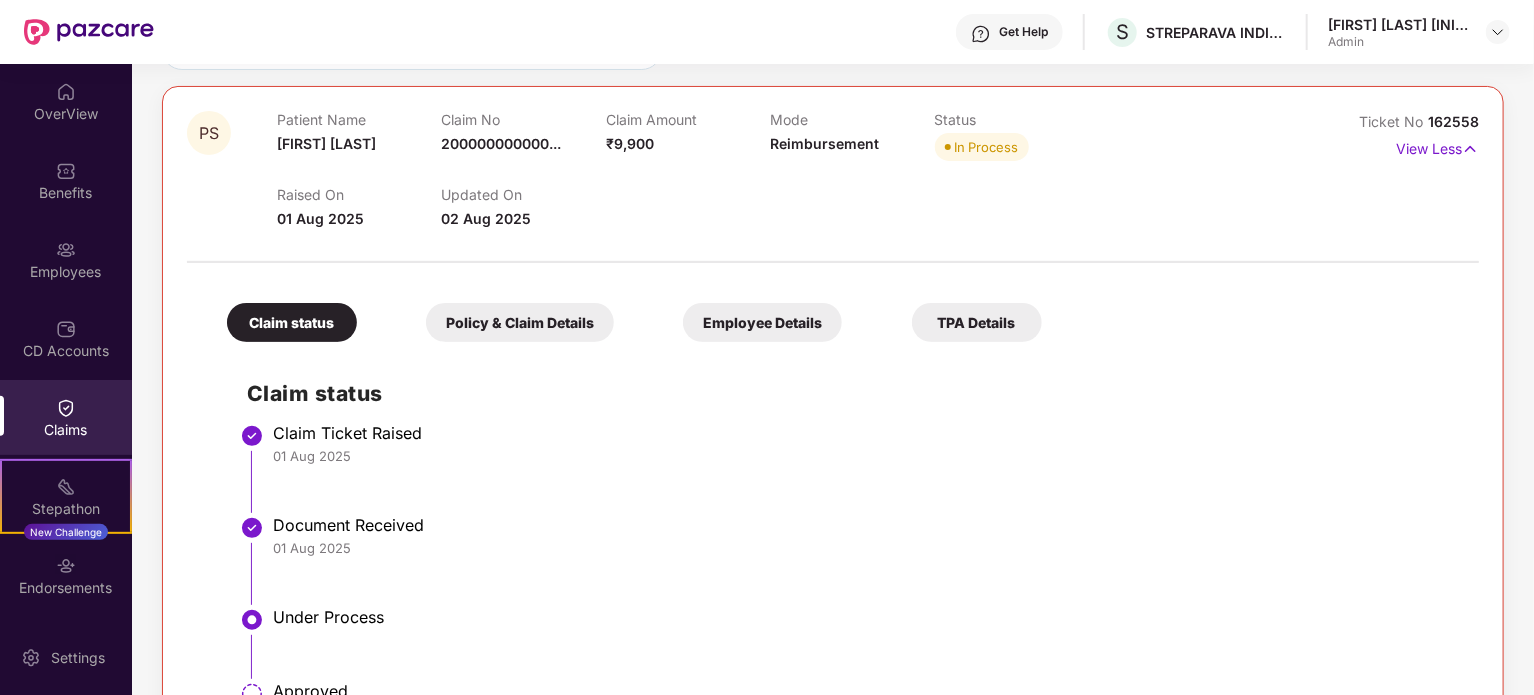 click on "Employee Details" at bounding box center [762, 322] 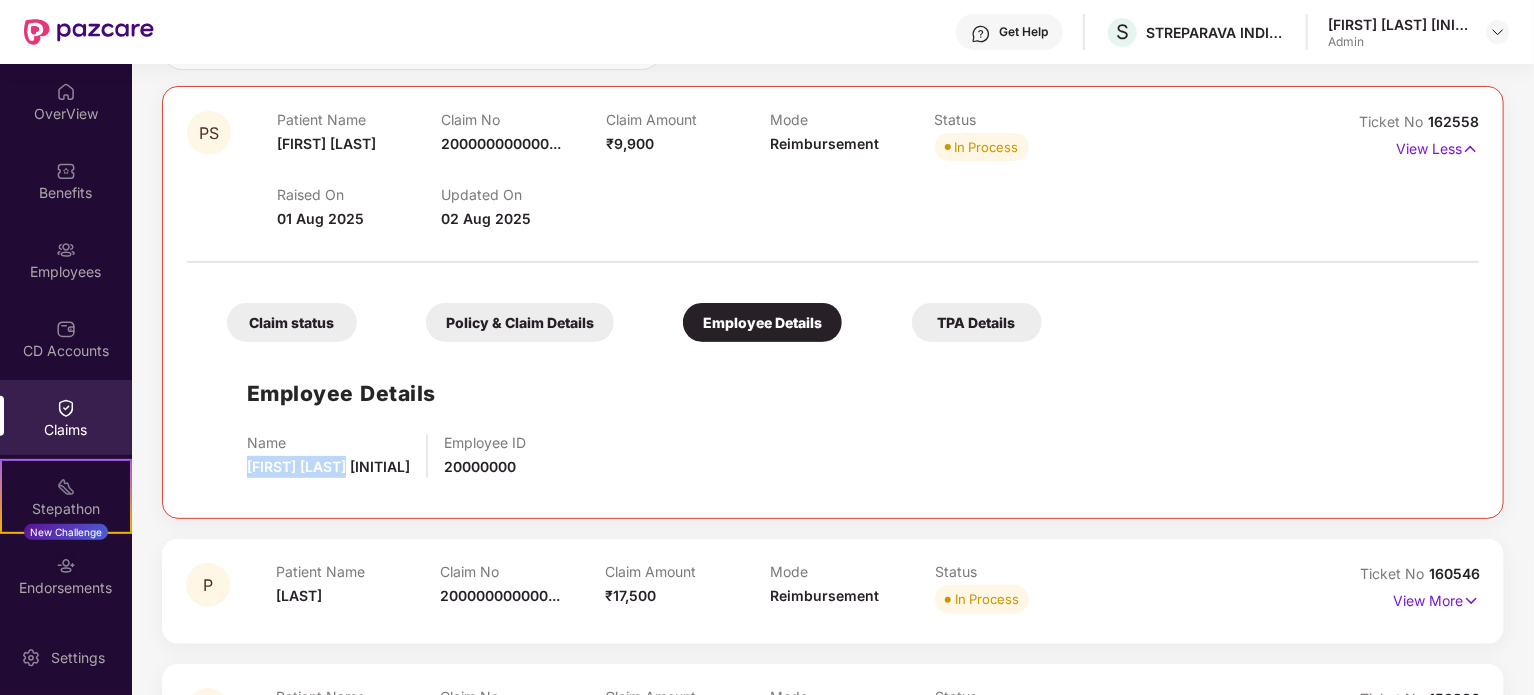 drag, startPoint x: 358, startPoint y: 465, endPoint x: 245, endPoint y: 457, distance: 113.28283 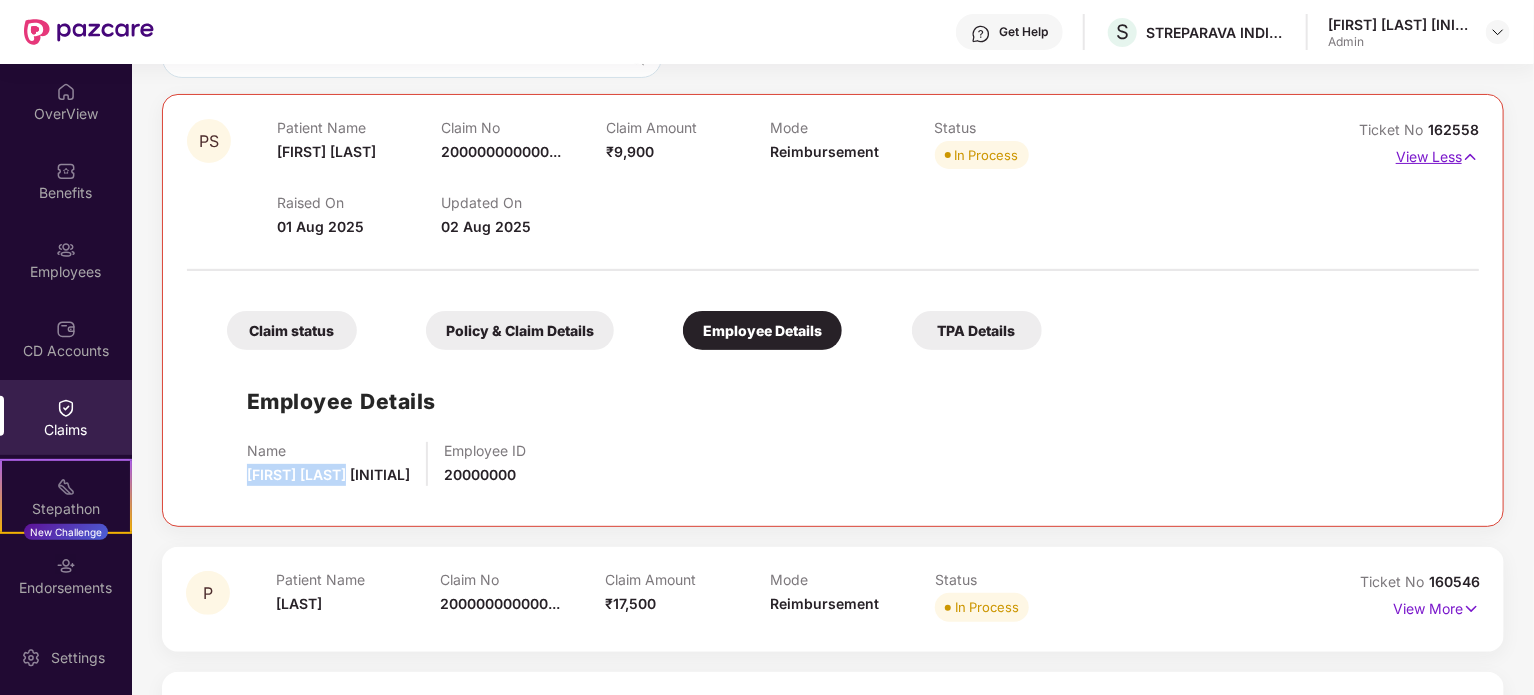click at bounding box center [1470, 157] 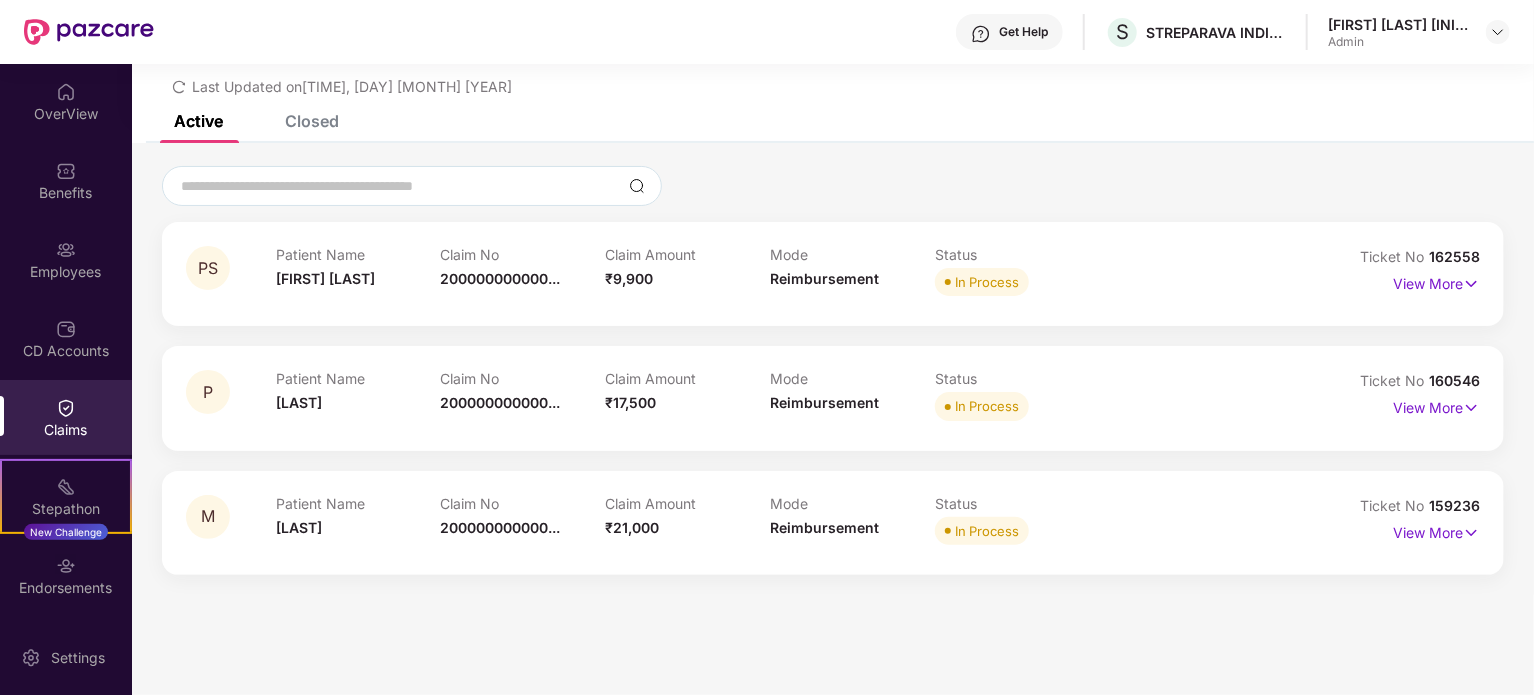 scroll, scrollTop: 64, scrollLeft: 0, axis: vertical 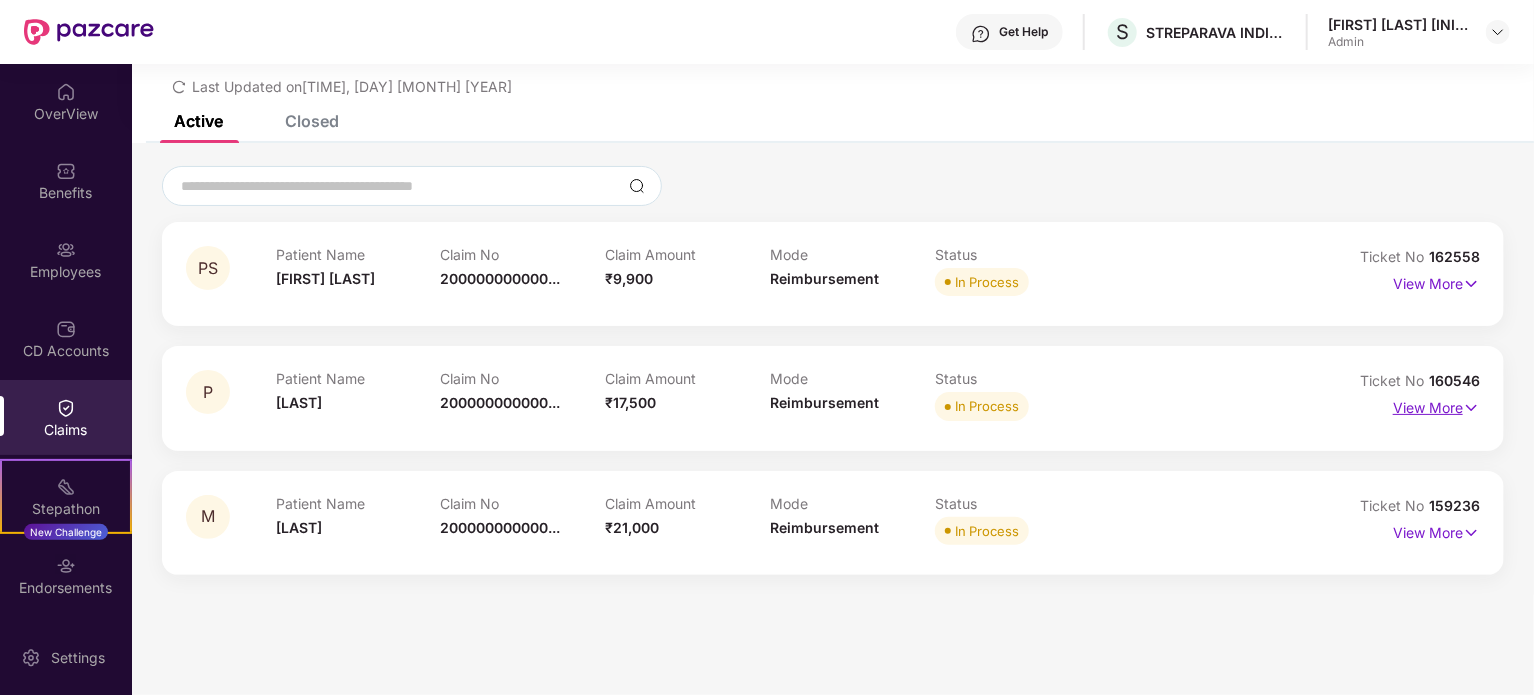click at bounding box center [1471, 408] 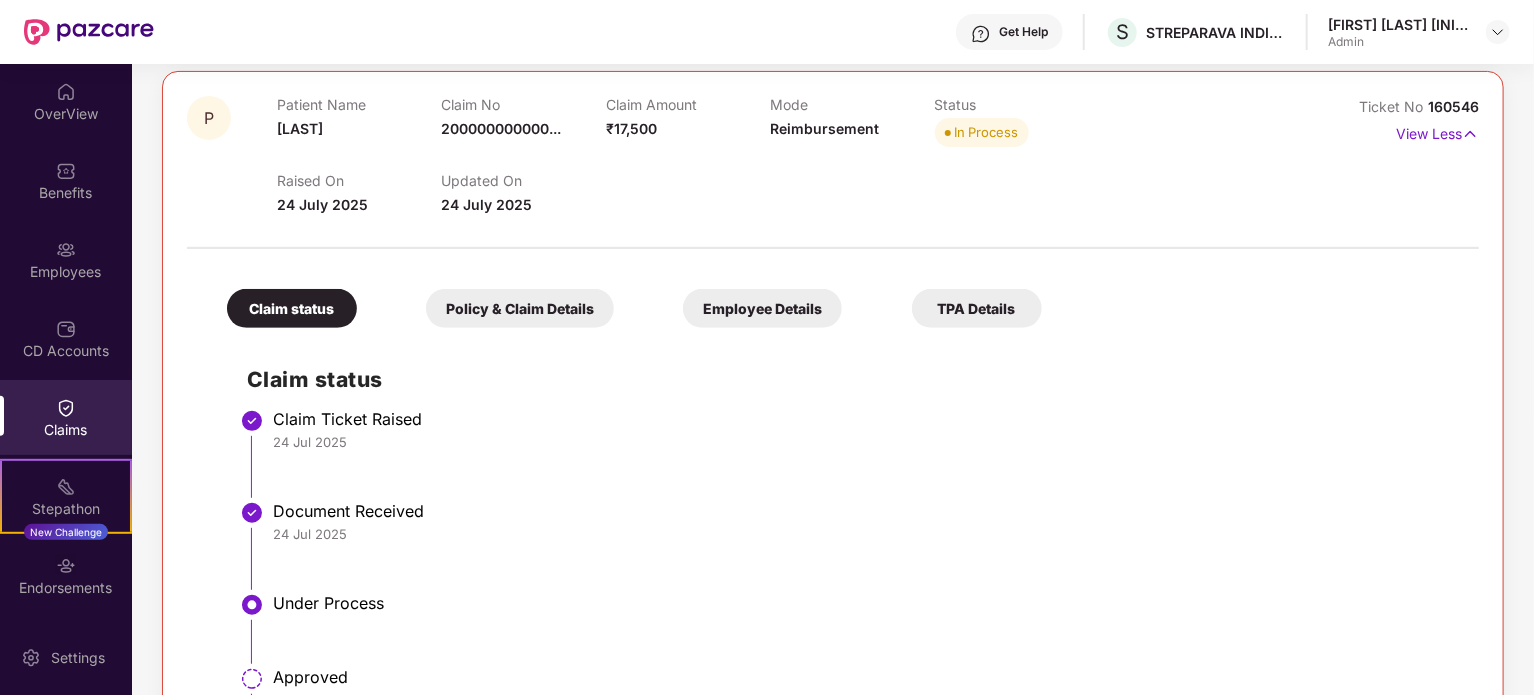 scroll, scrollTop: 292, scrollLeft: 0, axis: vertical 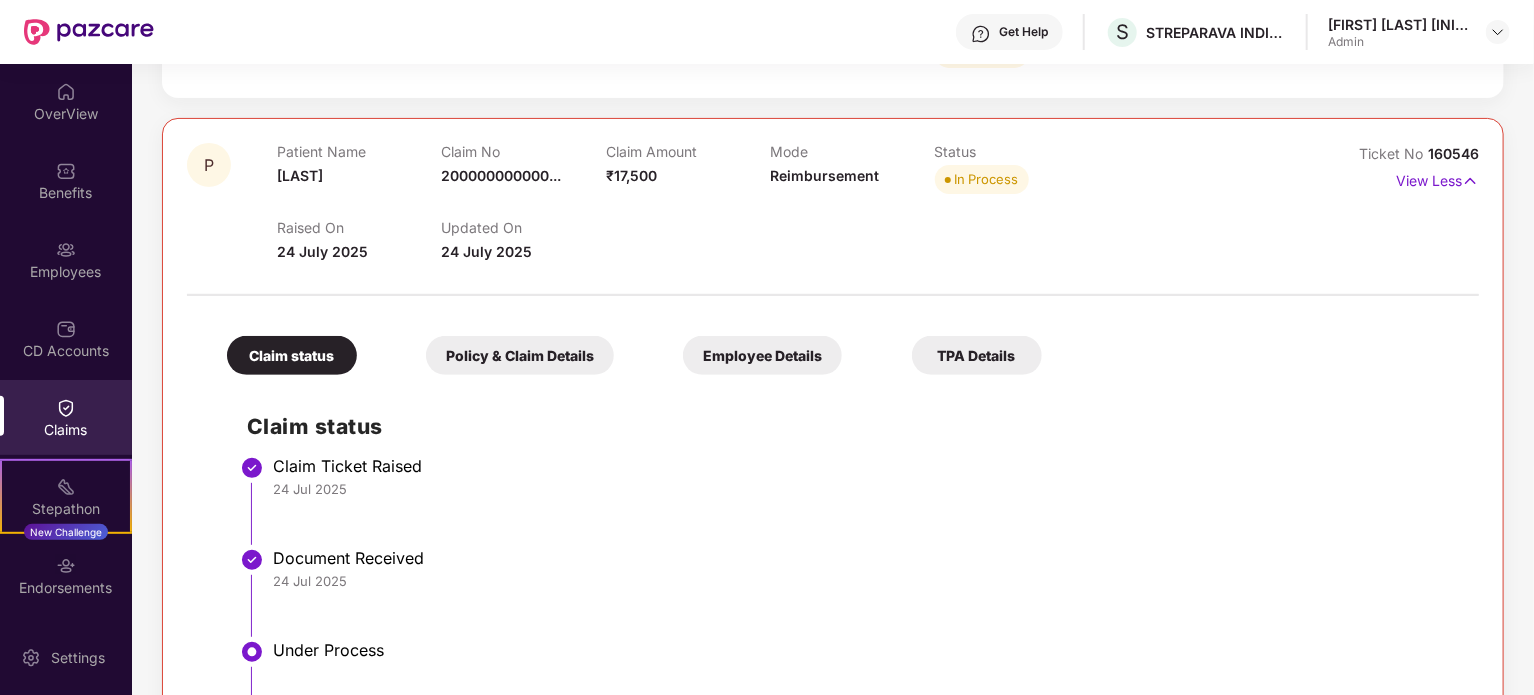 click on "Policy & Claim Details" at bounding box center [520, 355] 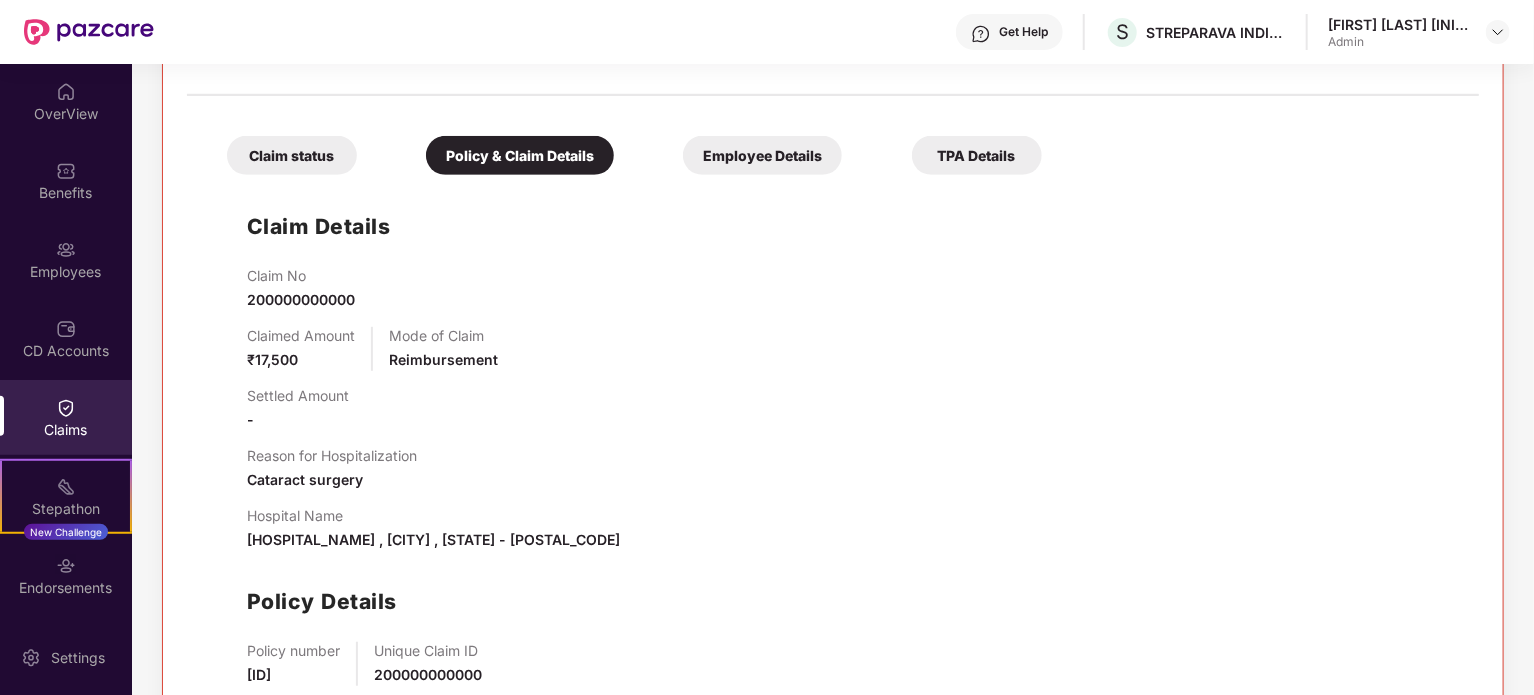 click on "Employee Details" at bounding box center [762, 155] 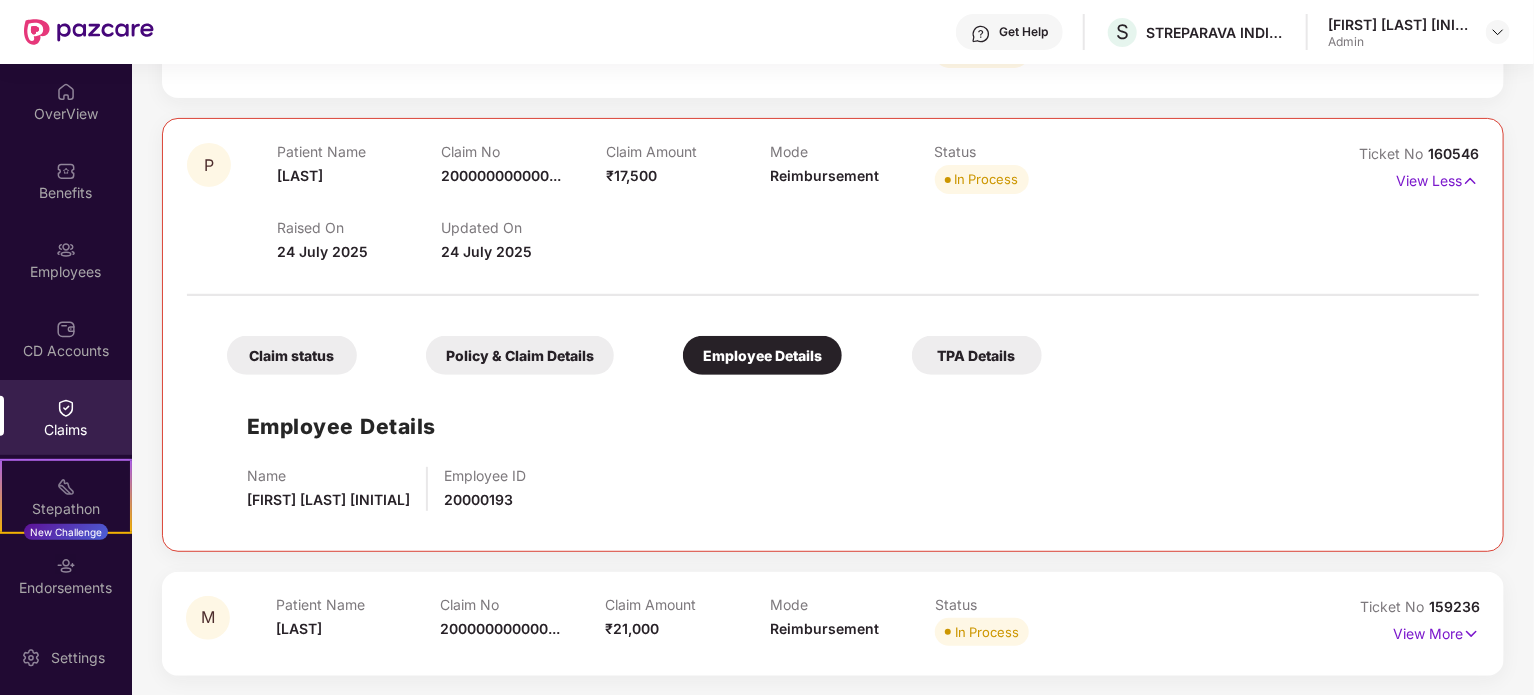click on "TPA Details" at bounding box center (977, 355) 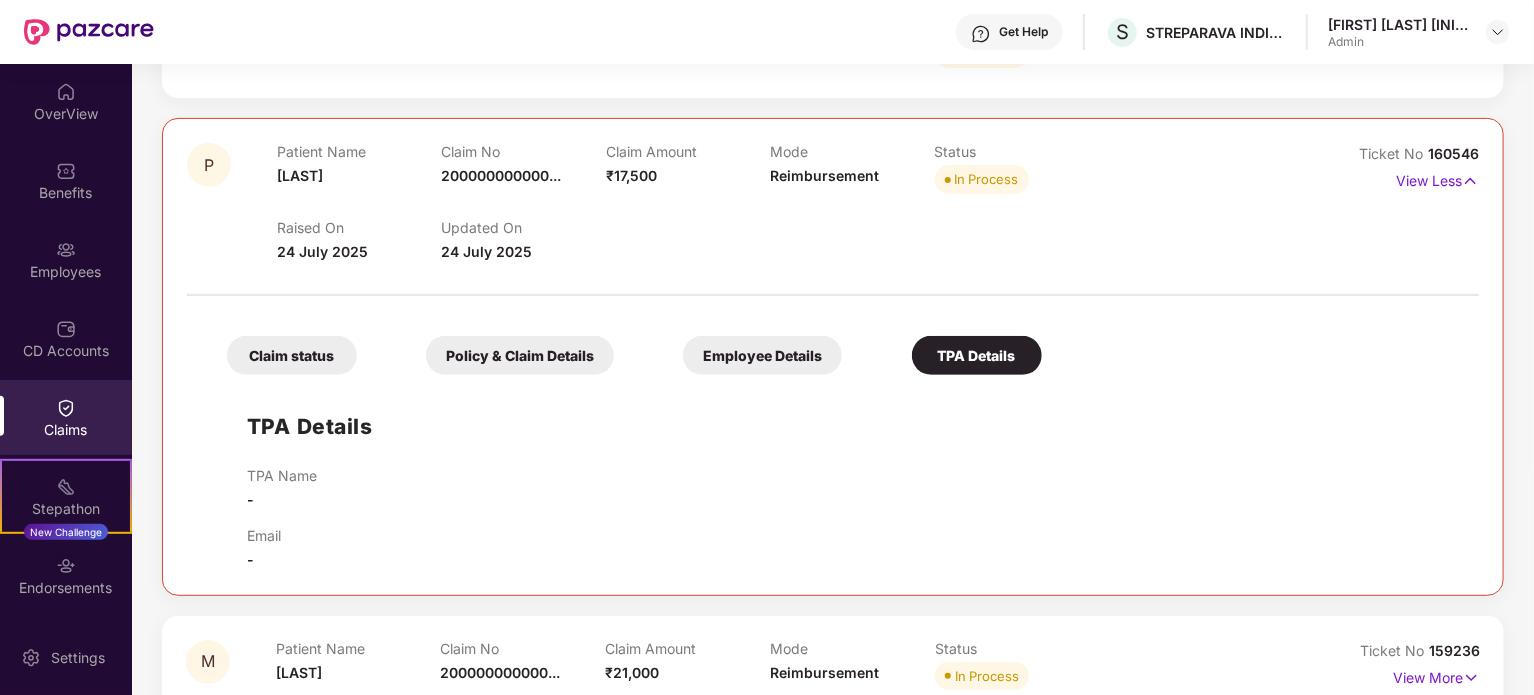 scroll, scrollTop: 336, scrollLeft: 0, axis: vertical 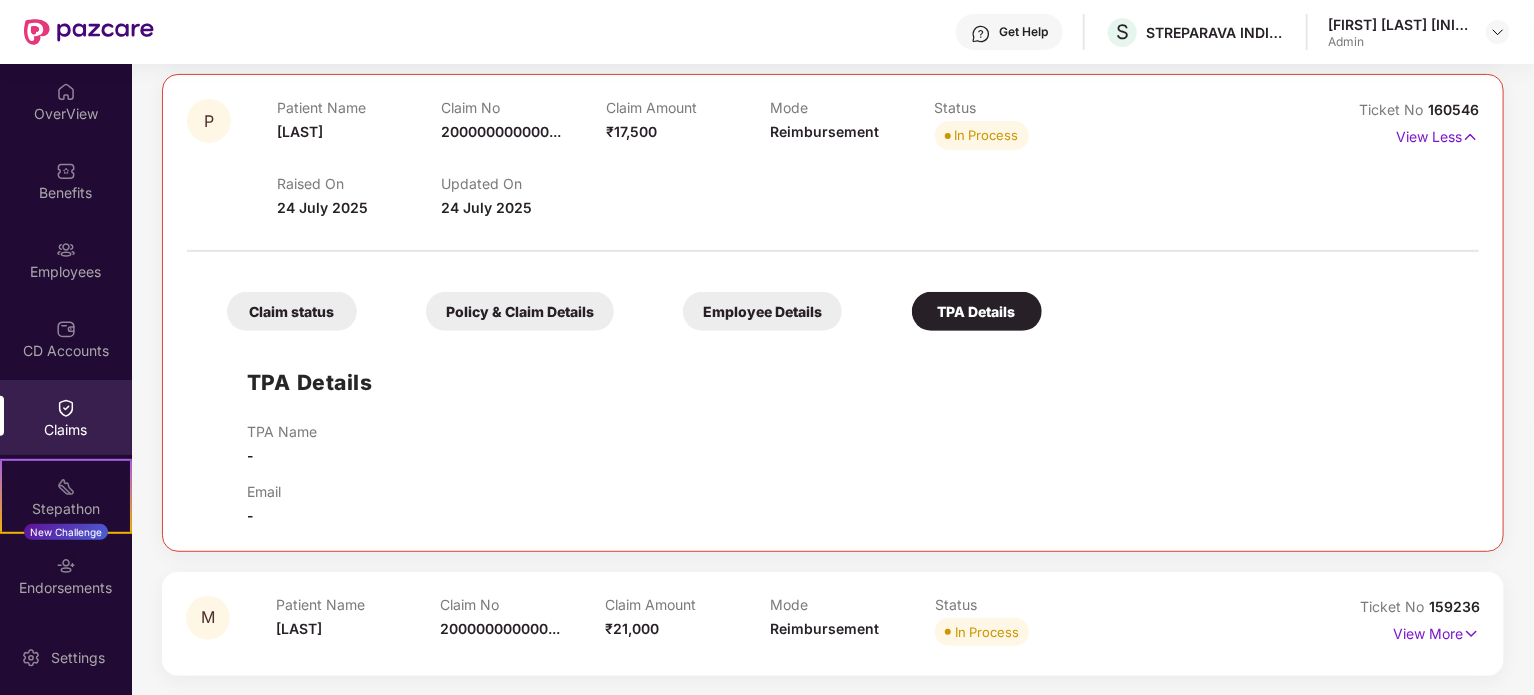 click on "Employee Details" at bounding box center [762, 311] 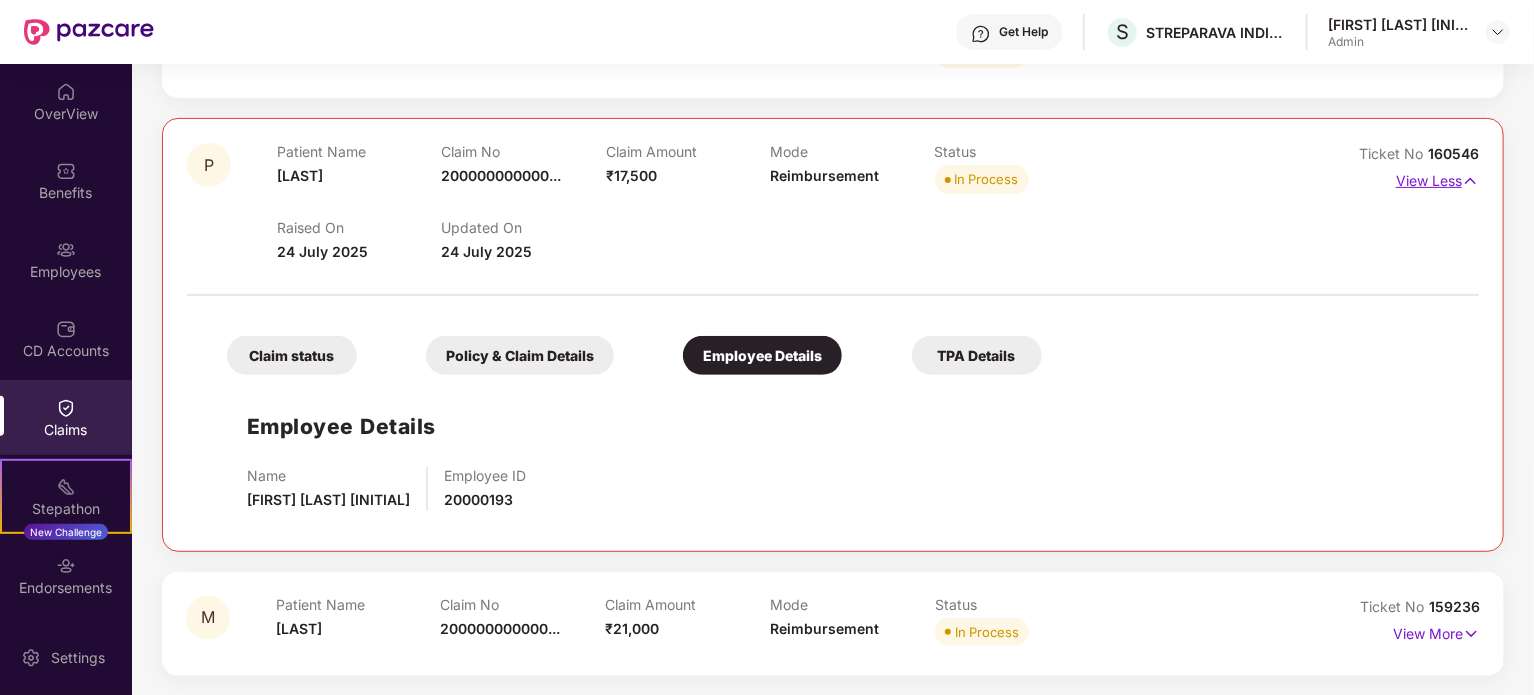 click at bounding box center (1470, 181) 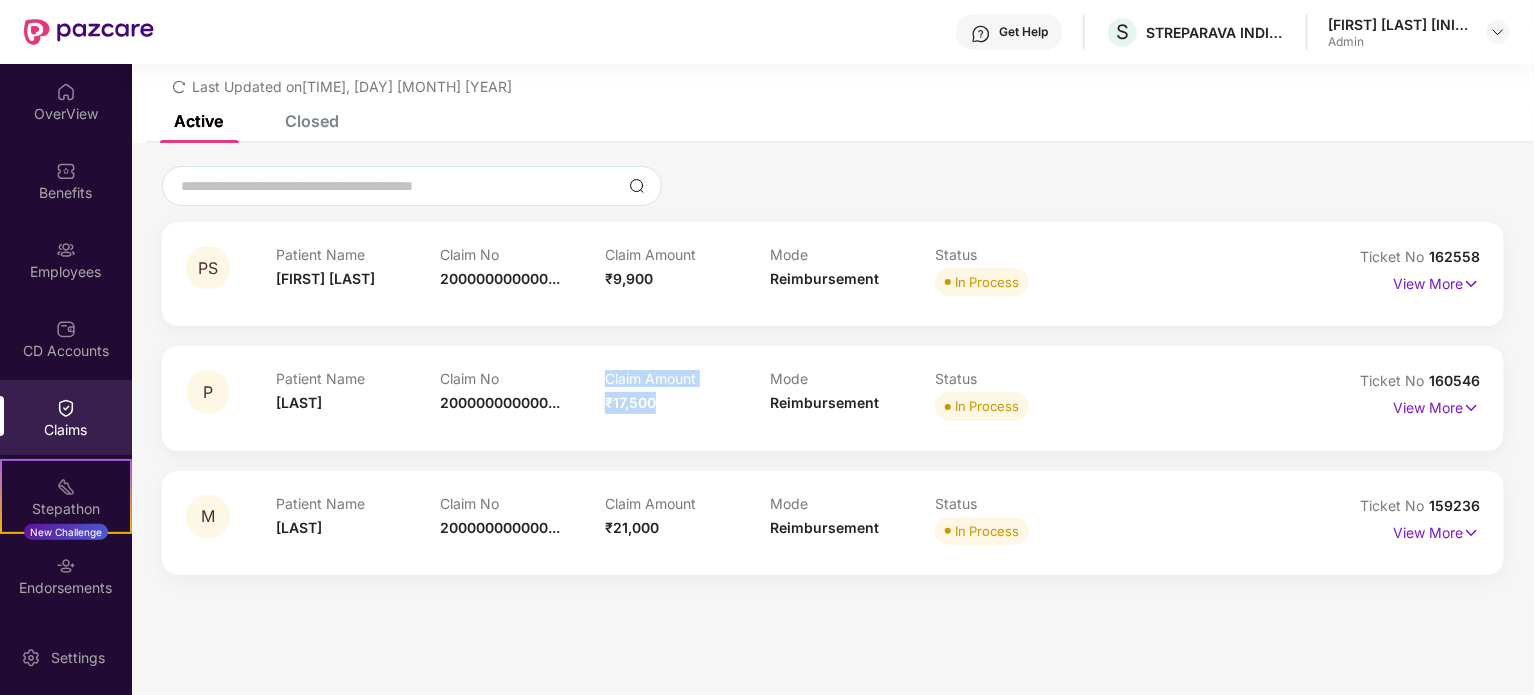 drag, startPoint x: 660, startPoint y: 399, endPoint x: 604, endPoint y: 407, distance: 56.568542 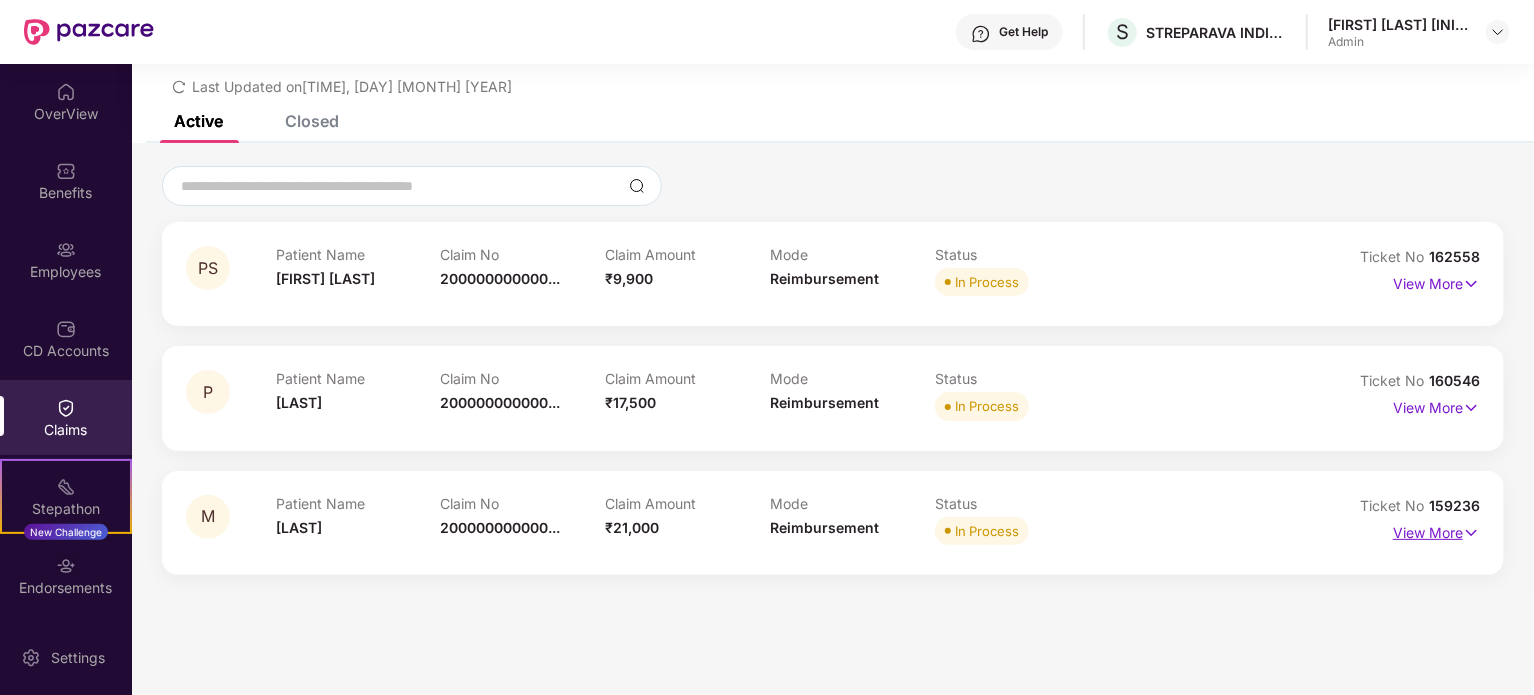 click at bounding box center [1471, 533] 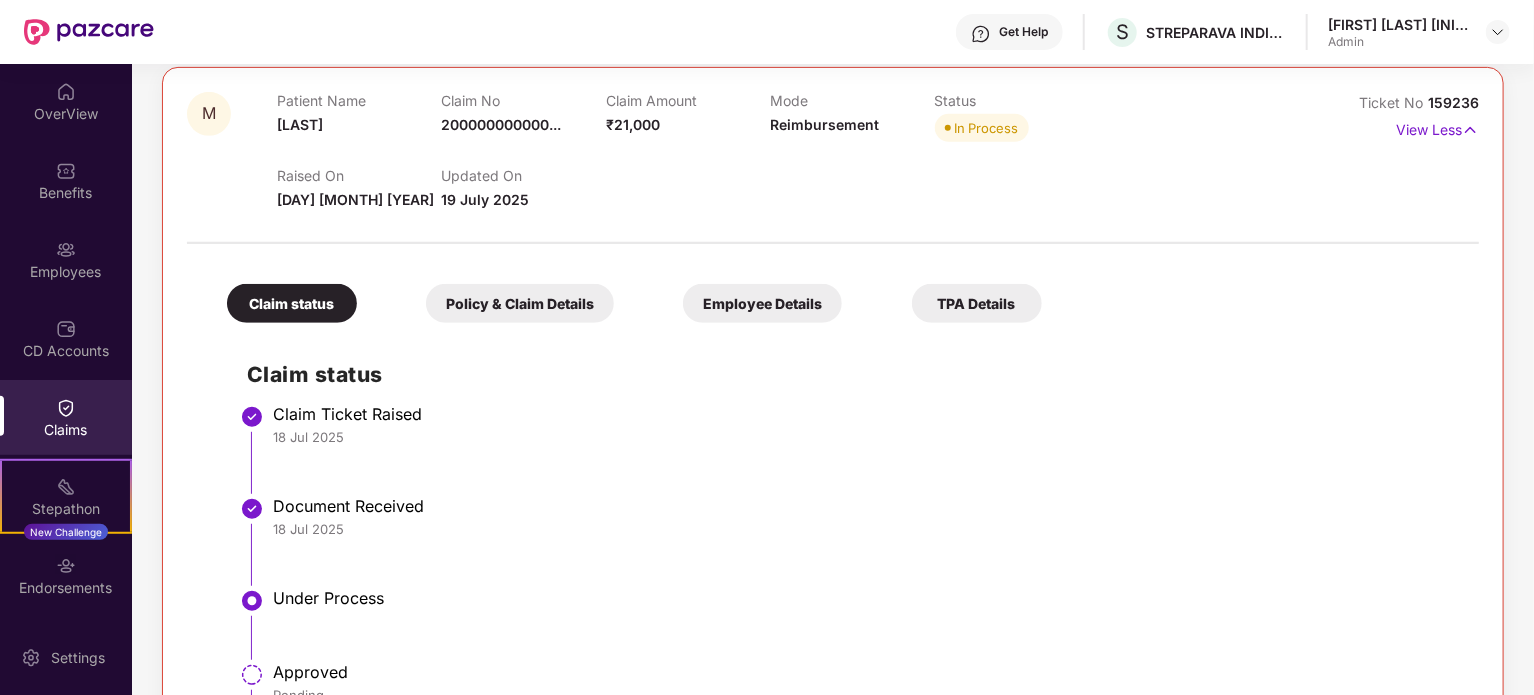 scroll, scrollTop: 492, scrollLeft: 0, axis: vertical 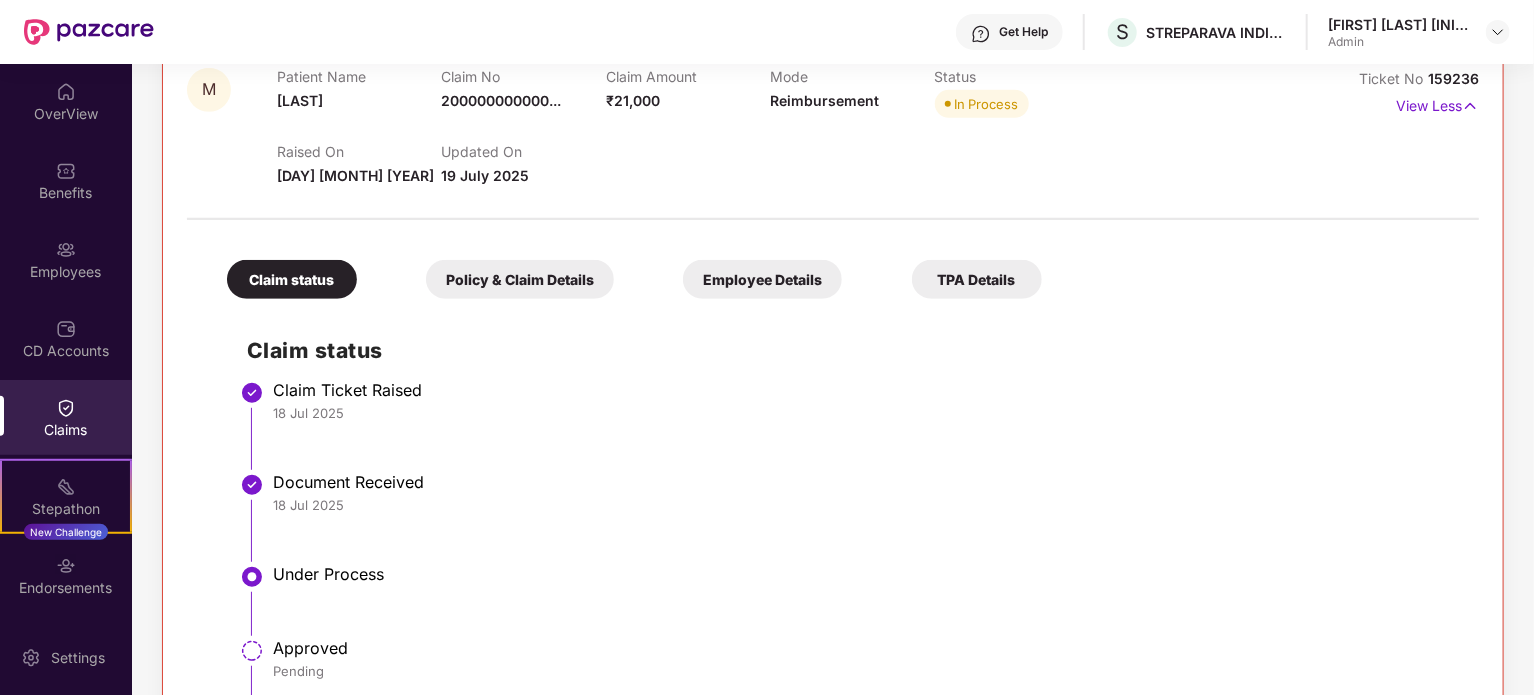click on "Policy & Claim Details" at bounding box center (520, 279) 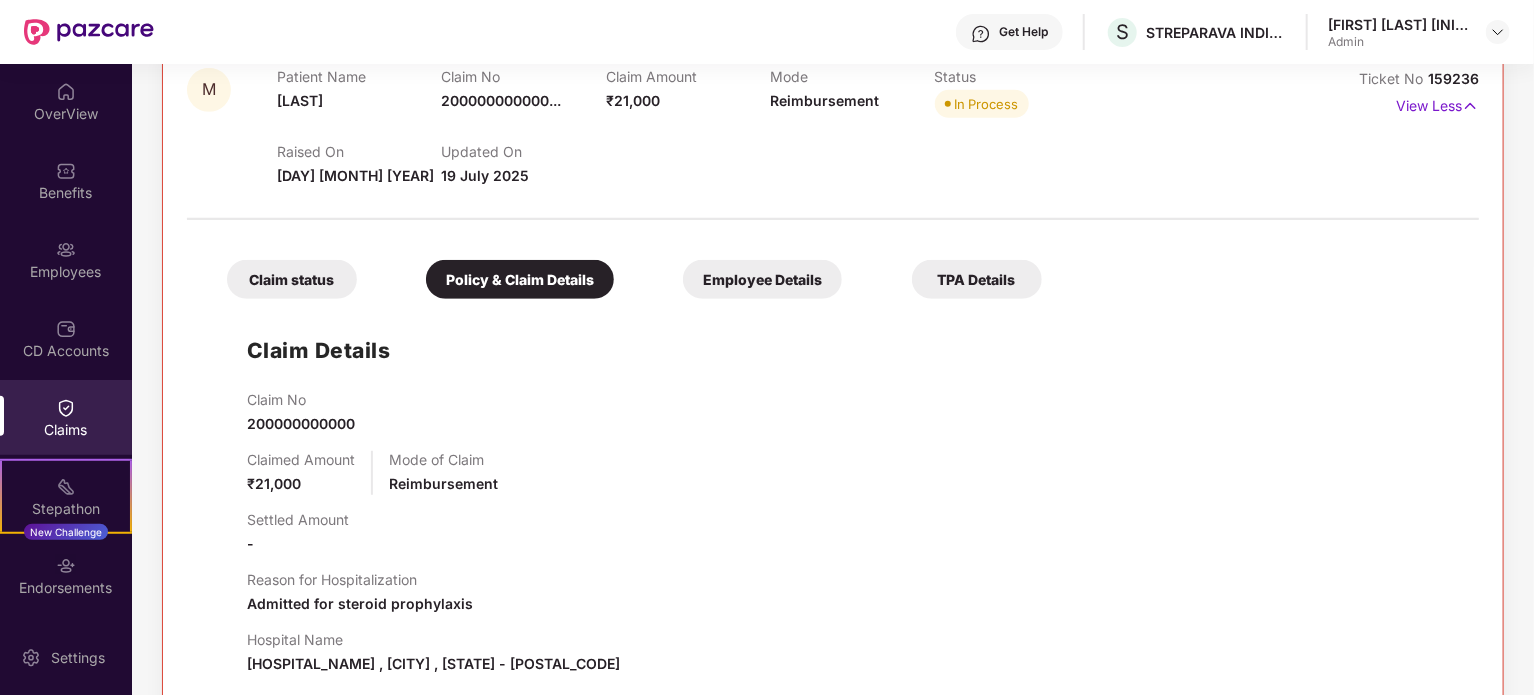 click on "Employee Details" at bounding box center (762, 279) 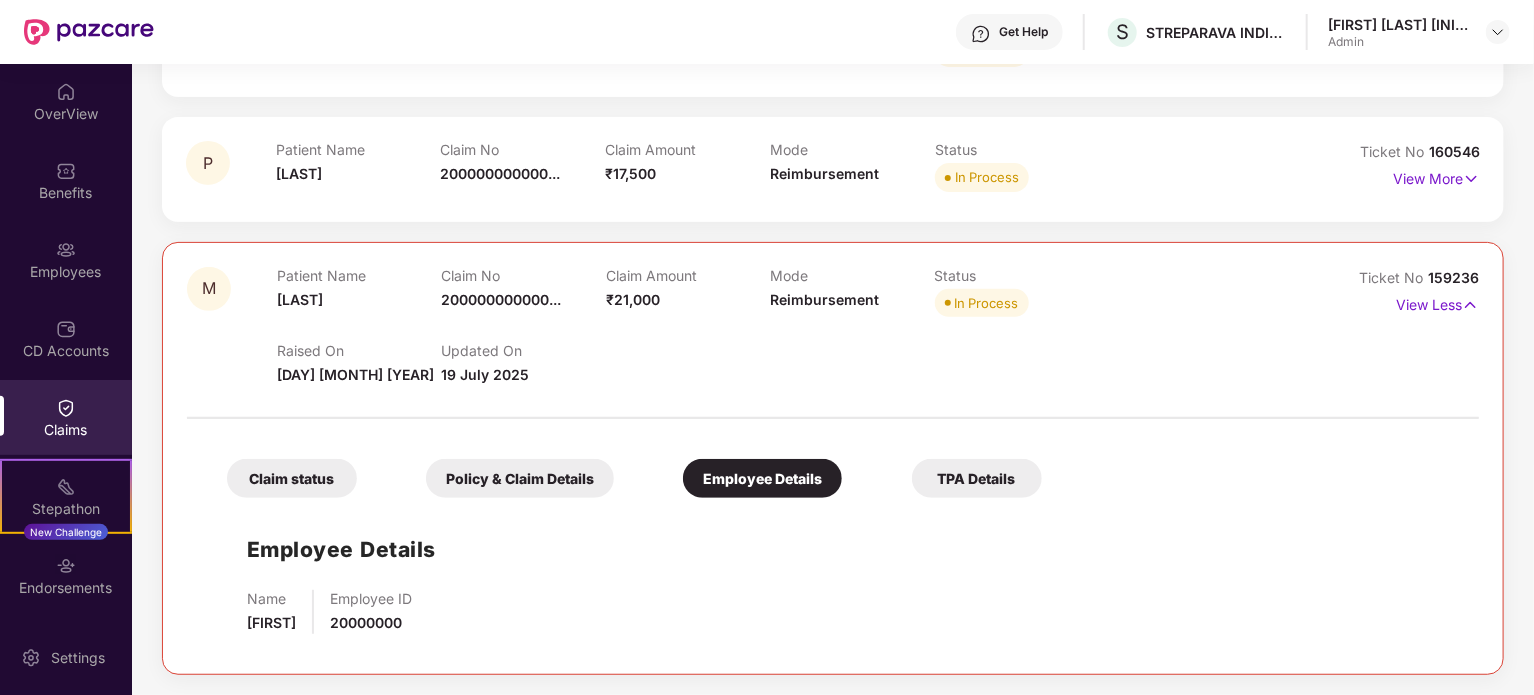 scroll, scrollTop: 292, scrollLeft: 0, axis: vertical 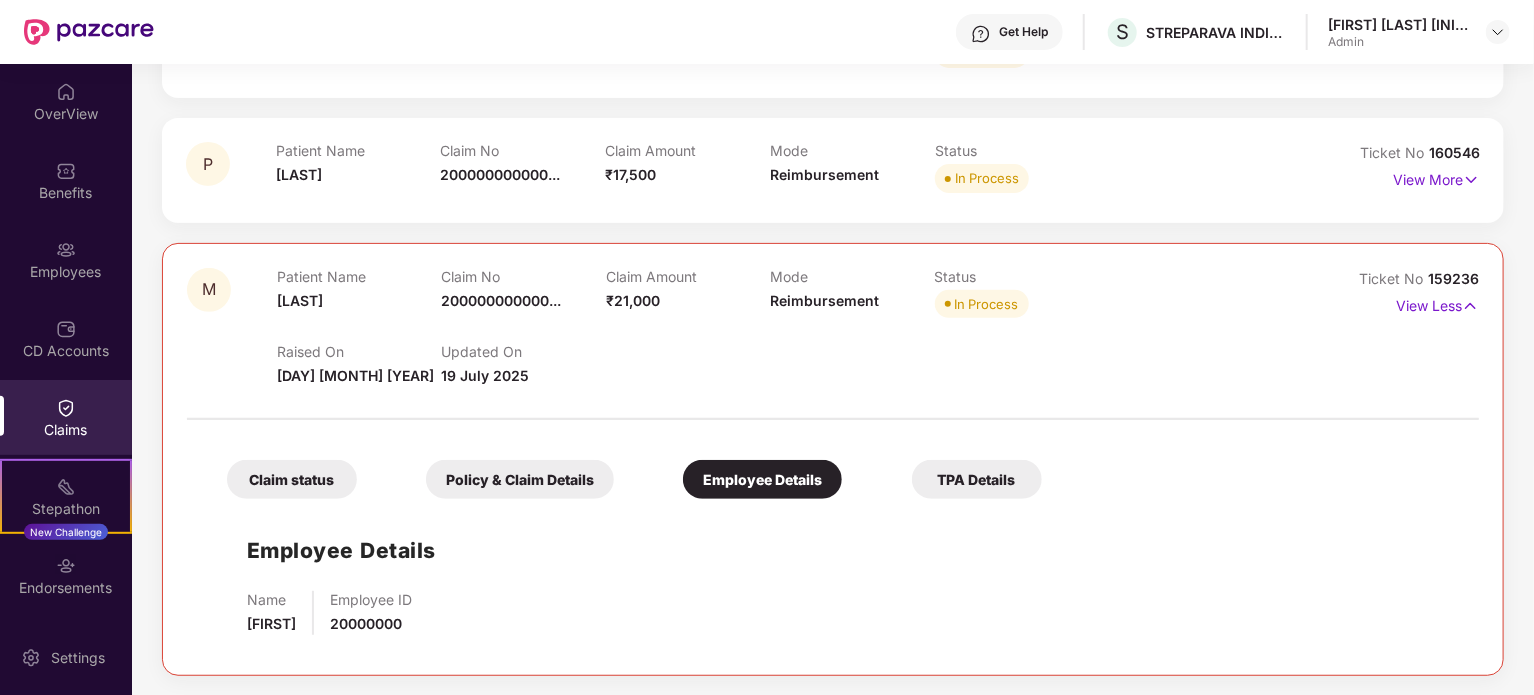 click on "TPA Details" at bounding box center [977, 479] 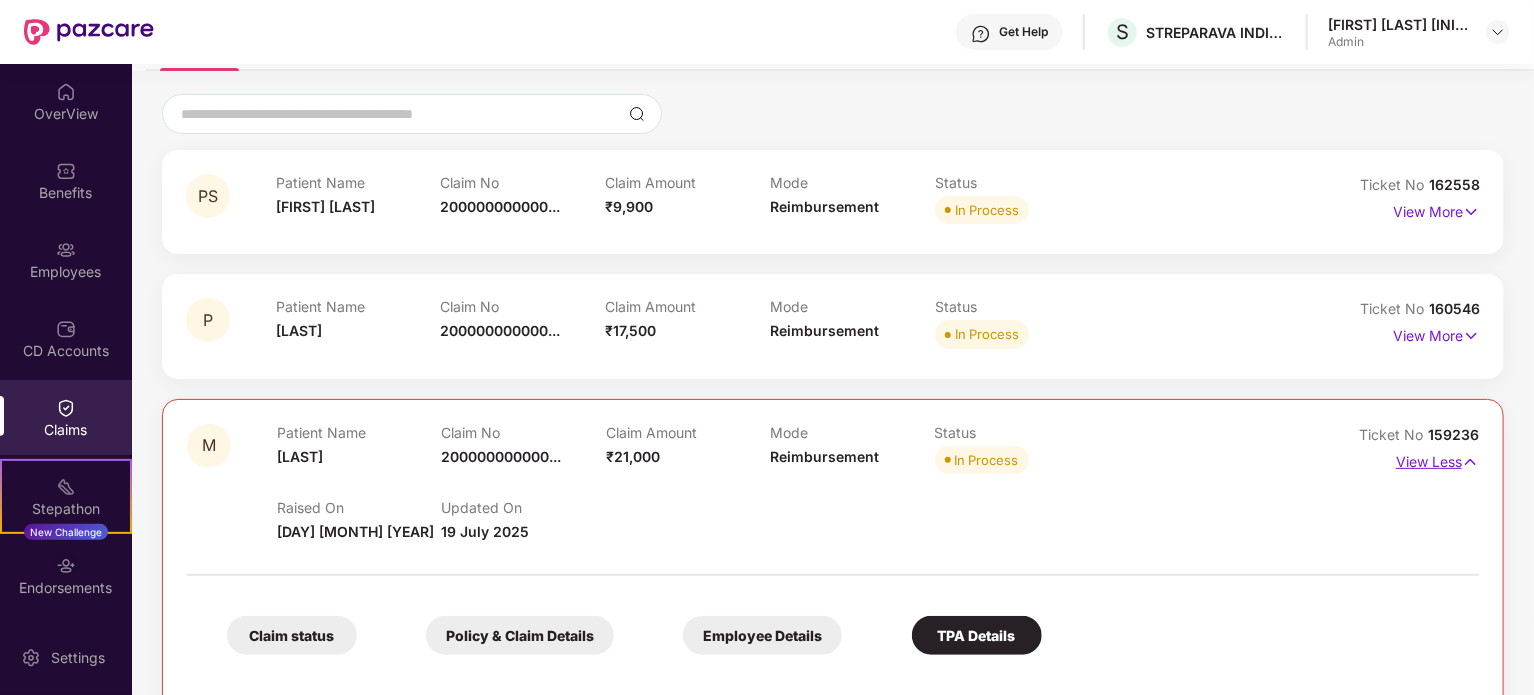 click at bounding box center (1470, 462) 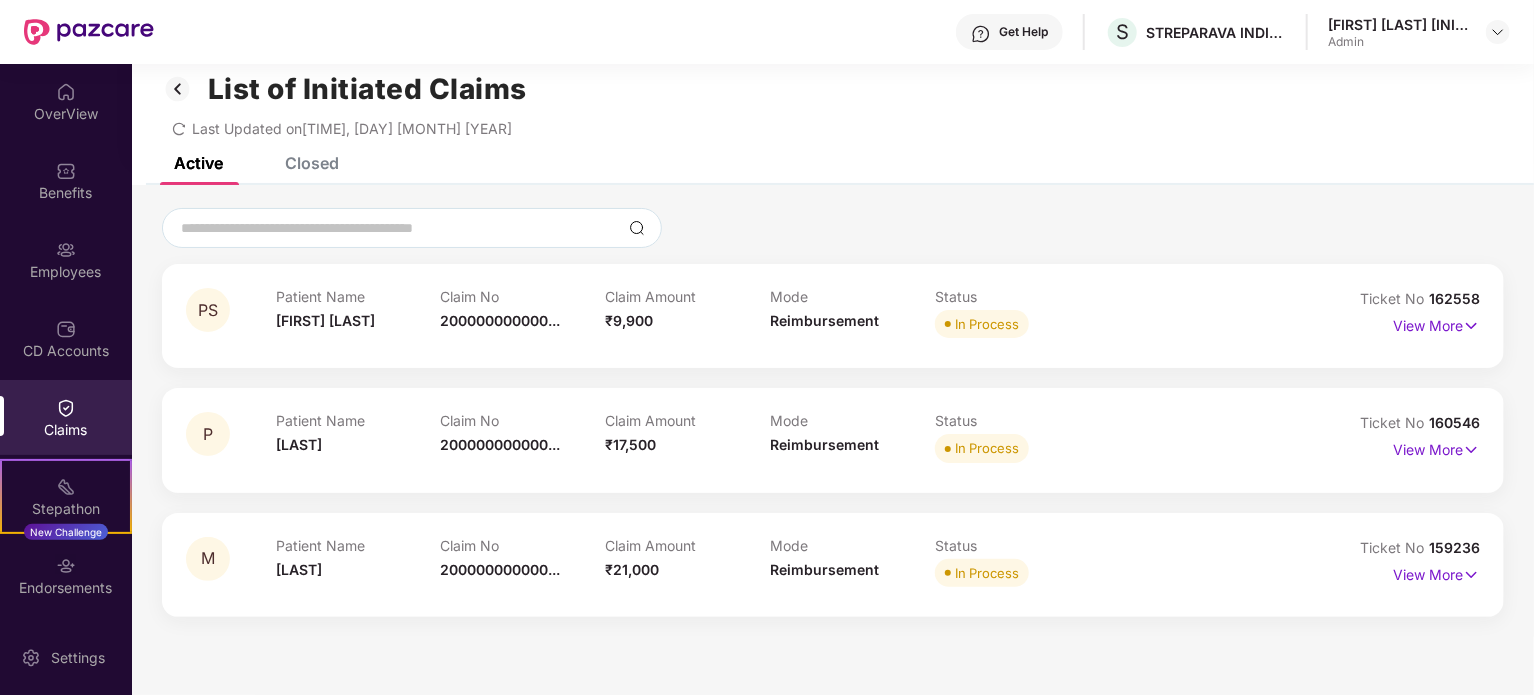 scroll, scrollTop: 0, scrollLeft: 0, axis: both 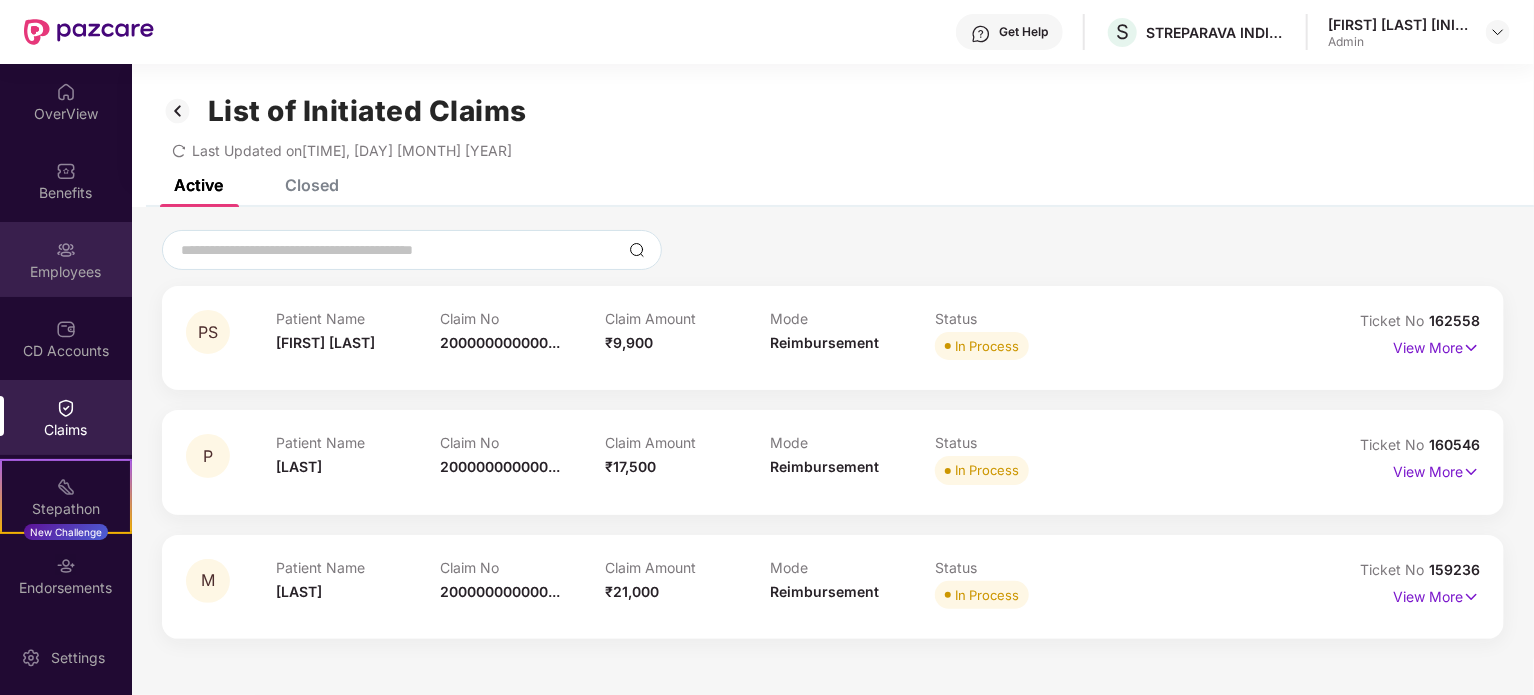 click on "Employees" at bounding box center [66, 259] 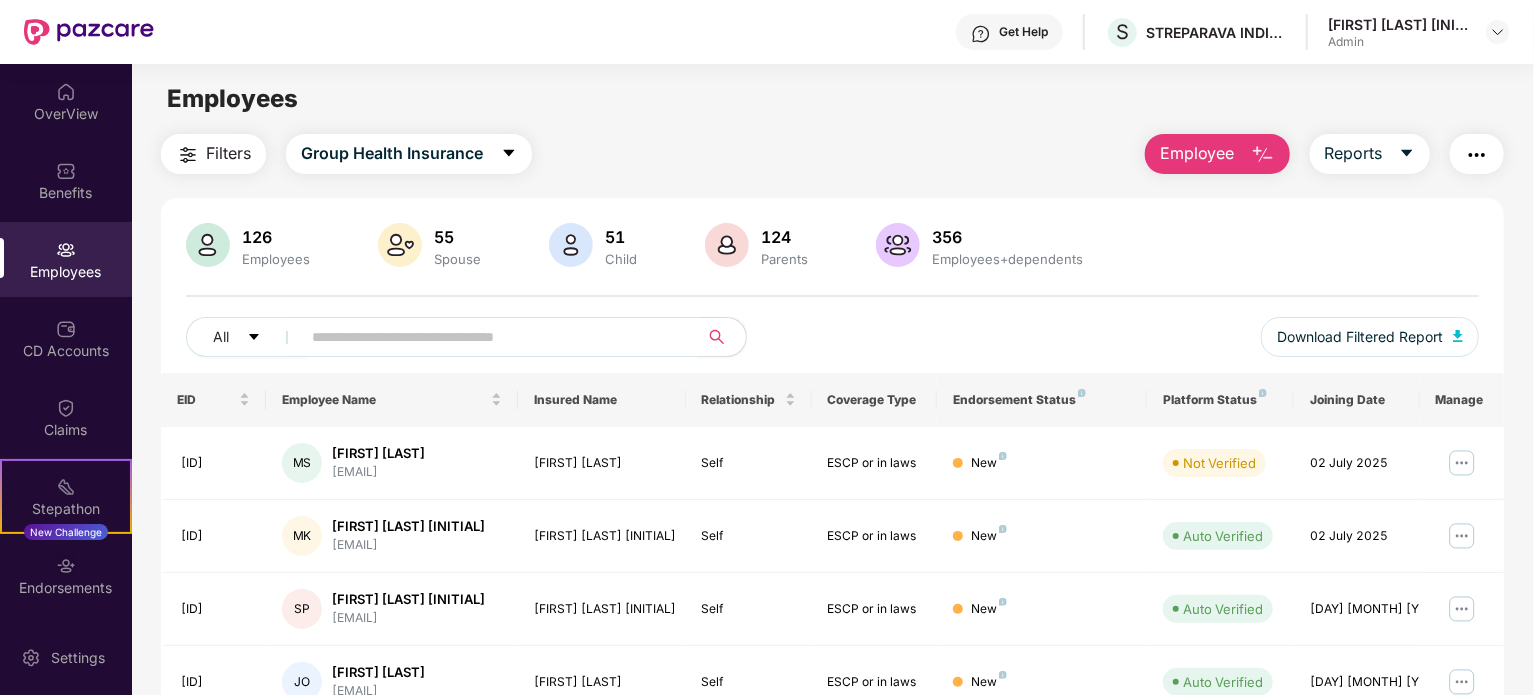 click at bounding box center [491, 337] 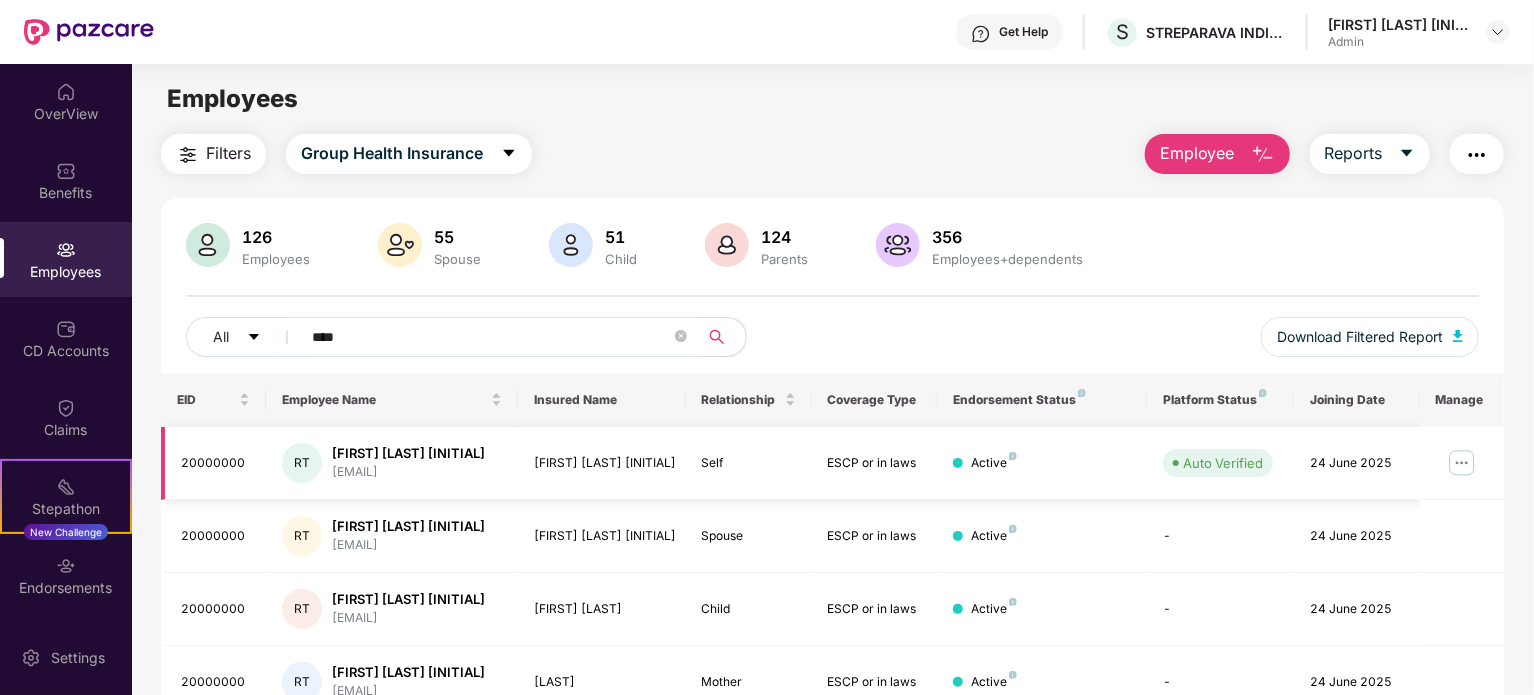 type on "****" 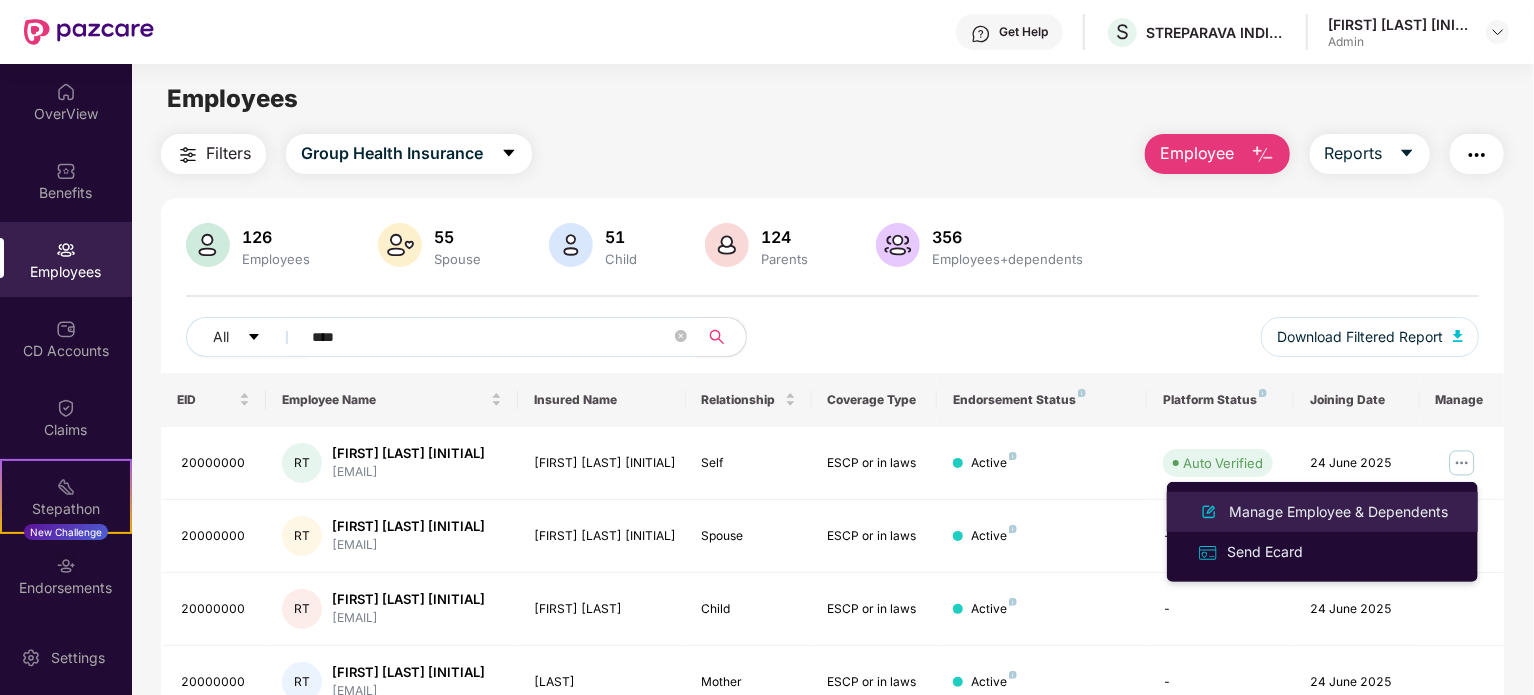 click on "Manage Employee & Dependents" at bounding box center [1338, 512] 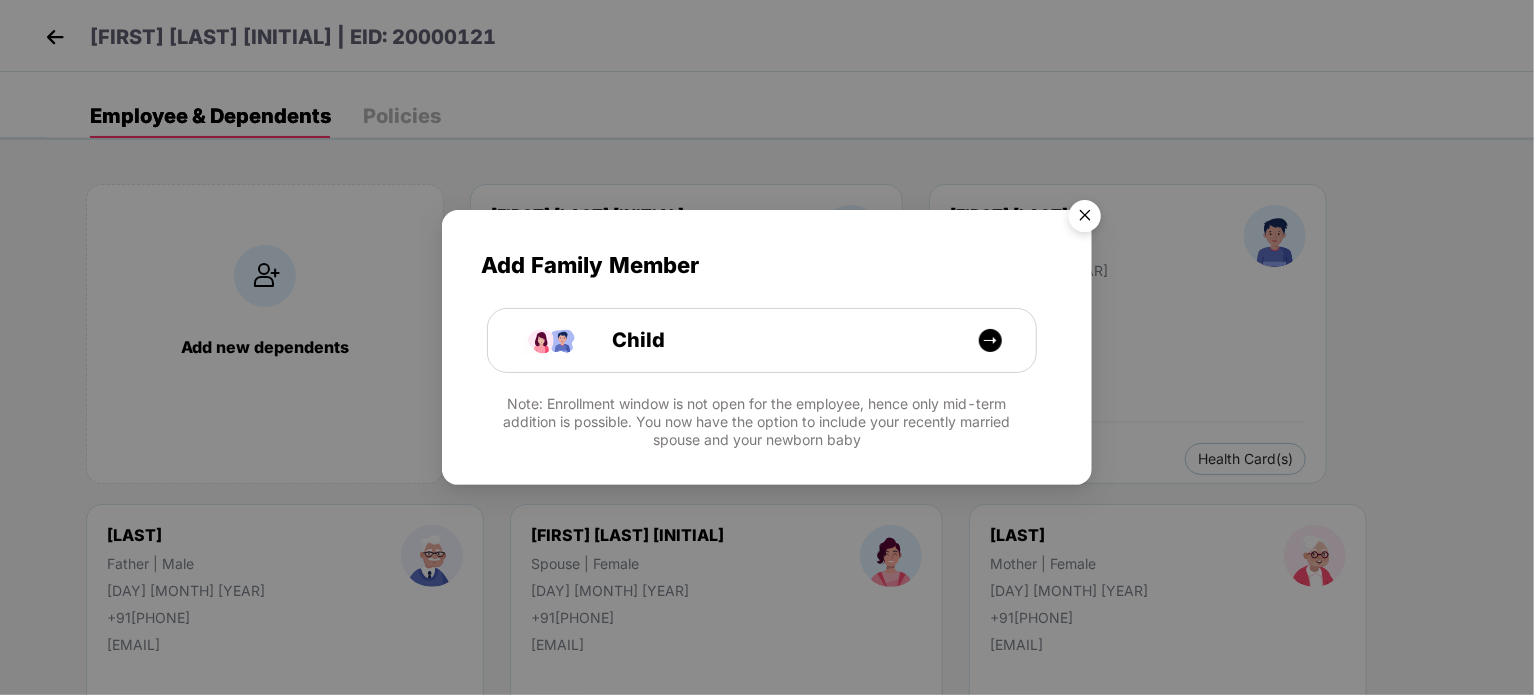 click at bounding box center [1085, 219] 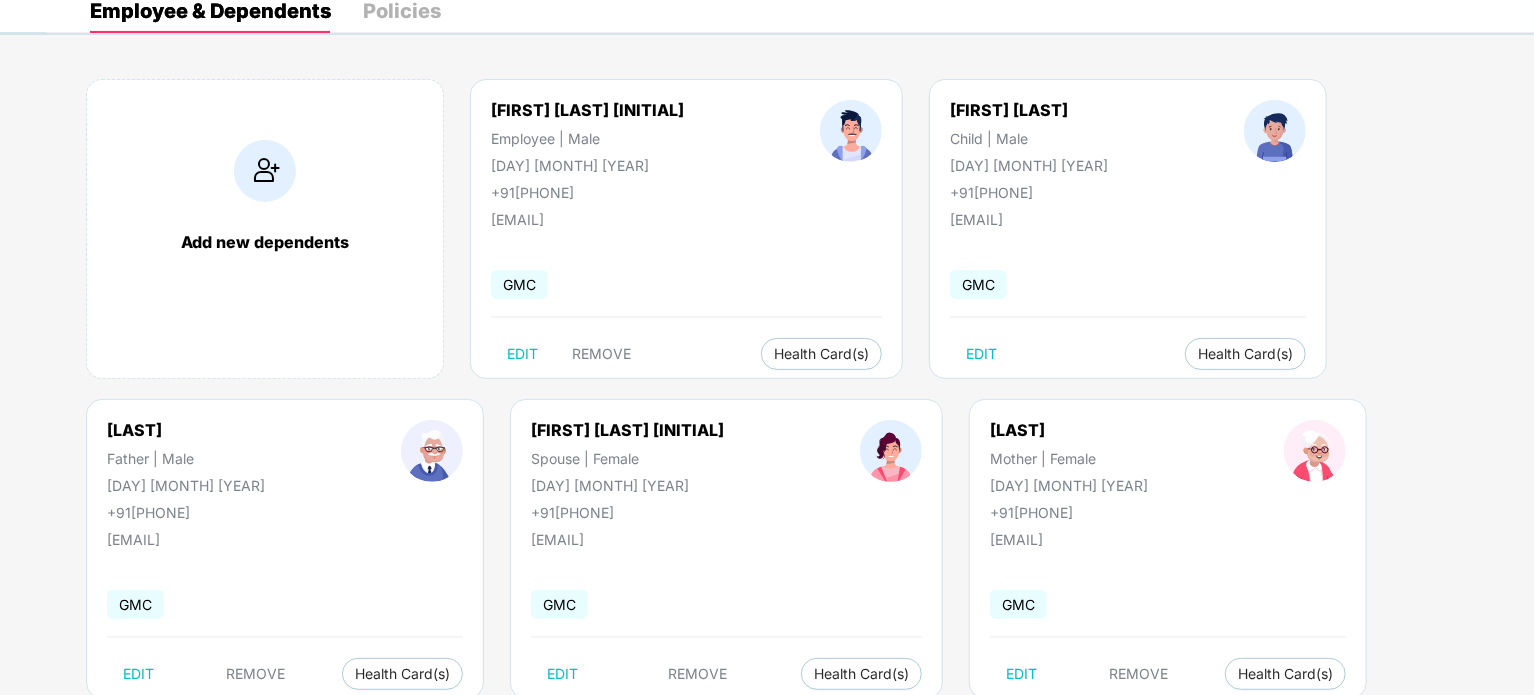 scroll, scrollTop: 59, scrollLeft: 0, axis: vertical 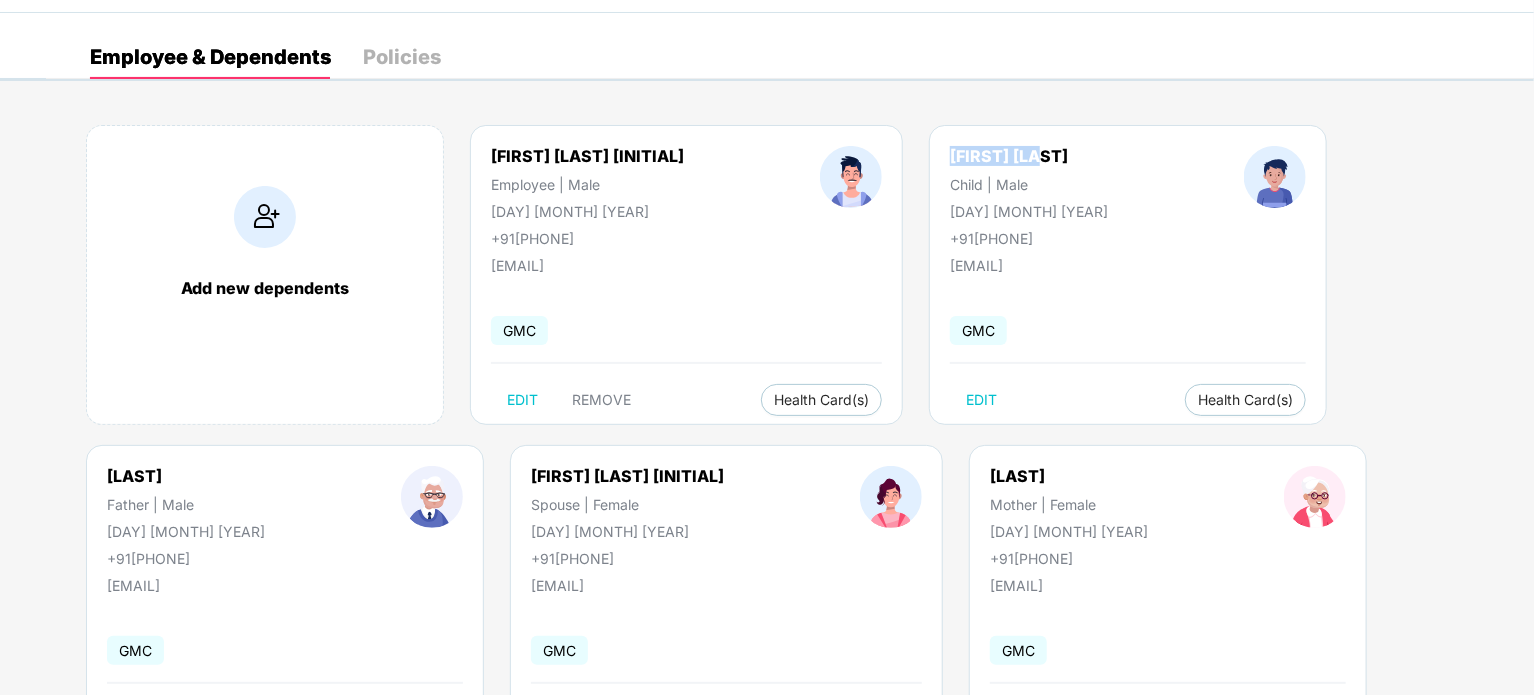 drag, startPoint x: 982, startPoint y: 149, endPoint x: 868, endPoint y: 151, distance: 114.01754 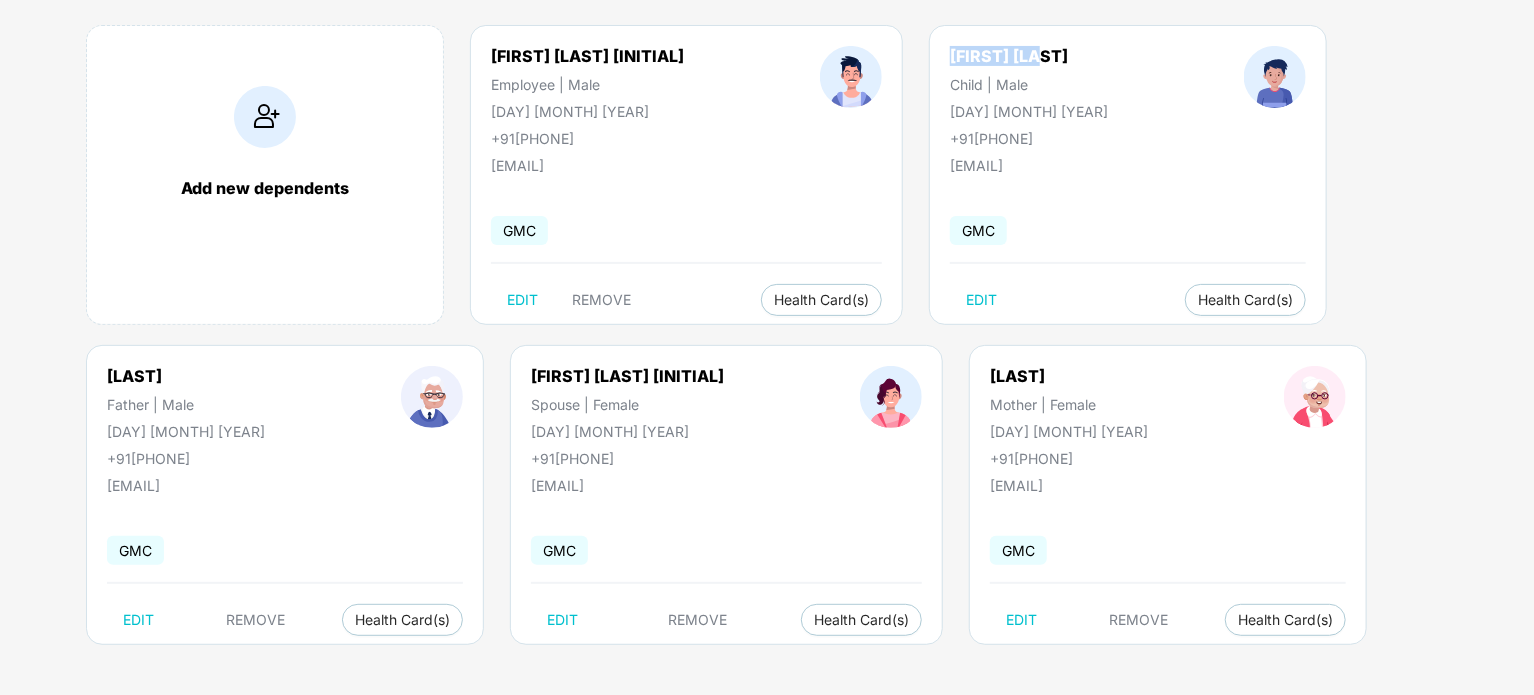 scroll, scrollTop: 0, scrollLeft: 0, axis: both 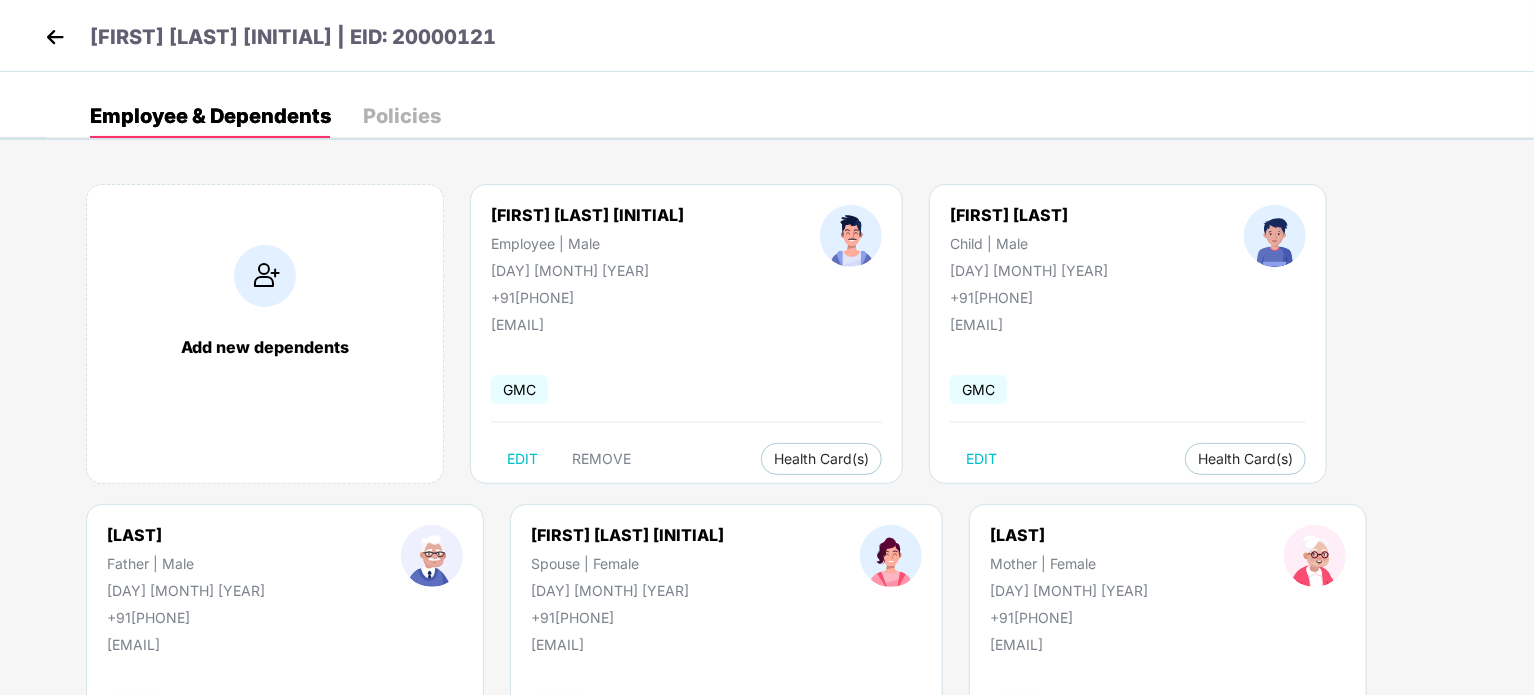 click on "[FIRST] [LAST] [INITIAL] | EID: 20000121" at bounding box center (767, 36) 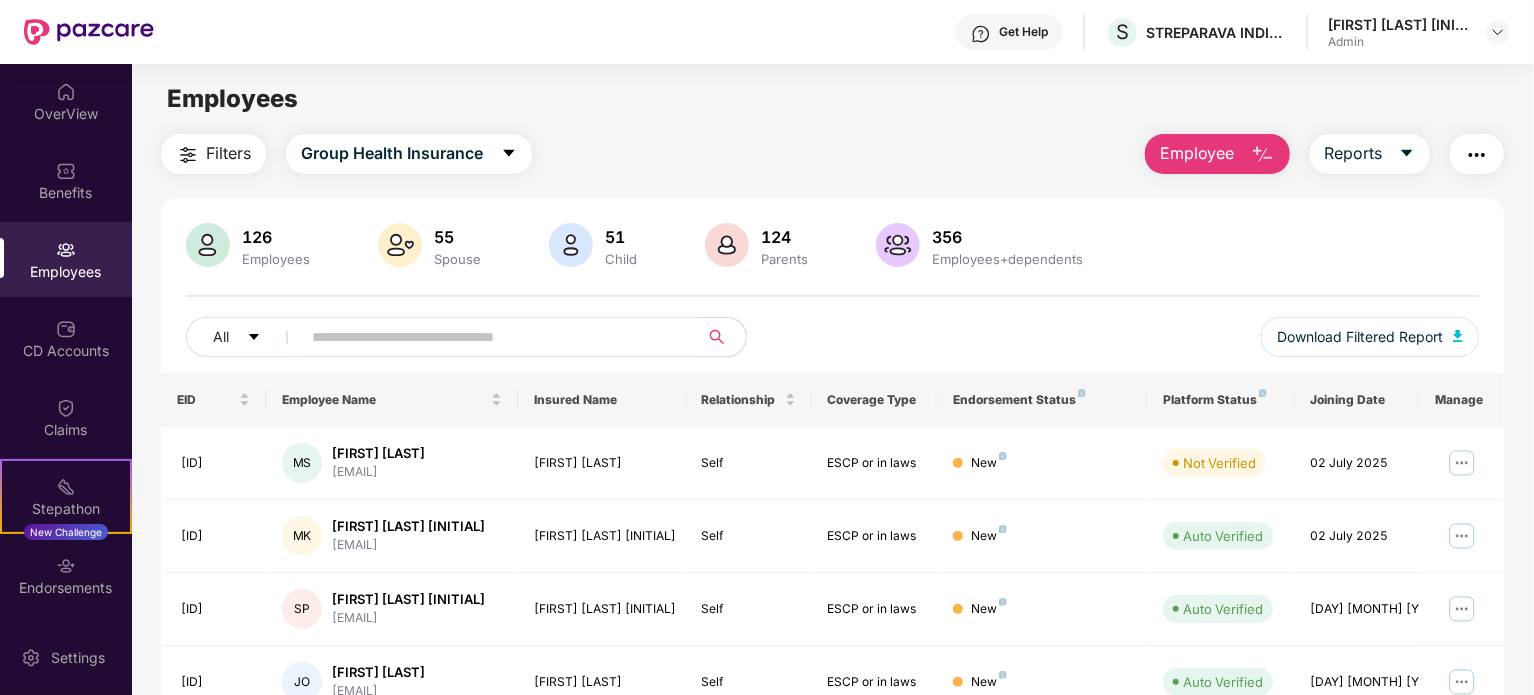 click at bounding box center (493, 337) 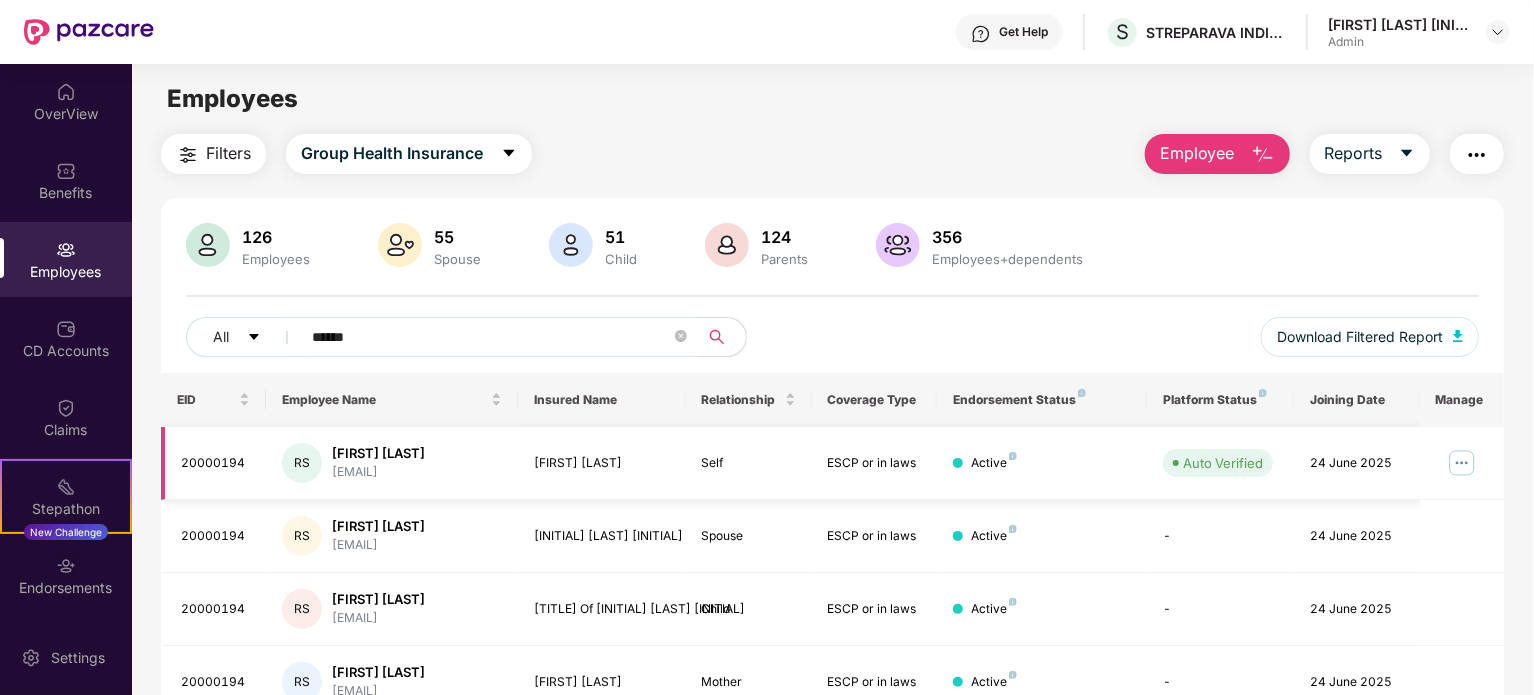 type on "******" 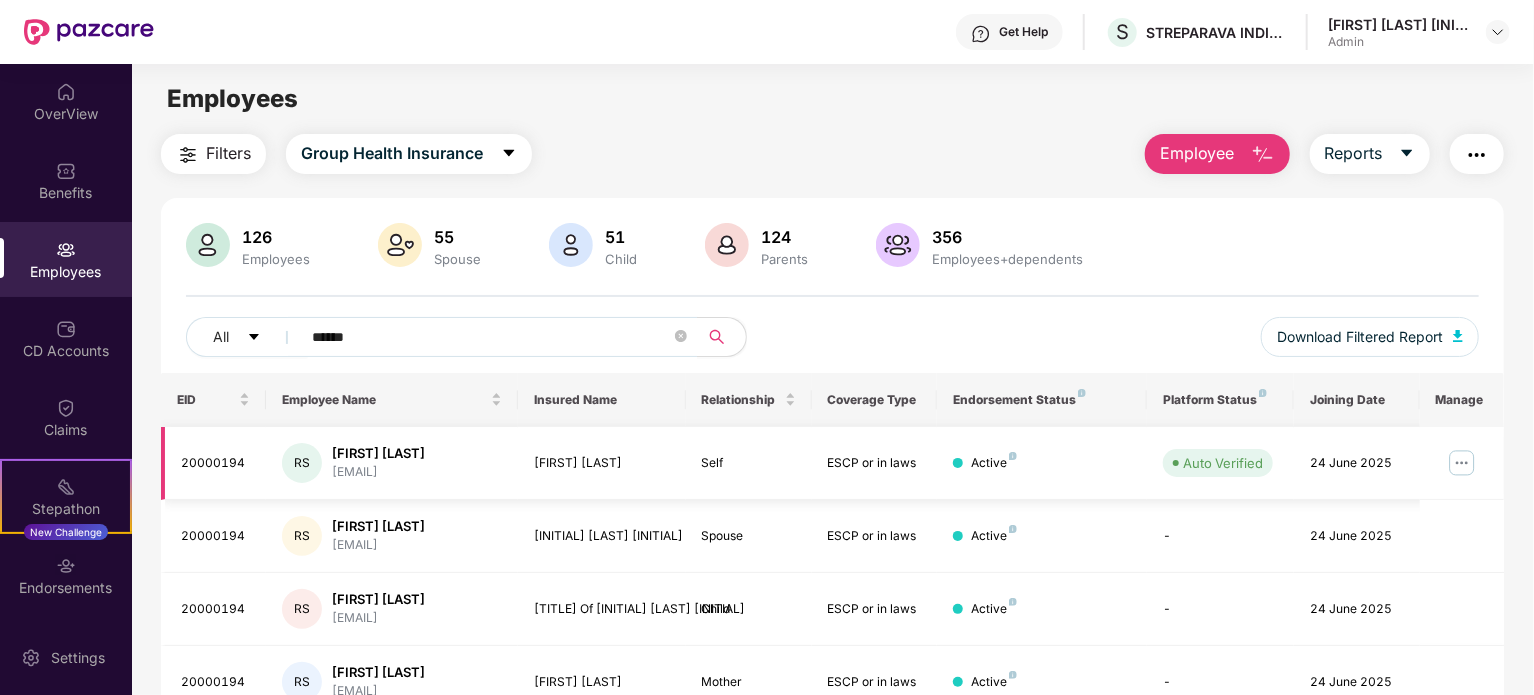 click at bounding box center (1462, 463) 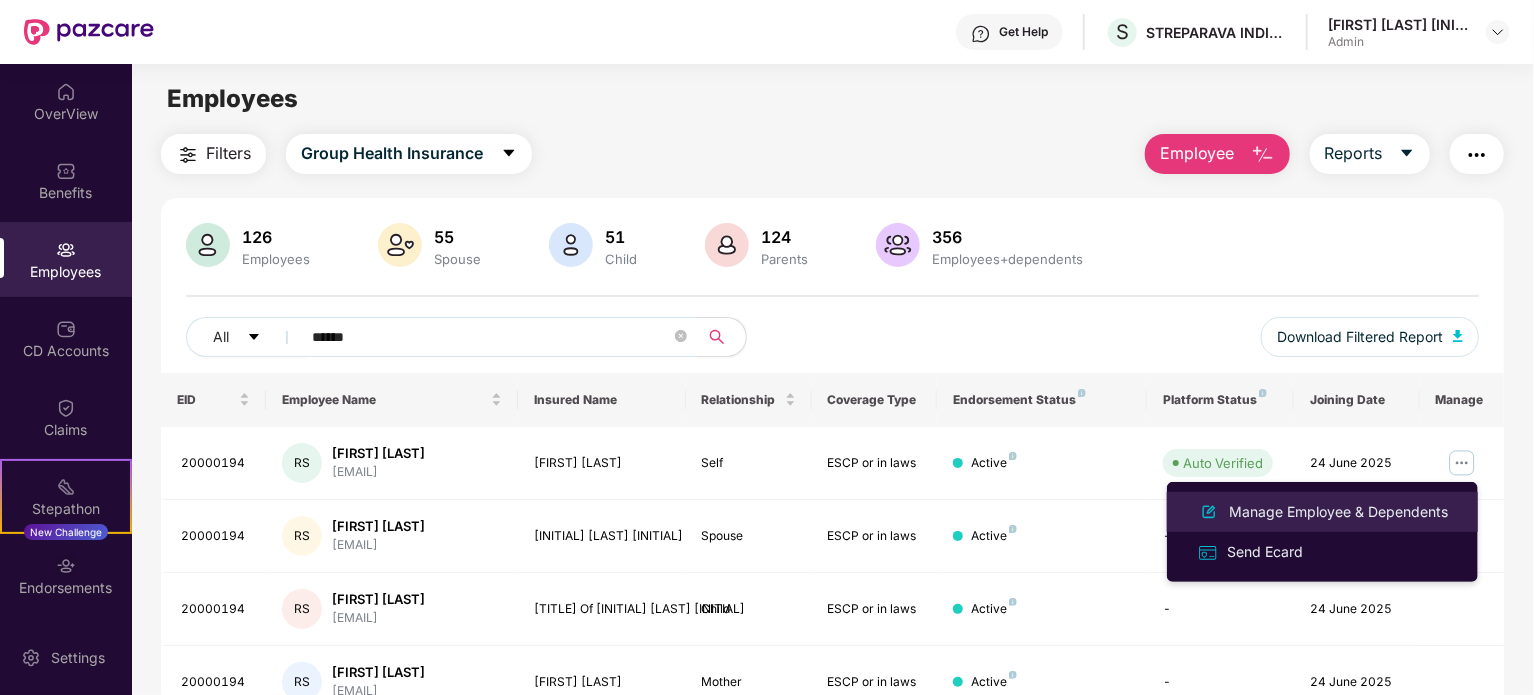 click on "Manage Employee & Dependents" at bounding box center (1338, 512) 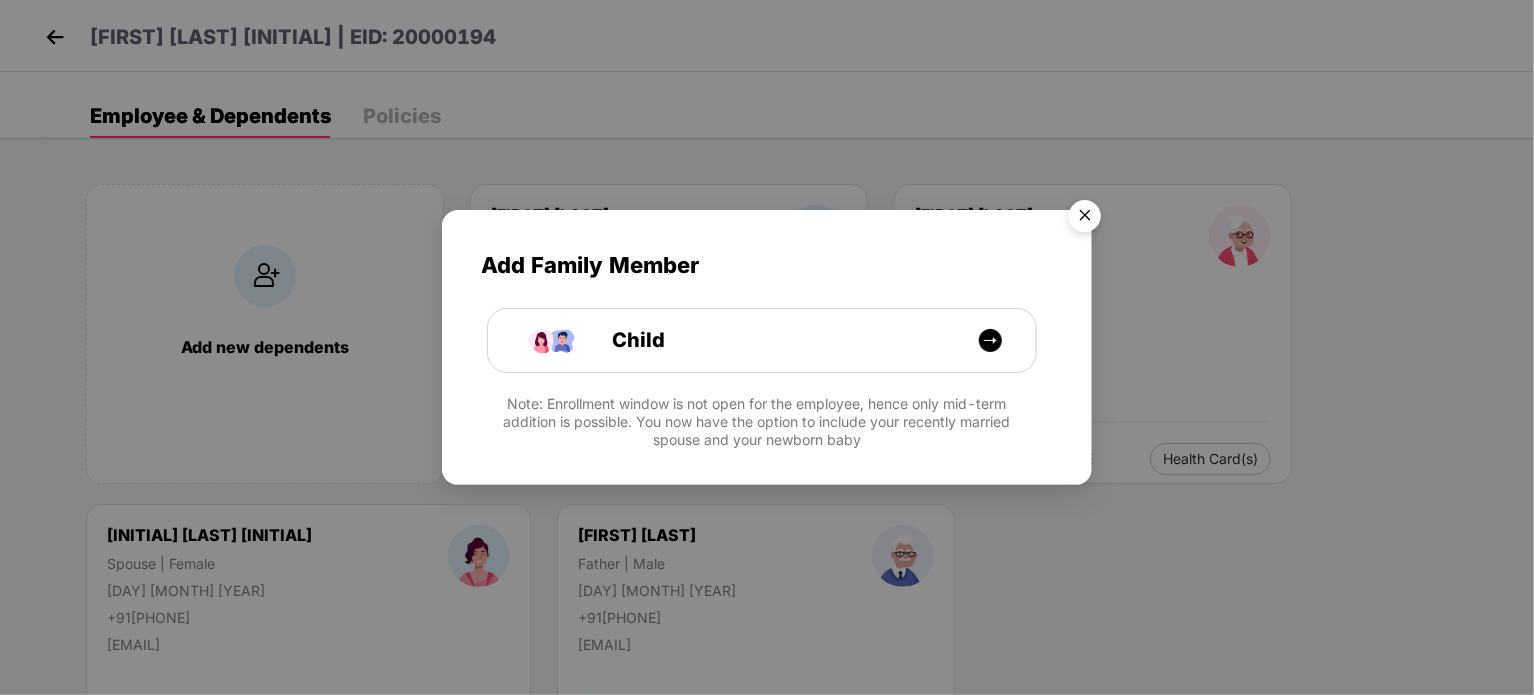 click at bounding box center (1085, 219) 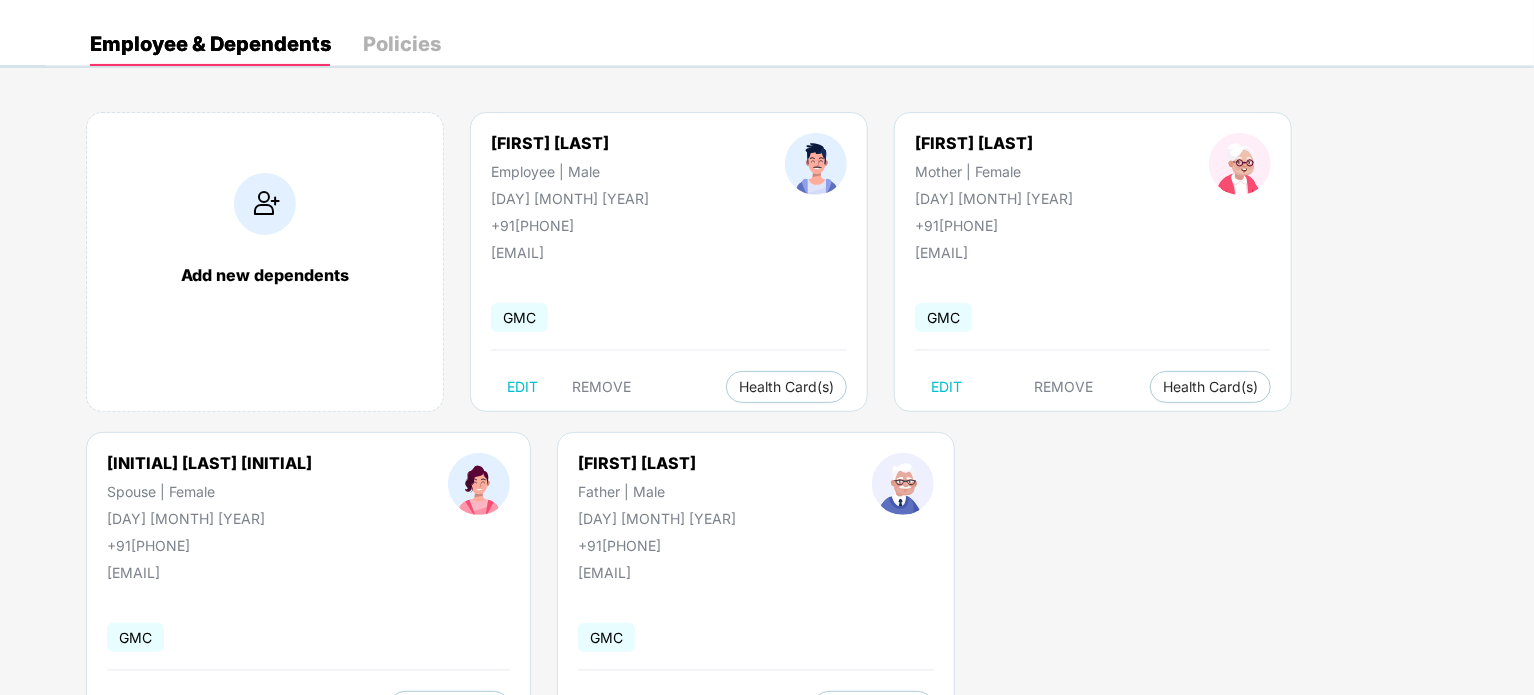 scroll, scrollTop: 159, scrollLeft: 0, axis: vertical 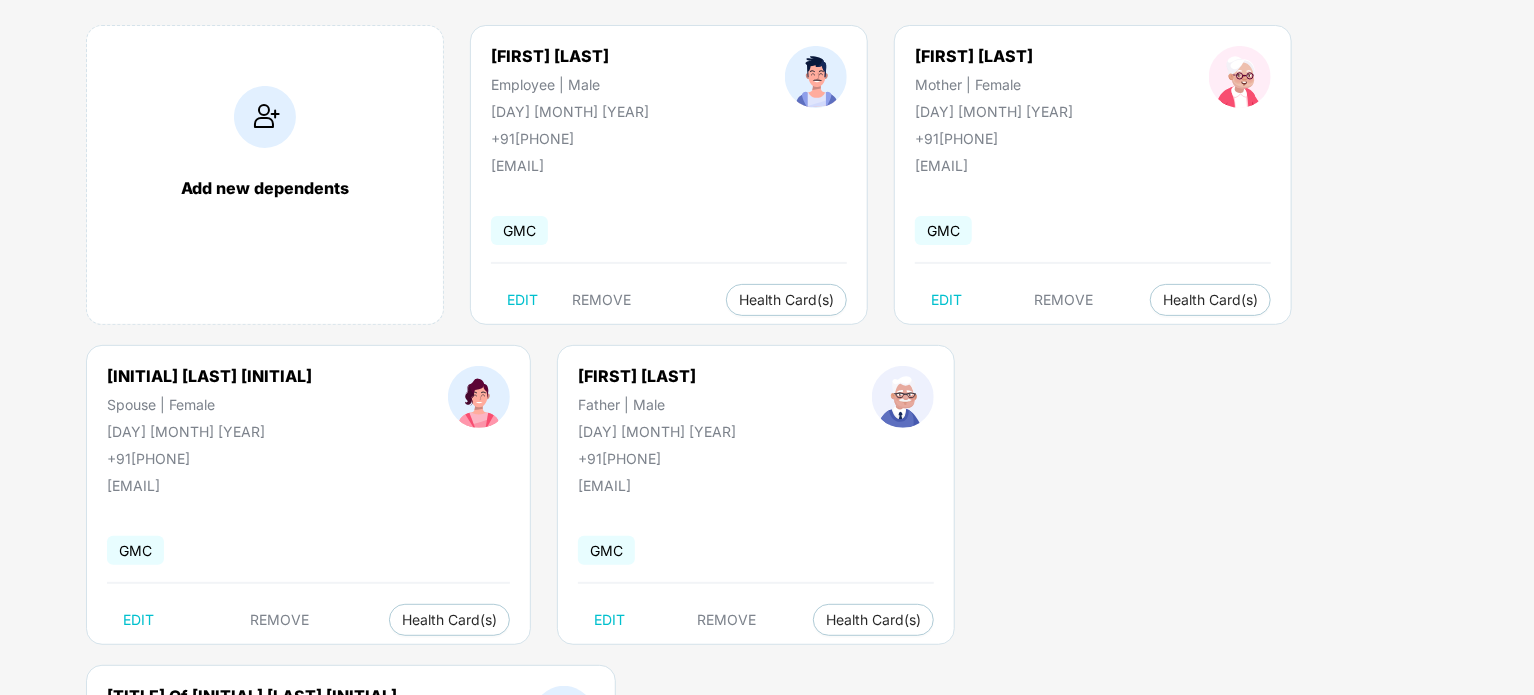 click on "EDIT" at bounding box center [138, 940] 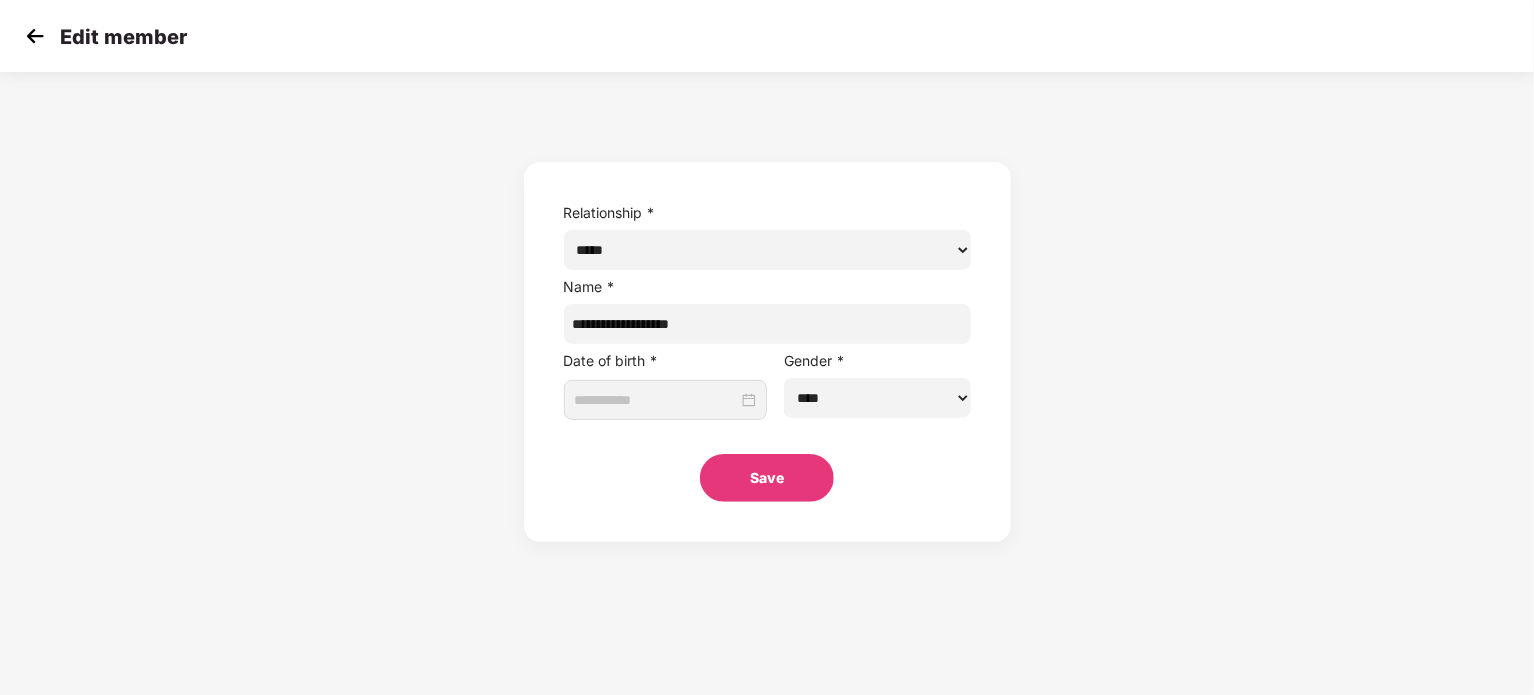type on "**********" 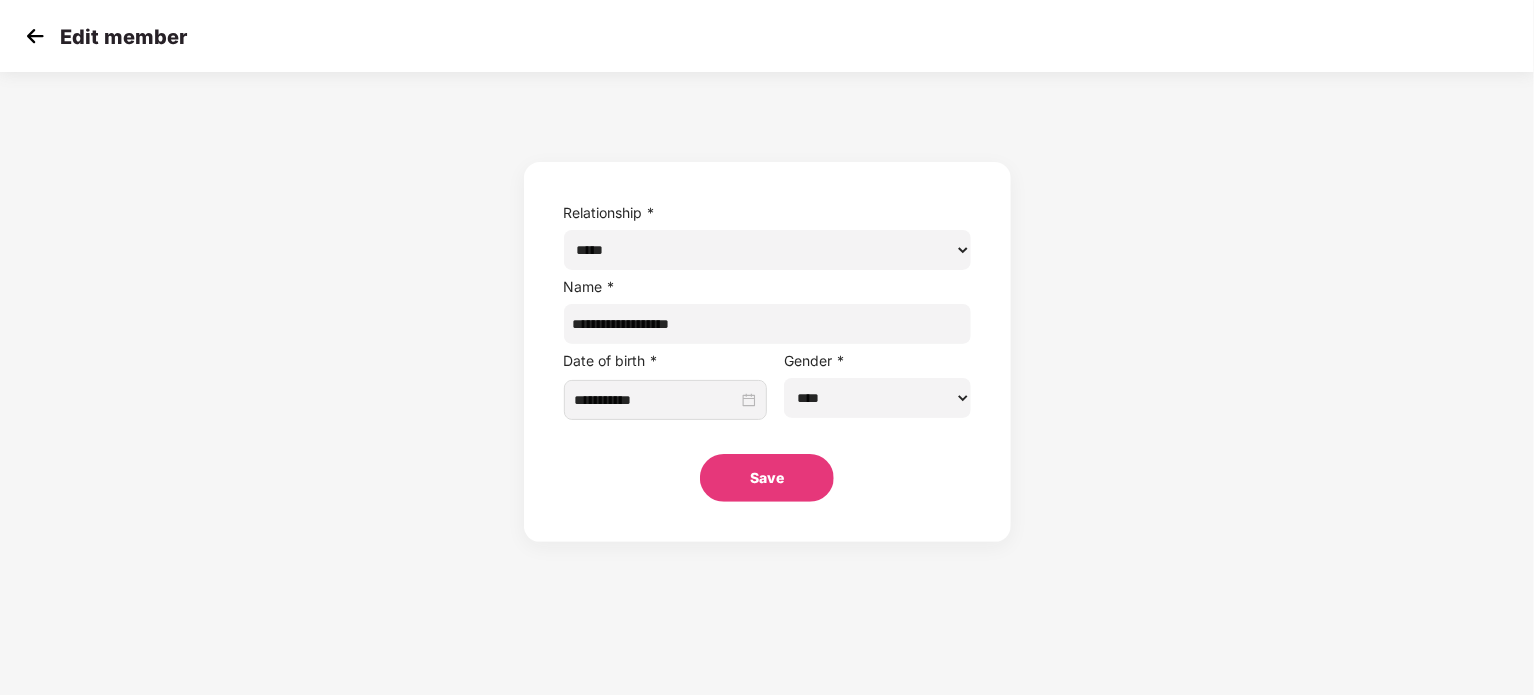 scroll, scrollTop: 0, scrollLeft: 0, axis: both 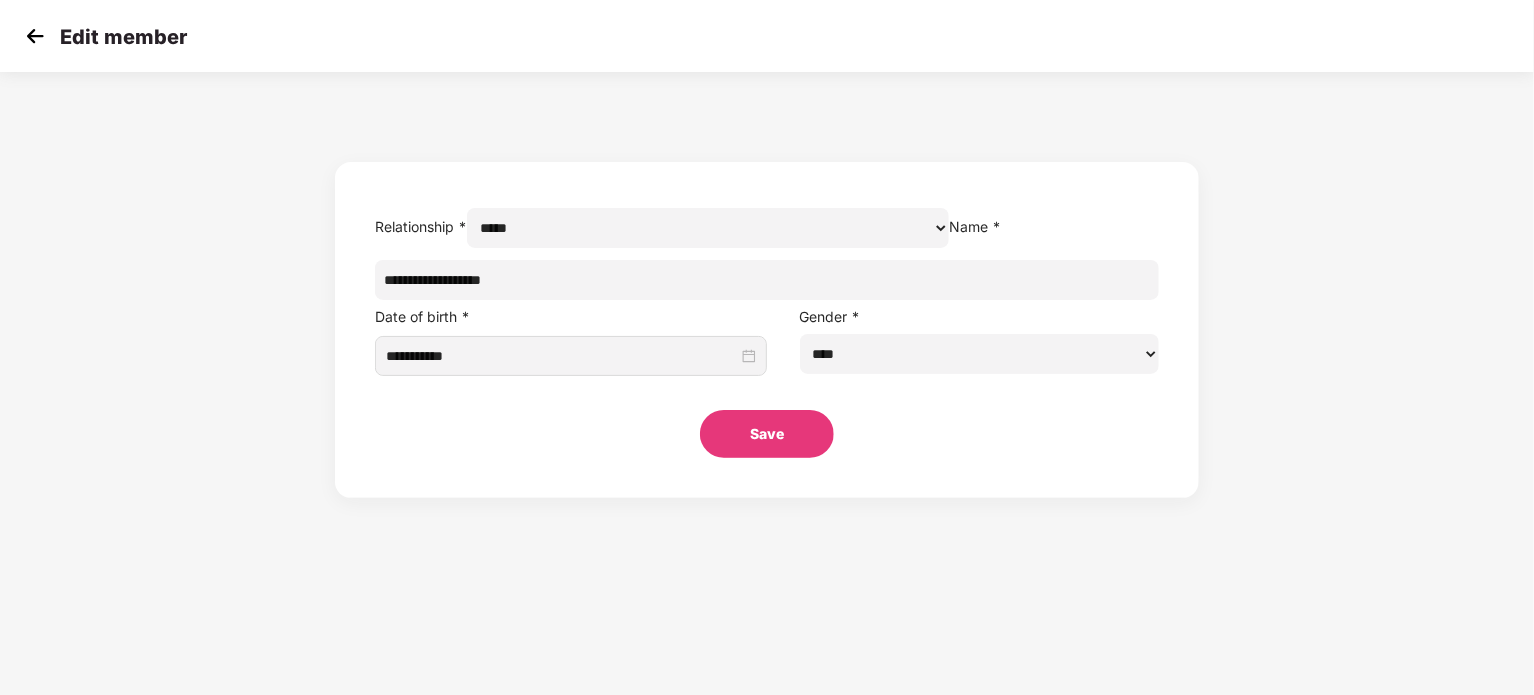click on "**********" at bounding box center (708, 228) 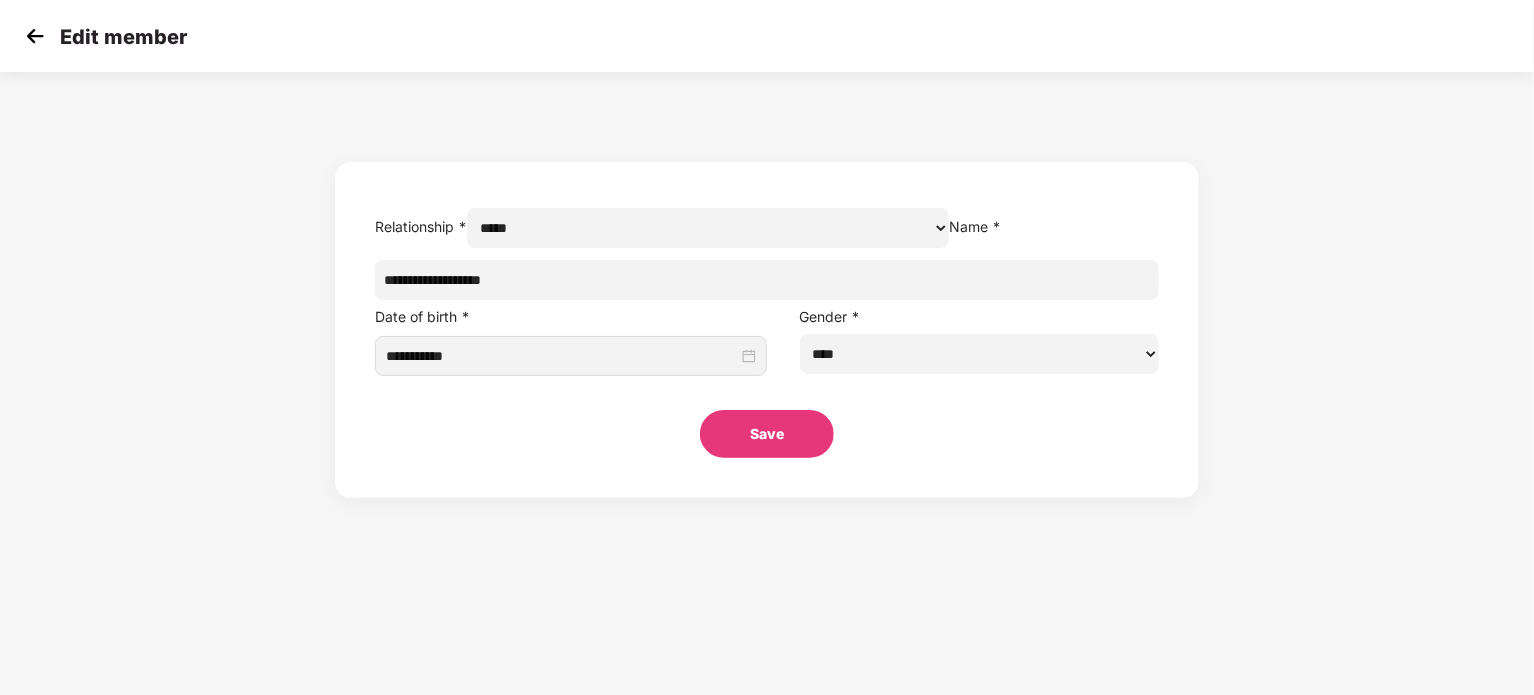 click on "**********" at bounding box center (708, 228) 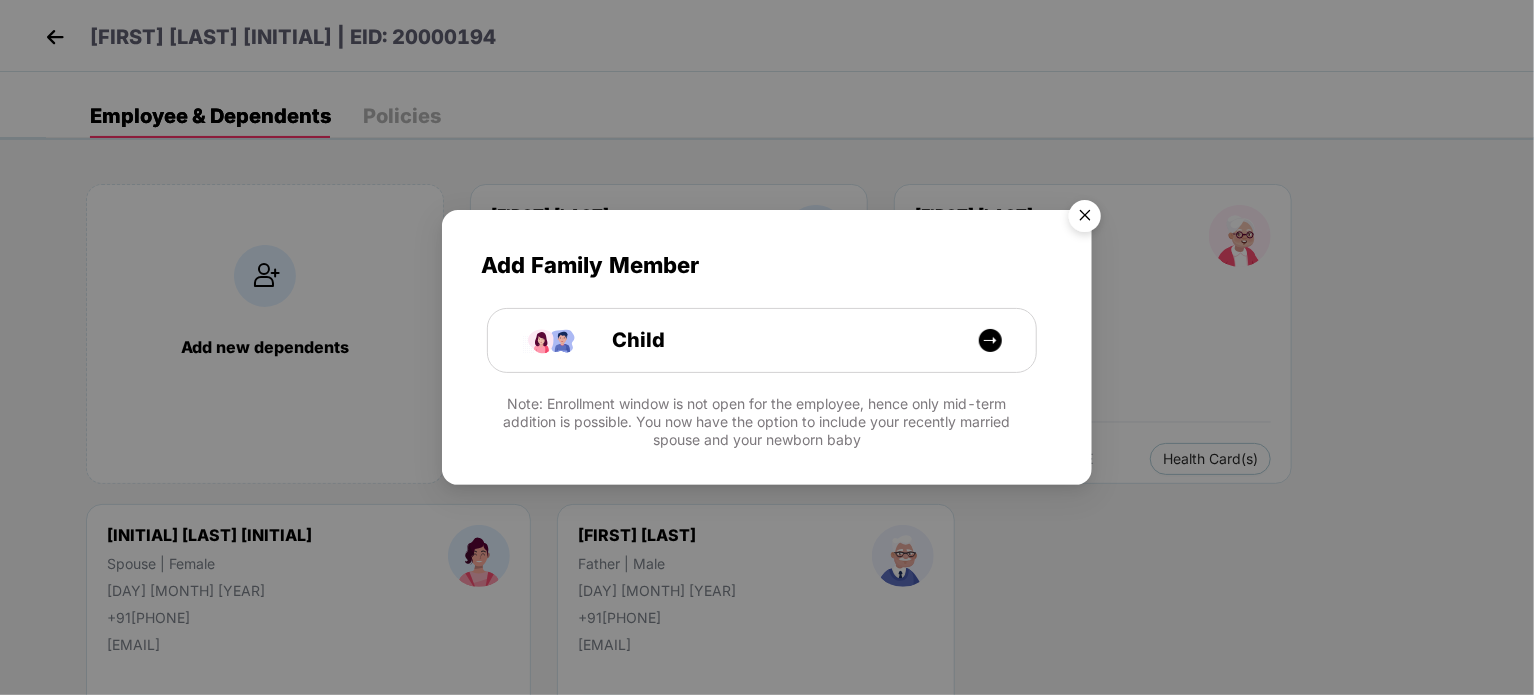 click at bounding box center [1085, 219] 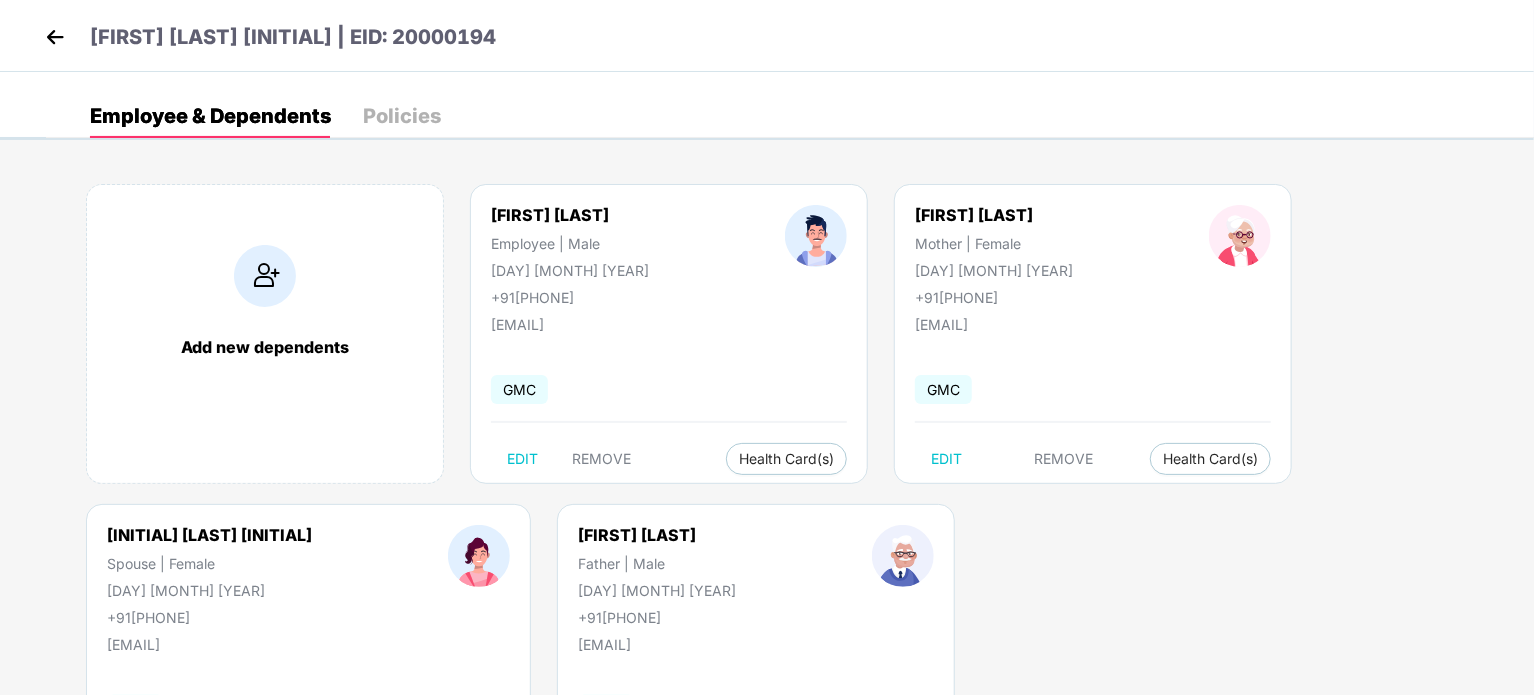 click on "[FIRST] [LAST] [INITIAL] | EID: 20000194" at bounding box center [767, 36] 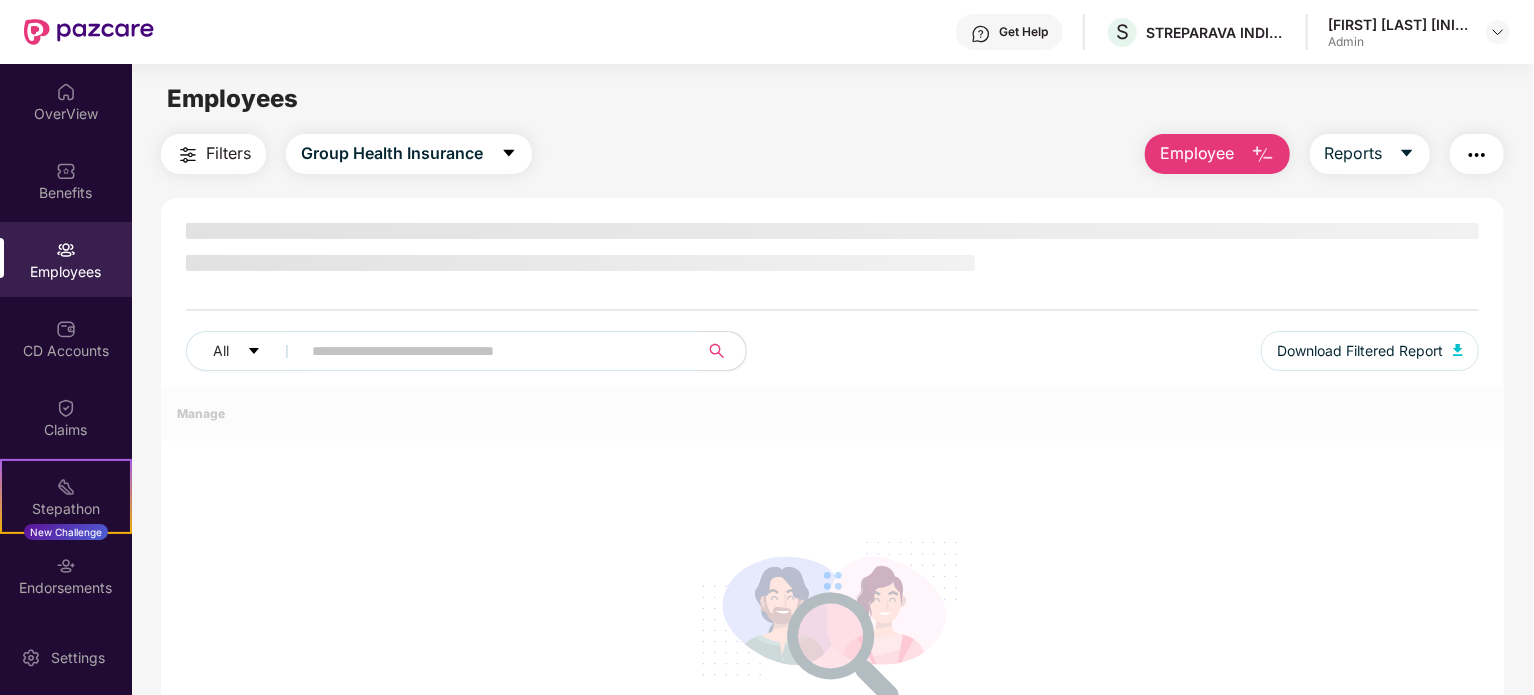 click on "All Download Filtered Report" at bounding box center [832, 305] 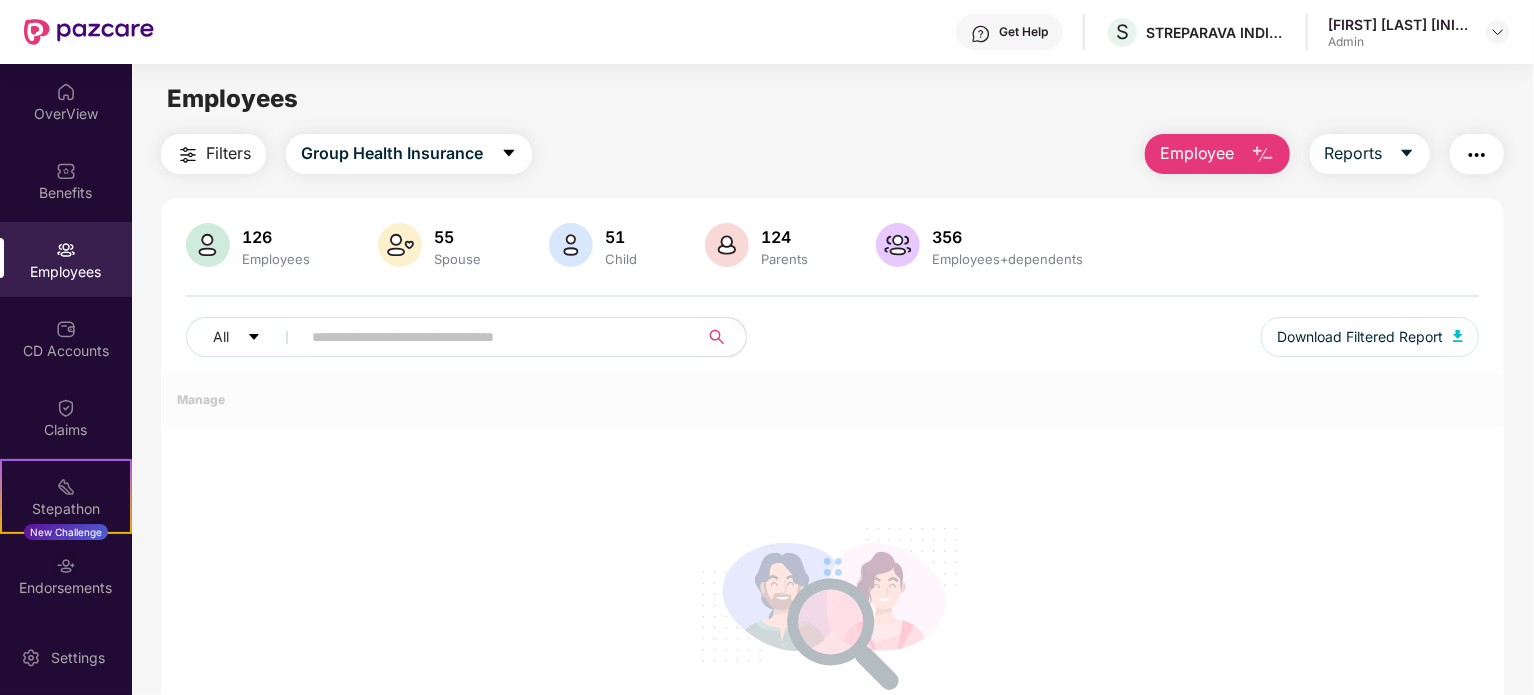 click at bounding box center [491, 337] 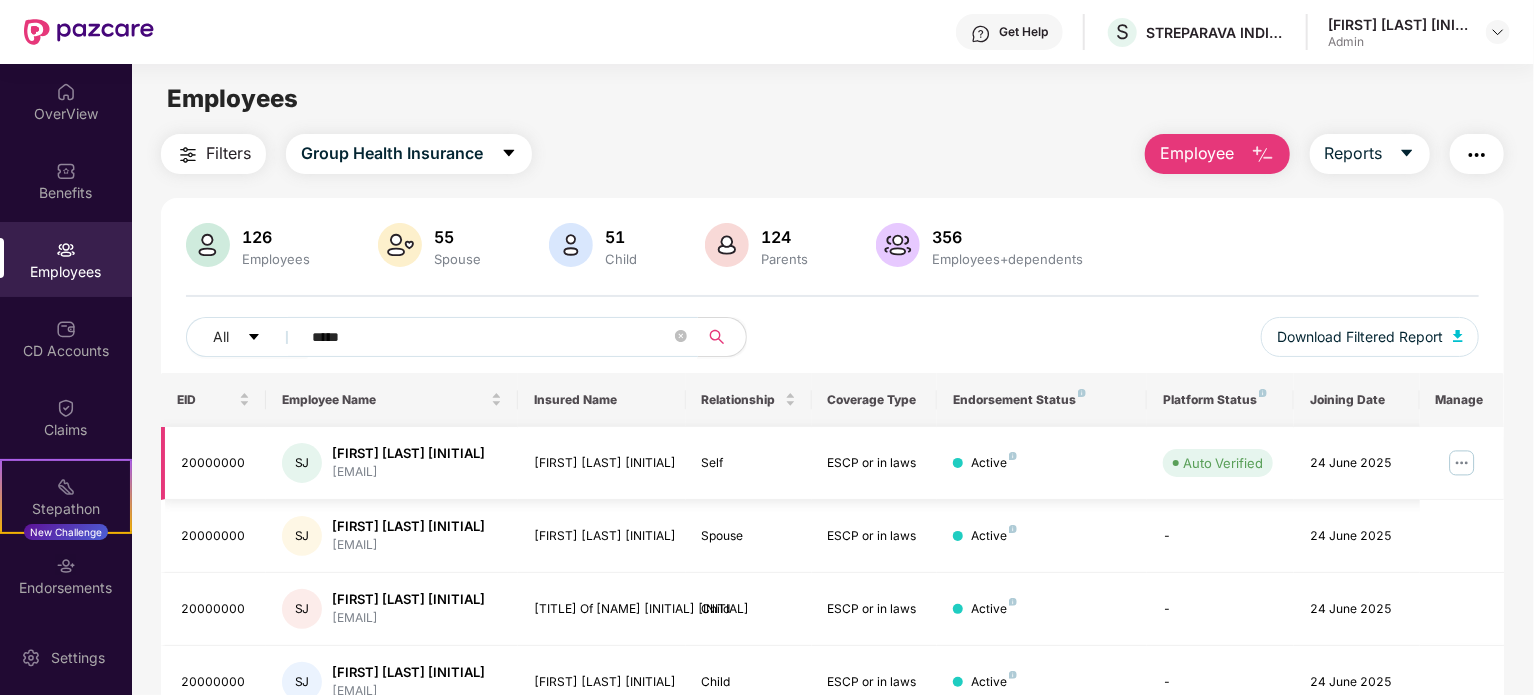 type on "*****" 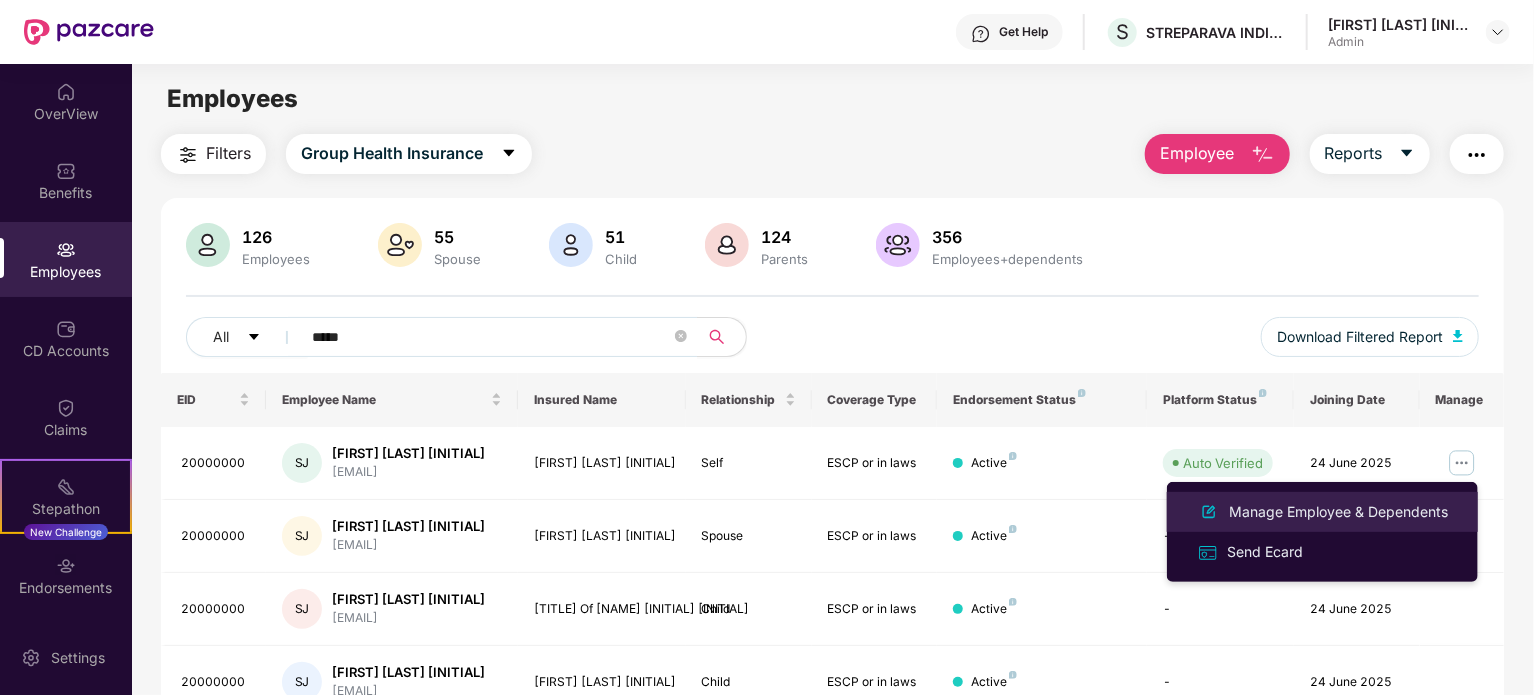 click on "Manage Employee & Dependents" at bounding box center (1338, 512) 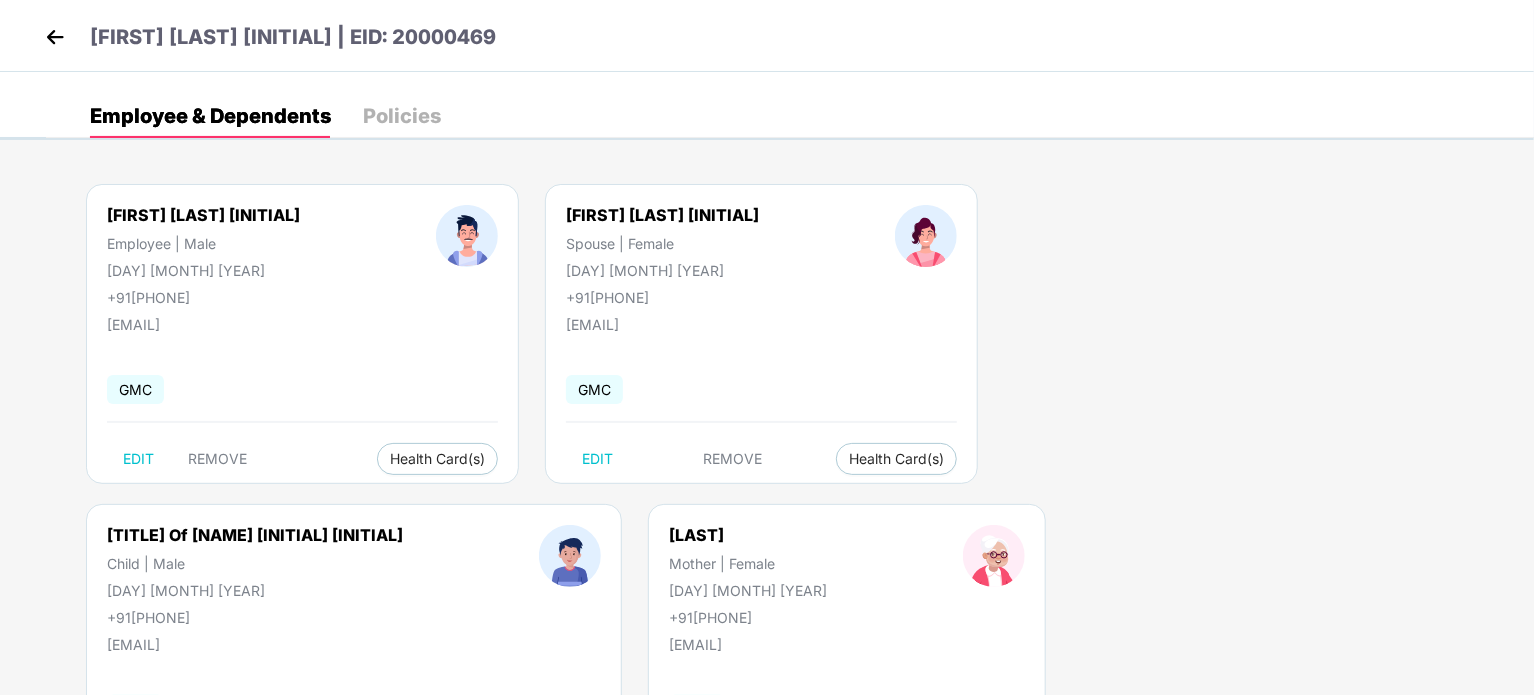 click on "EDIT" at bounding box center [138, 779] 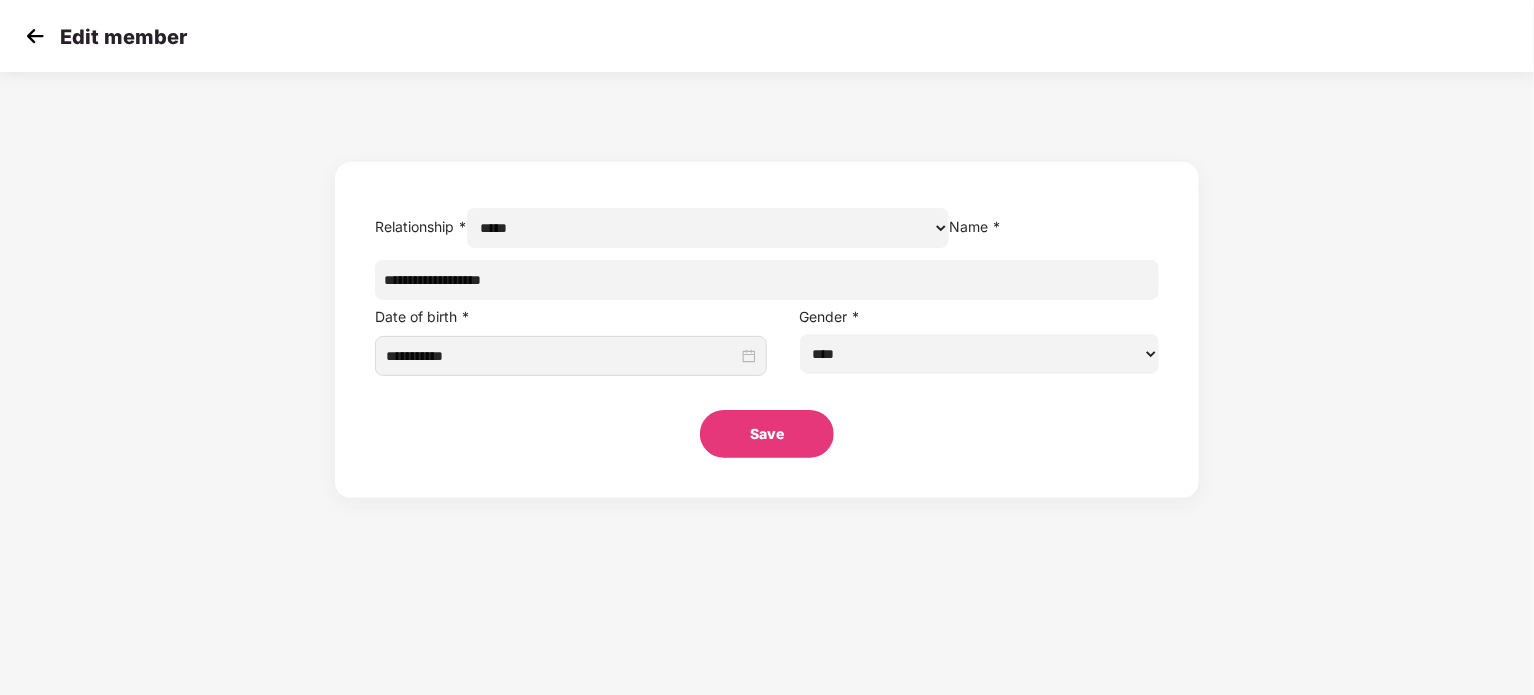 click on "**********" at bounding box center (708, 228) 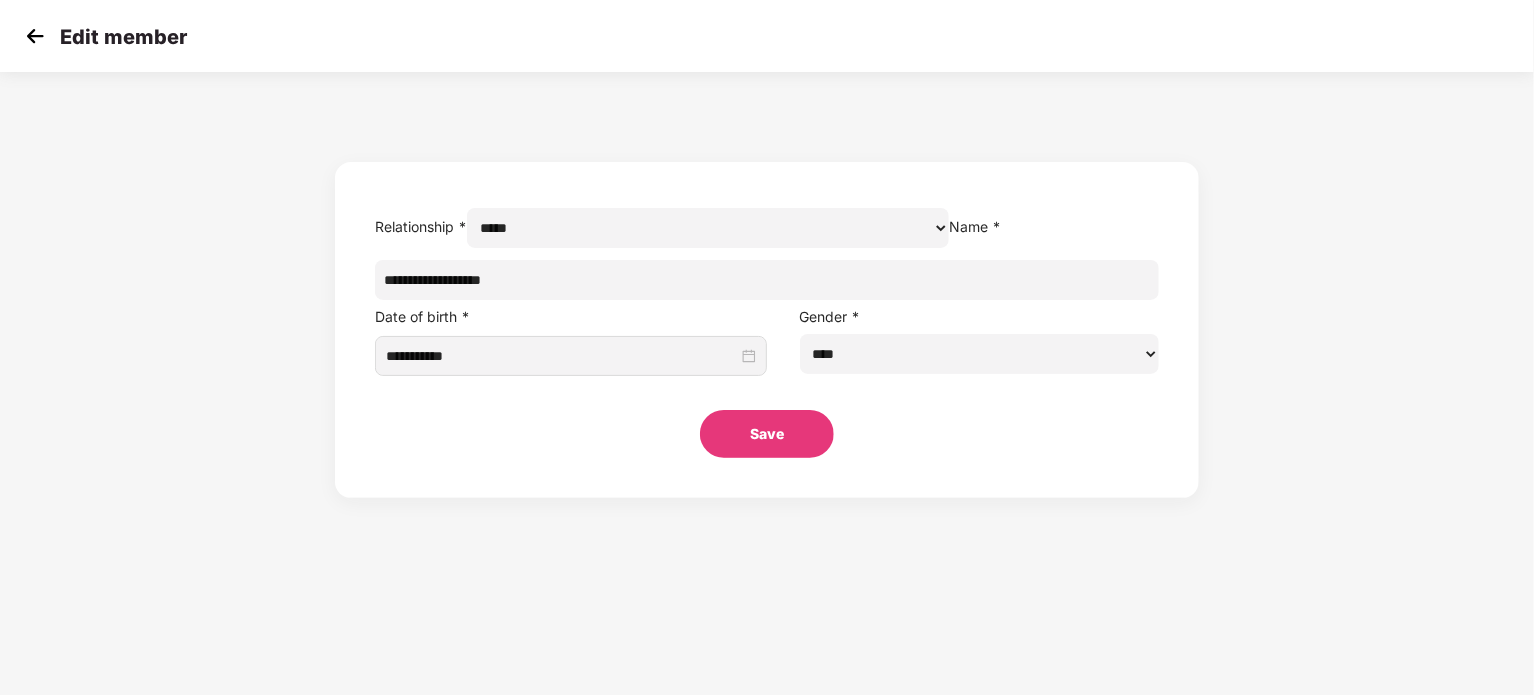 click on "**********" at bounding box center (708, 228) 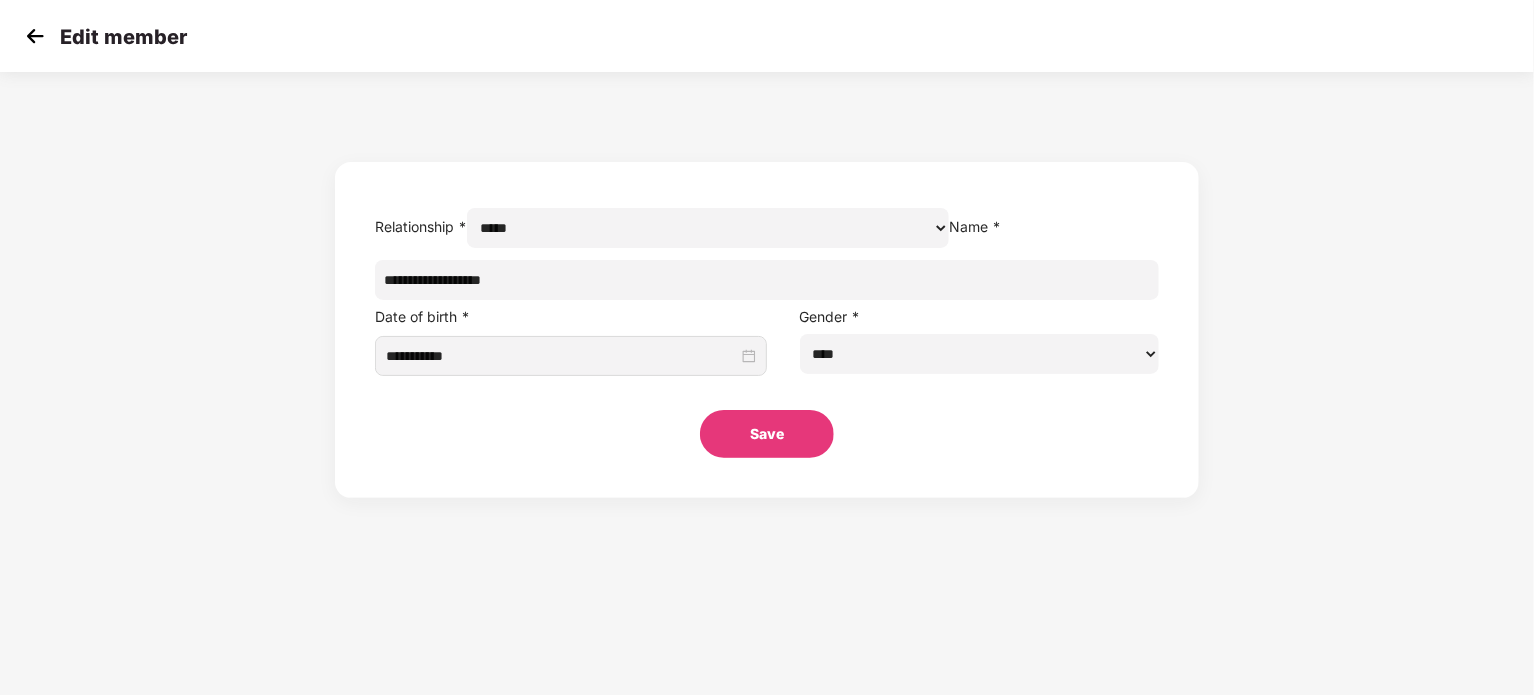 click on "**********" at bounding box center [767, 280] 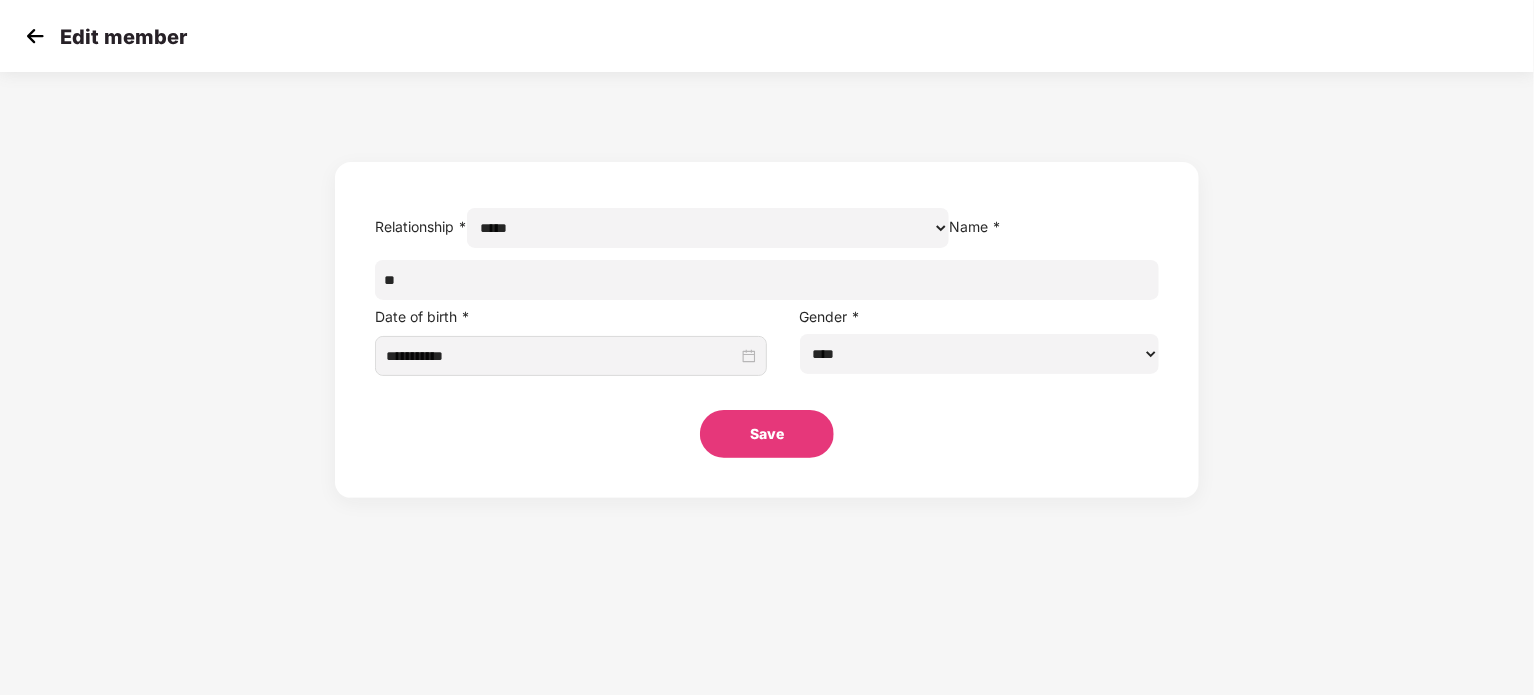 type on "*" 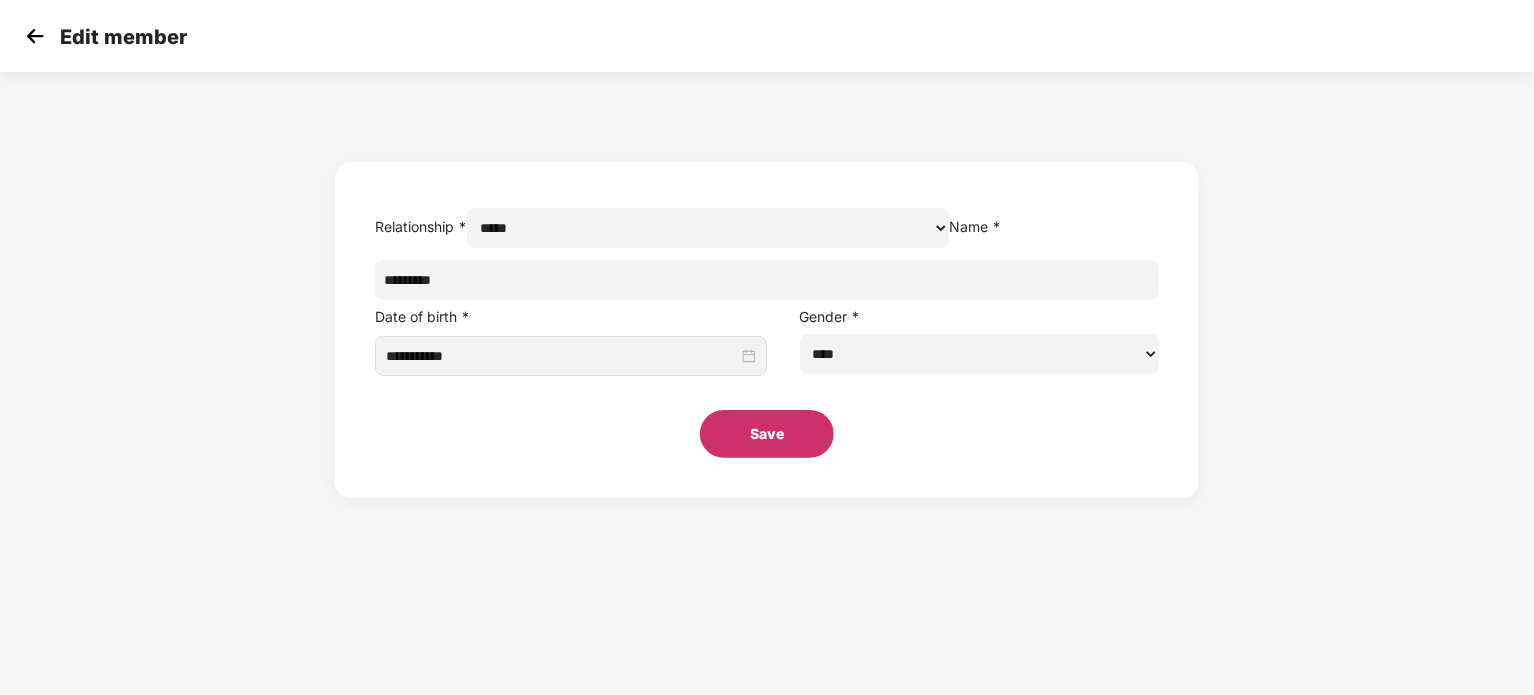 type on "*********" 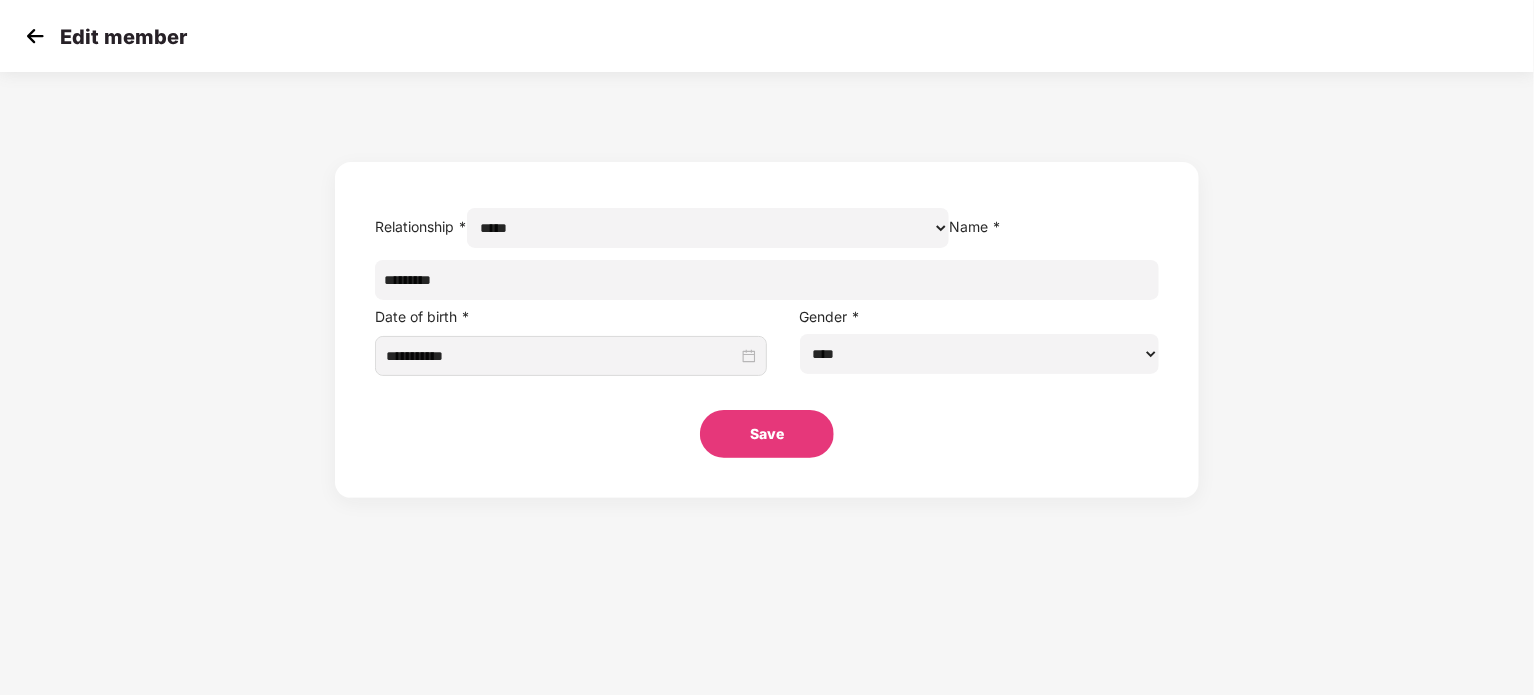 click on "Save" at bounding box center (767, 434) 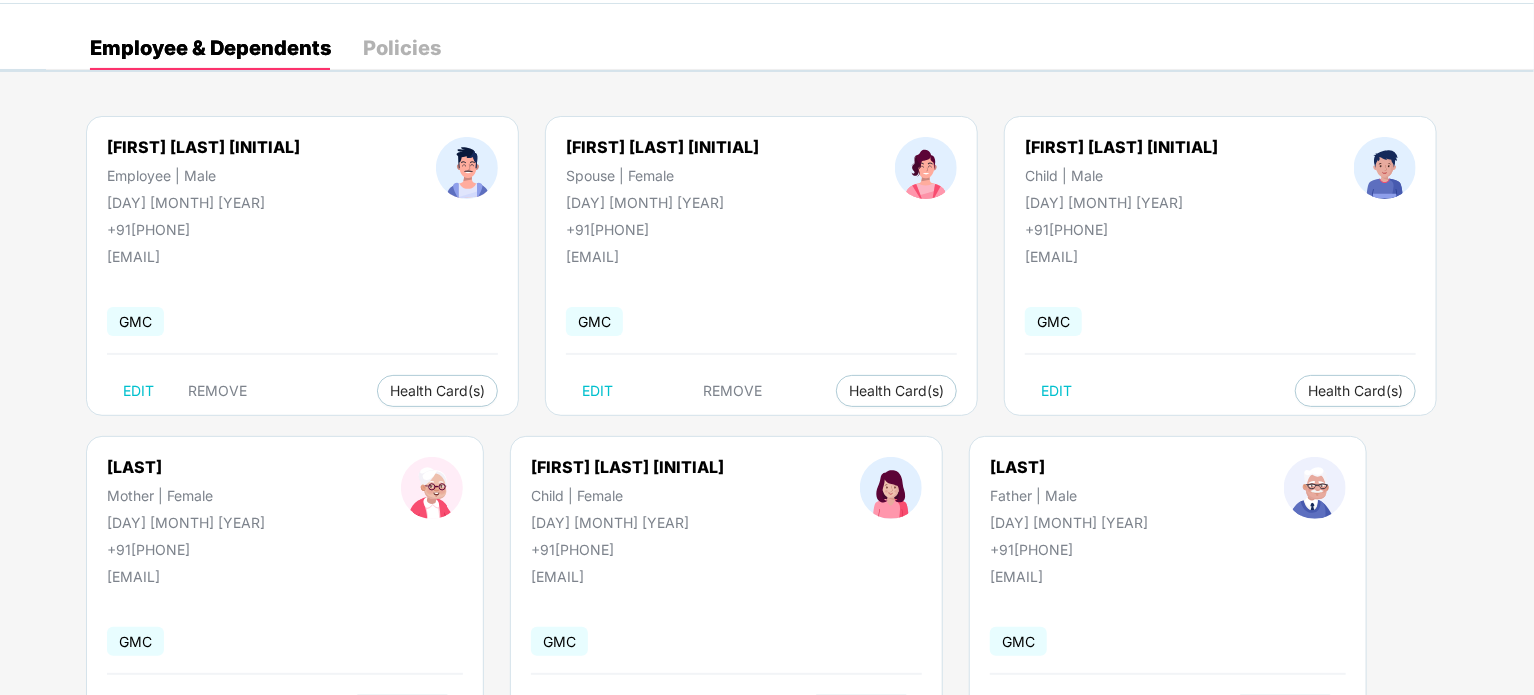 scroll, scrollTop: 100, scrollLeft: 0, axis: vertical 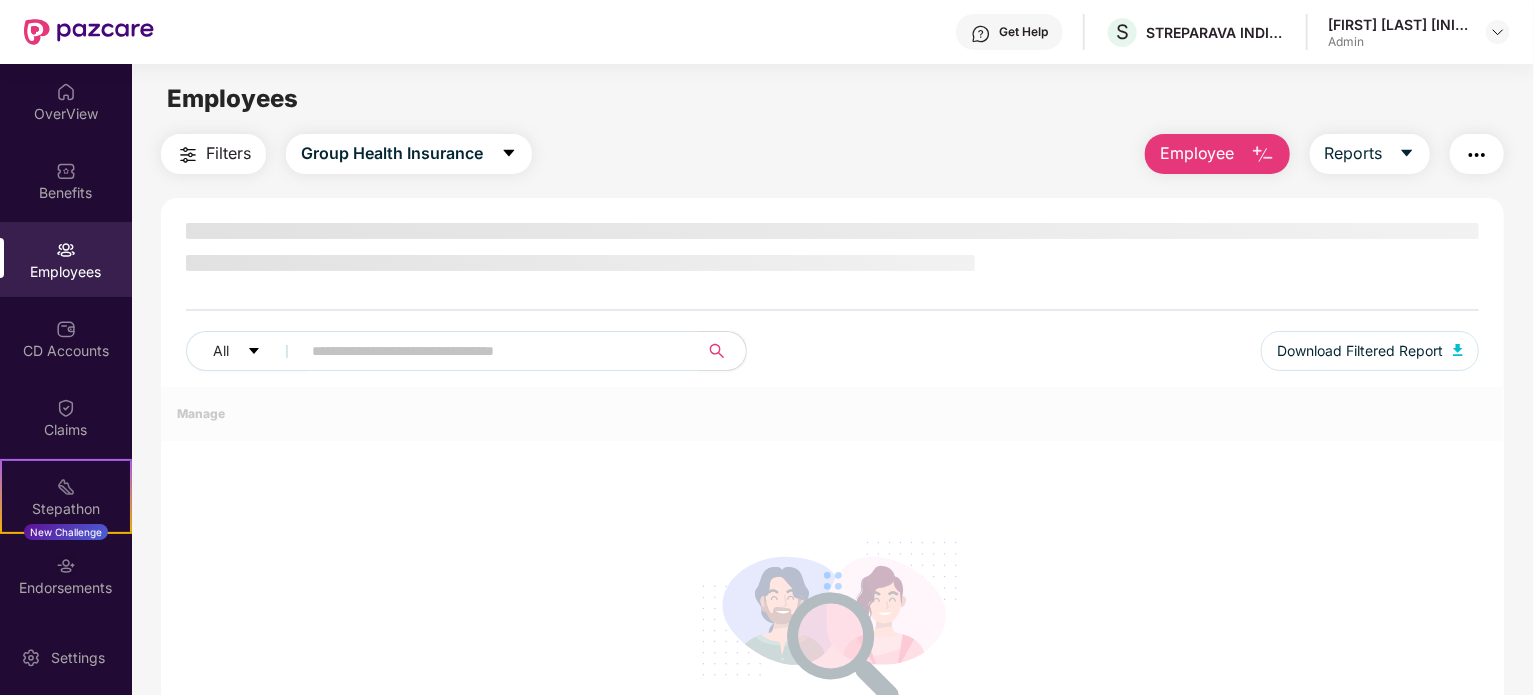 click at bounding box center [493, 351] 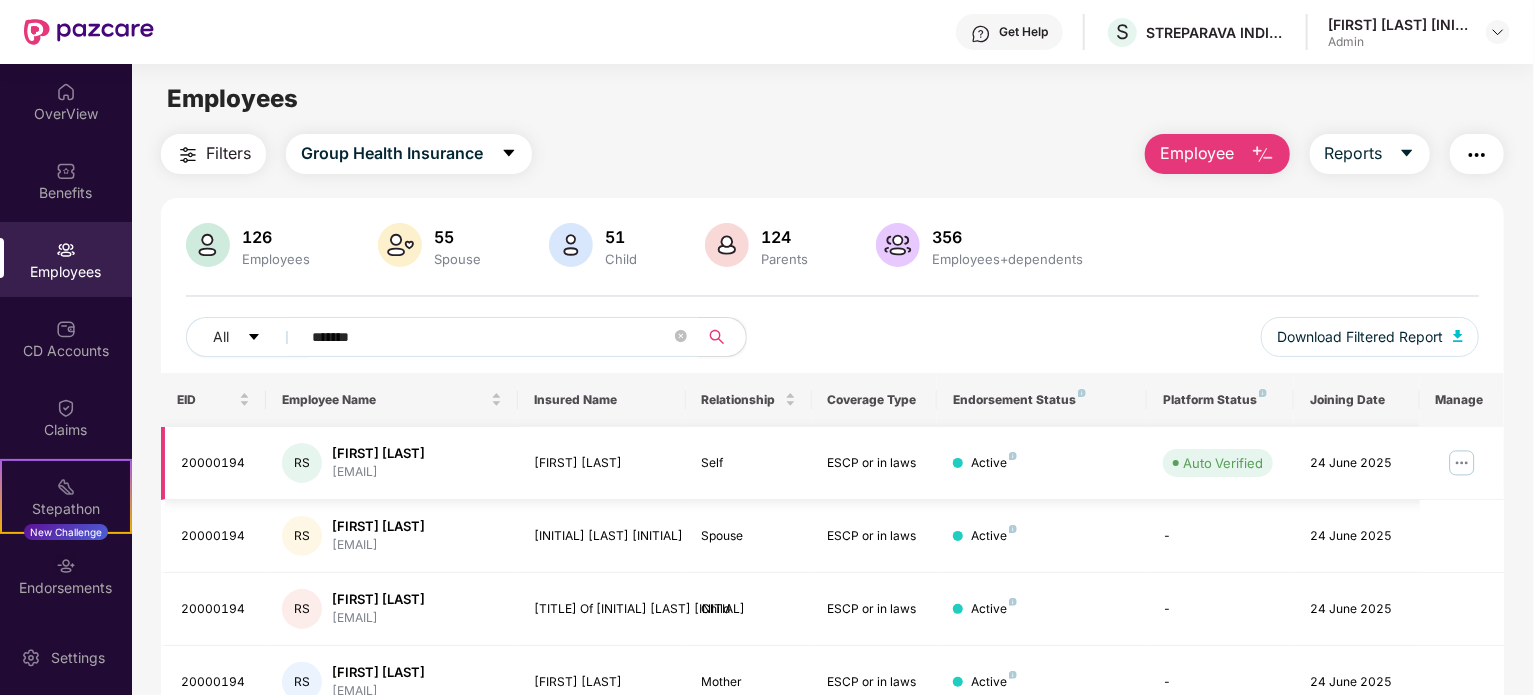 type on "******" 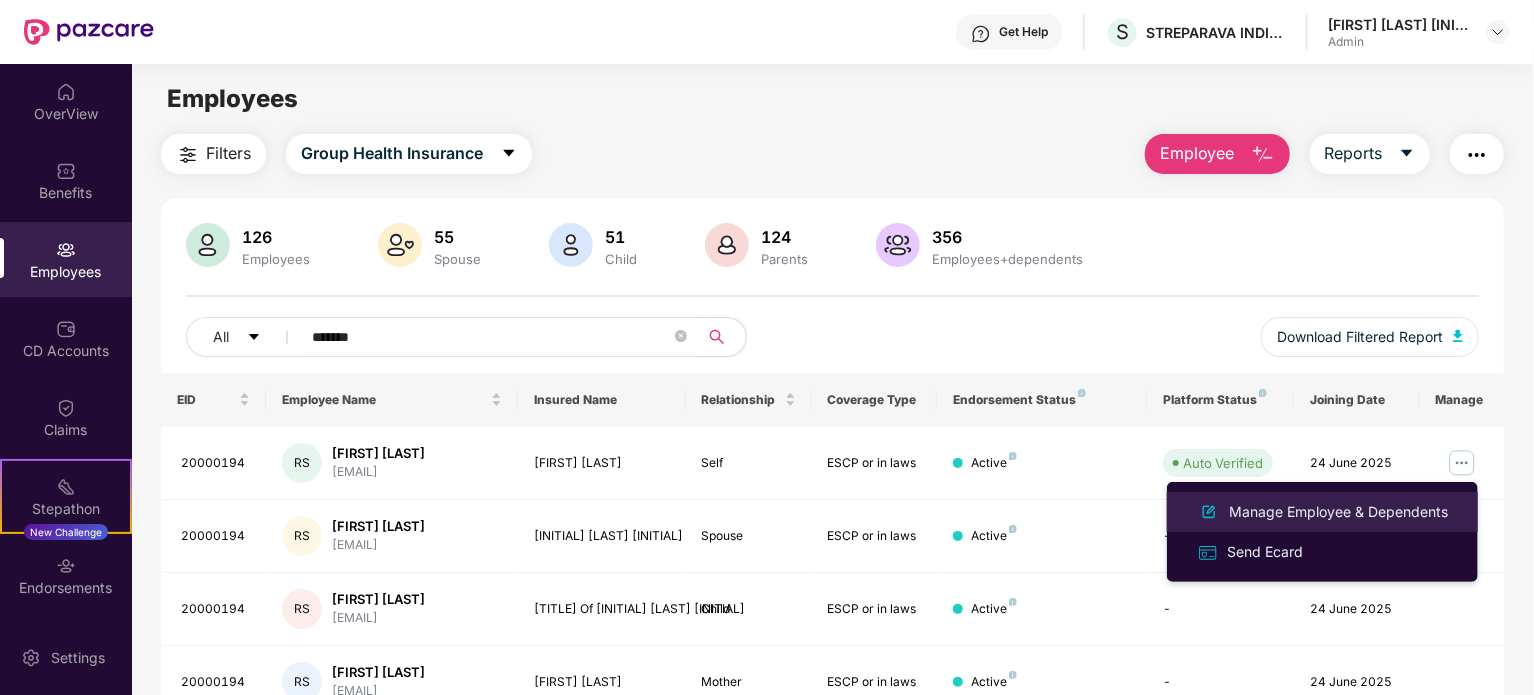 click on "Manage Employee & Dependents" at bounding box center (1338, 512) 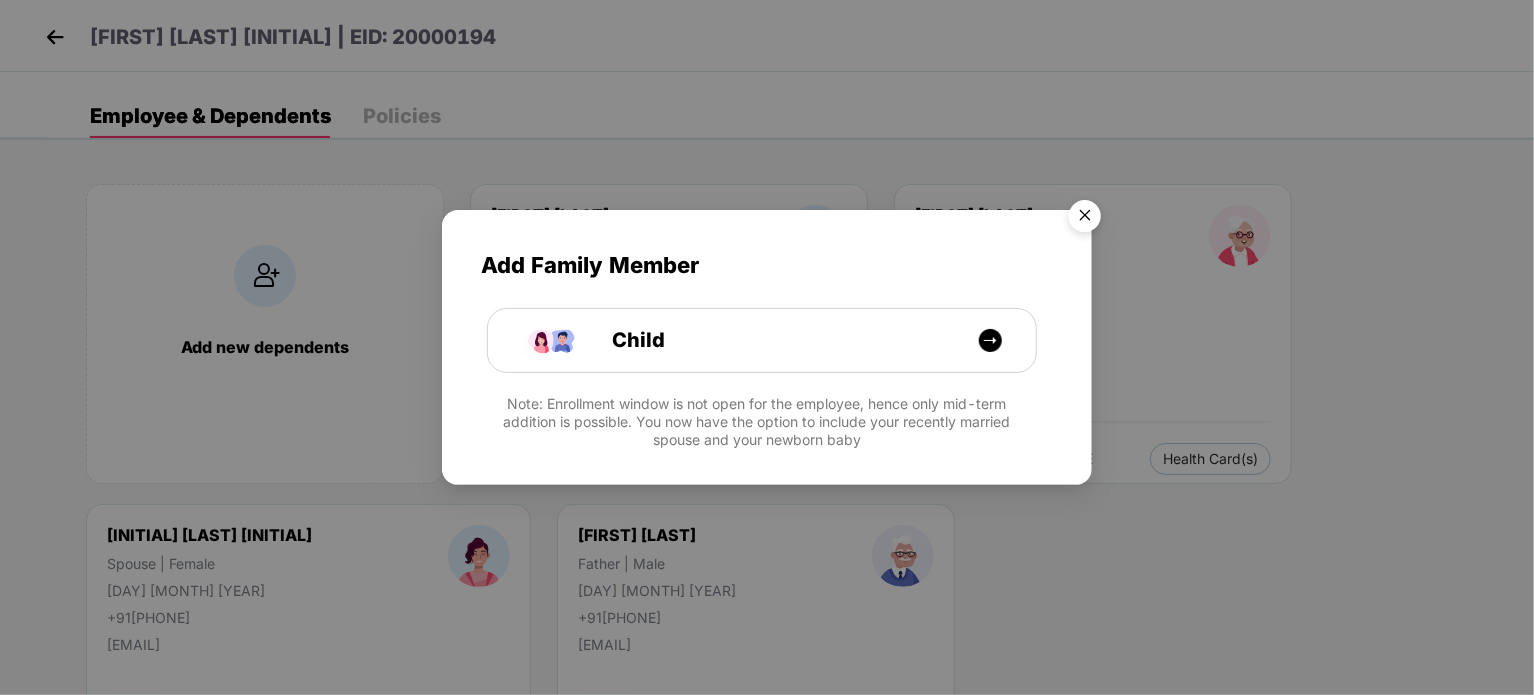 click at bounding box center [1085, 219] 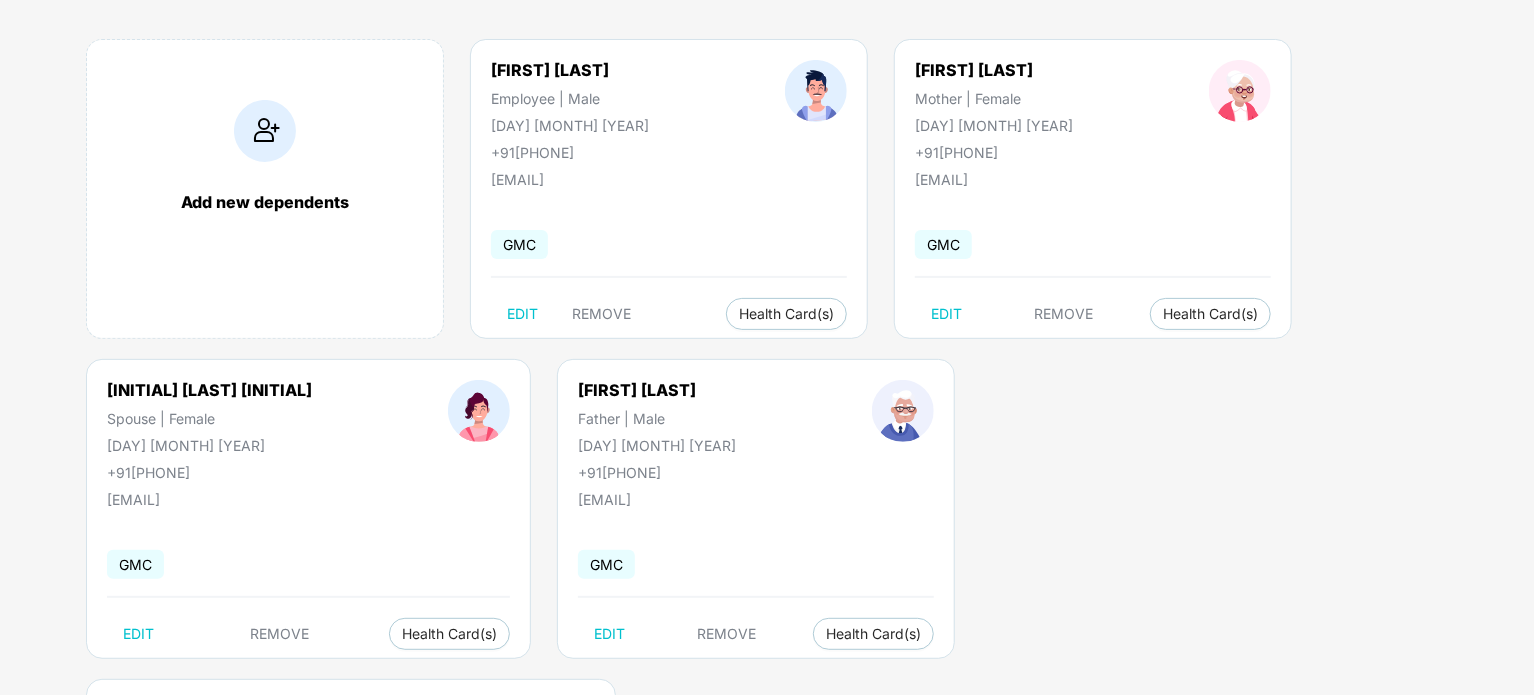 scroll, scrollTop: 159, scrollLeft: 0, axis: vertical 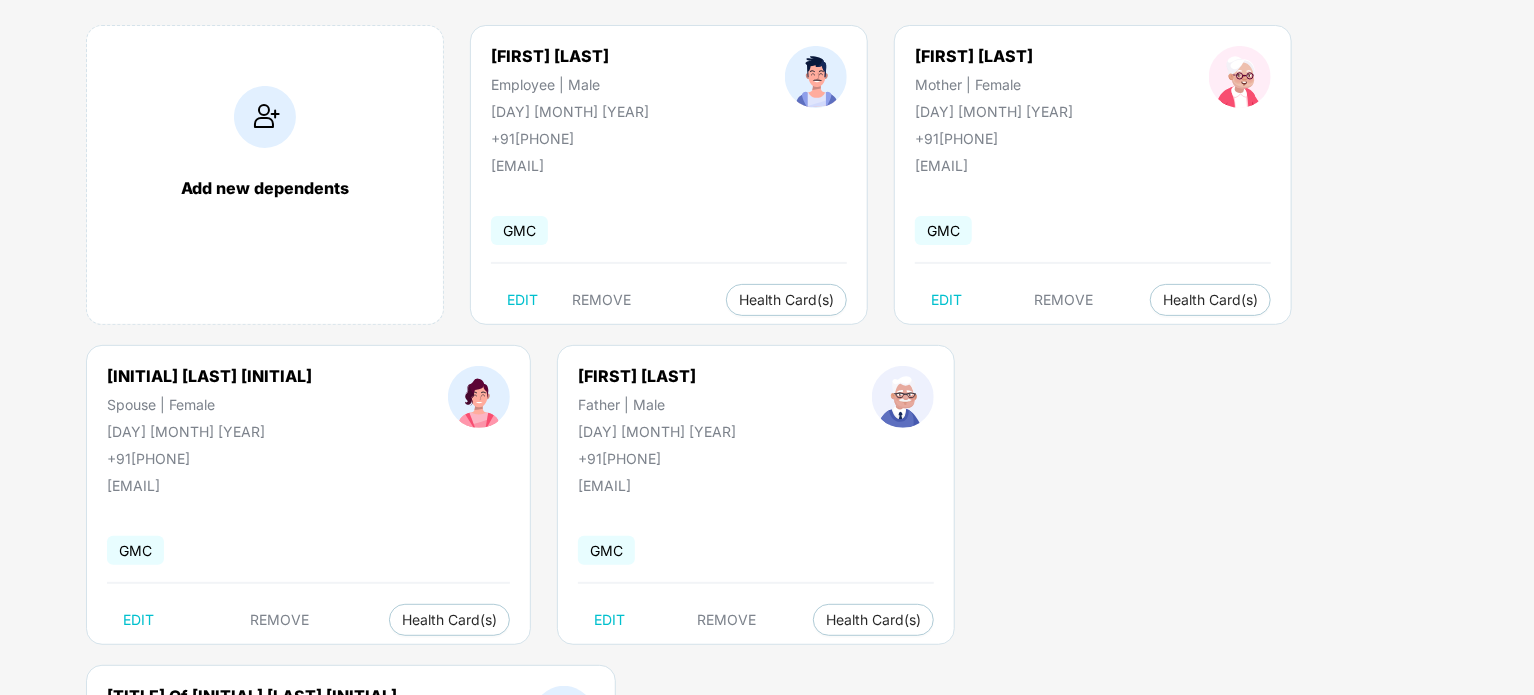 click on "EDIT" at bounding box center [138, 940] 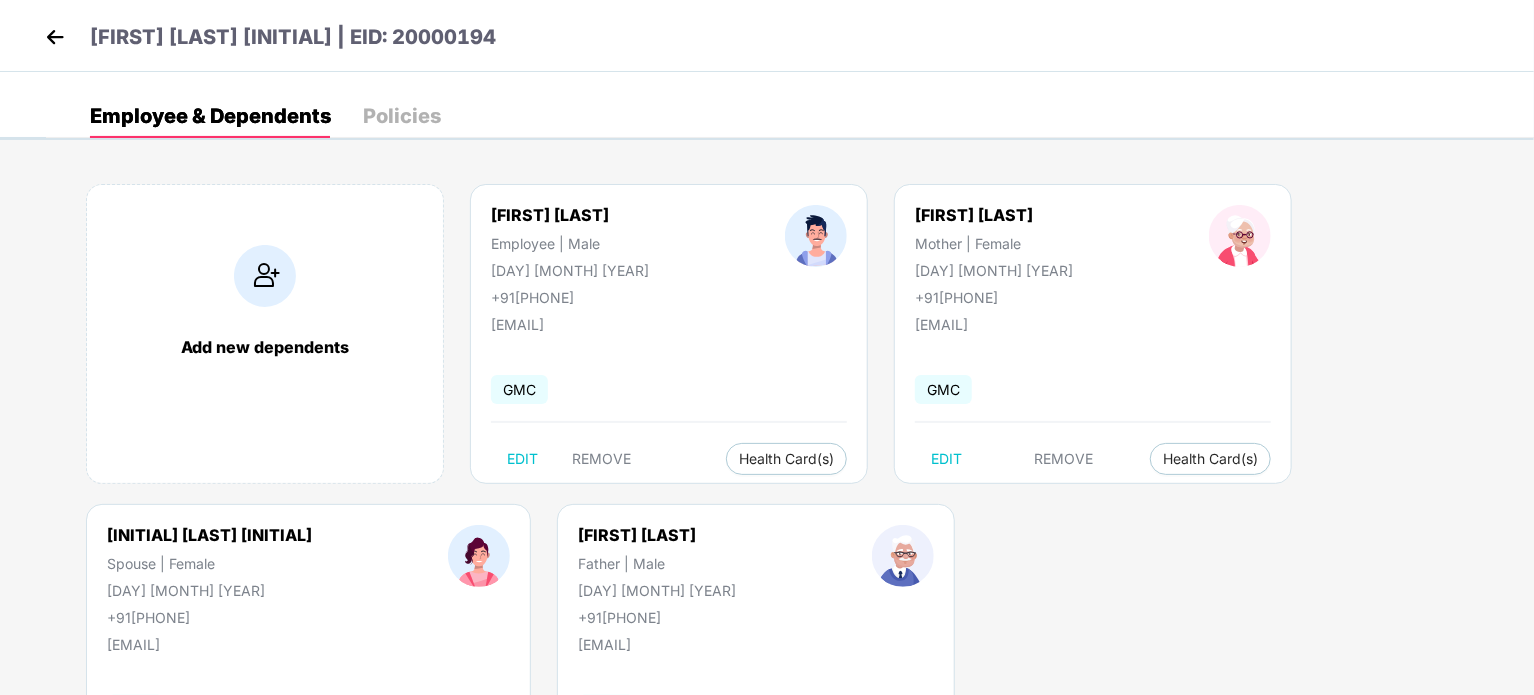 select on "*****" 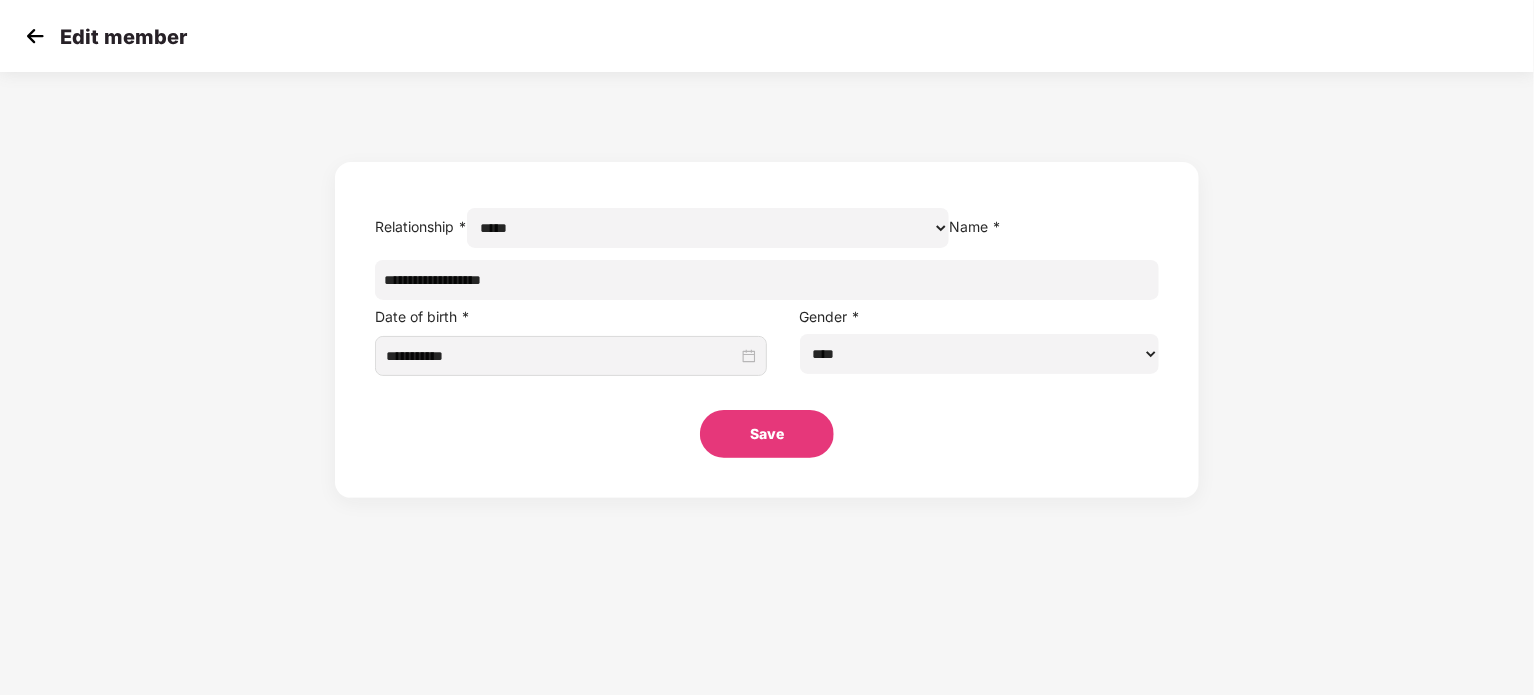 click on "**********" at bounding box center [767, 280] 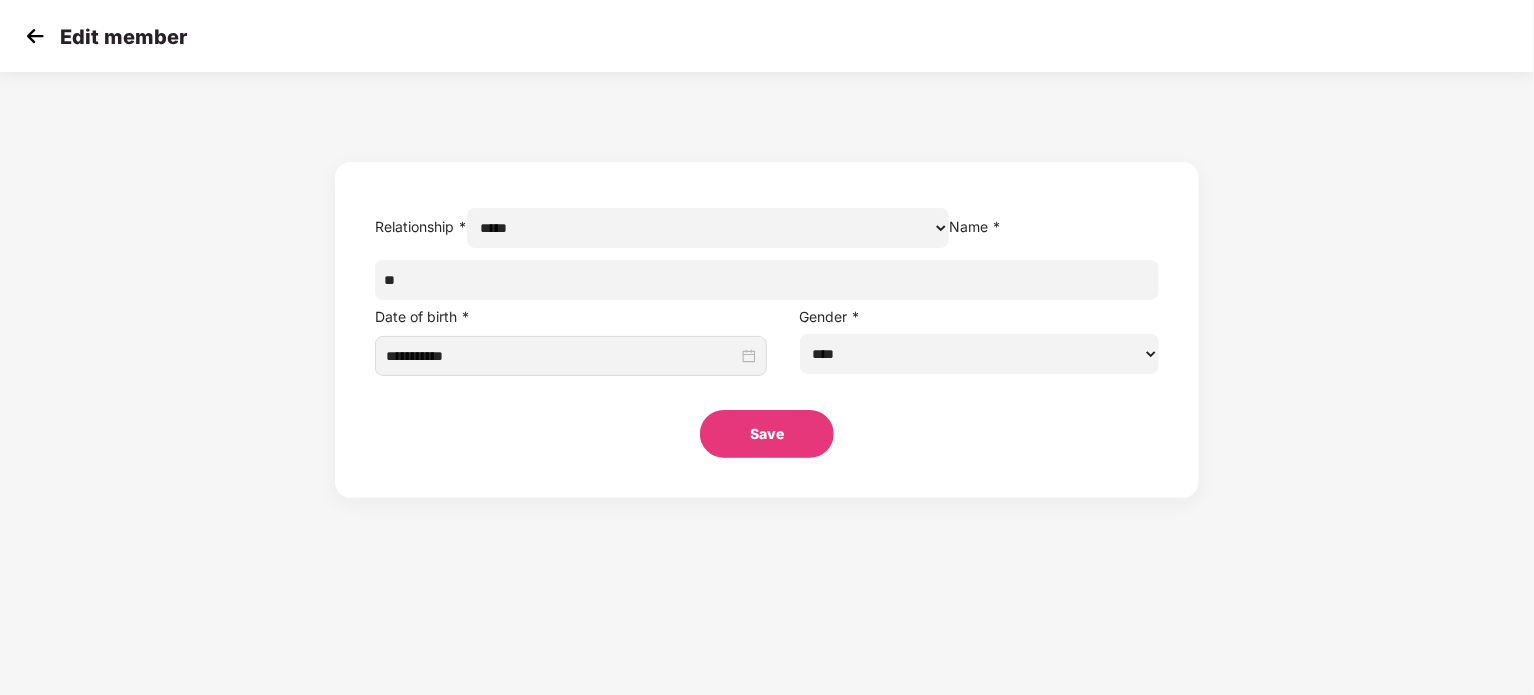 type on "*" 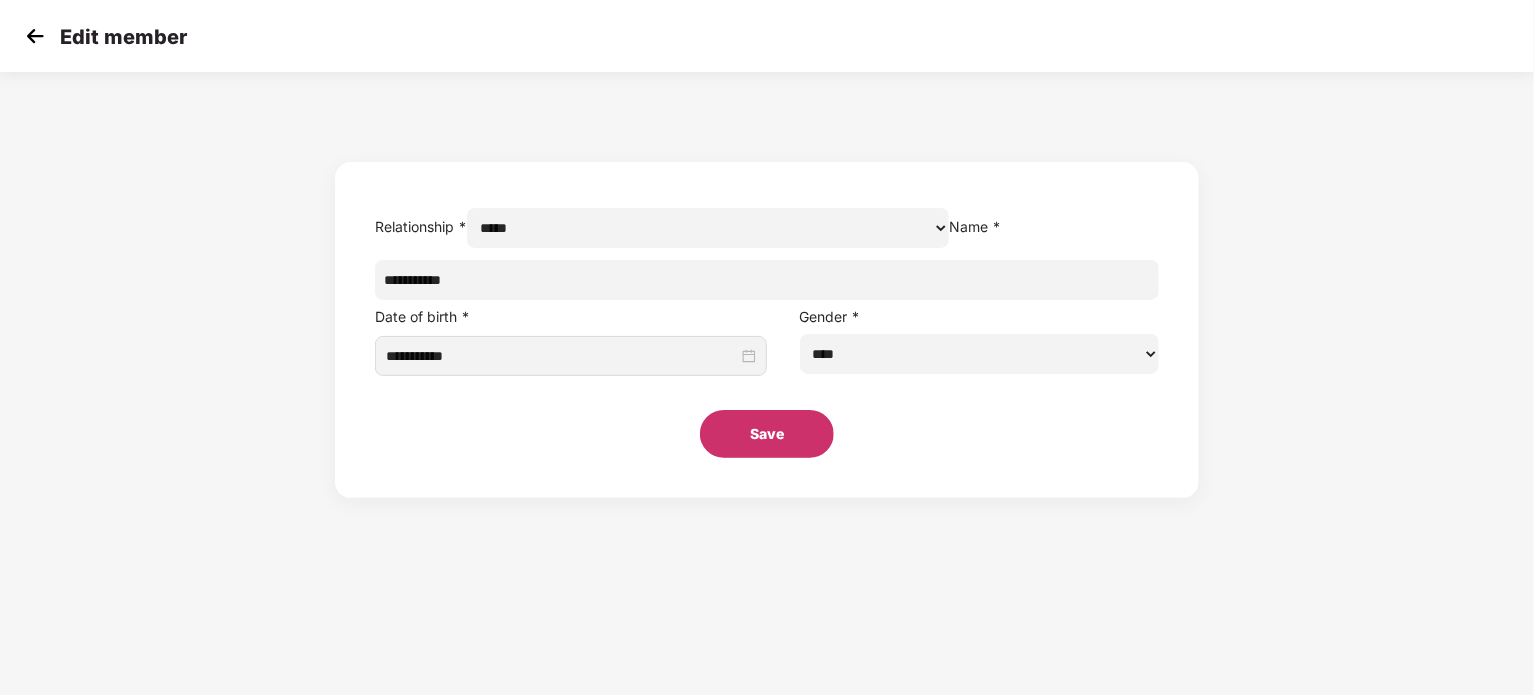 type on "**********" 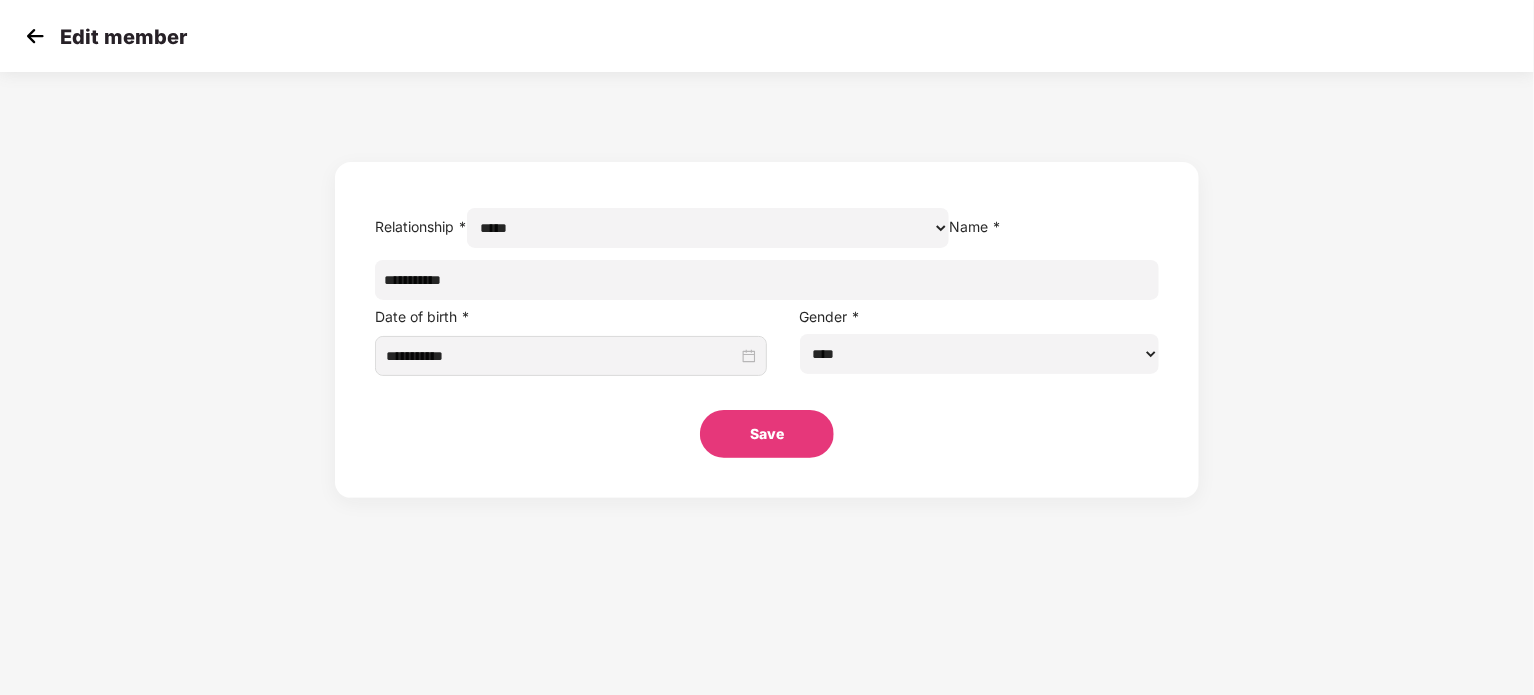 click on "Save" at bounding box center [767, 434] 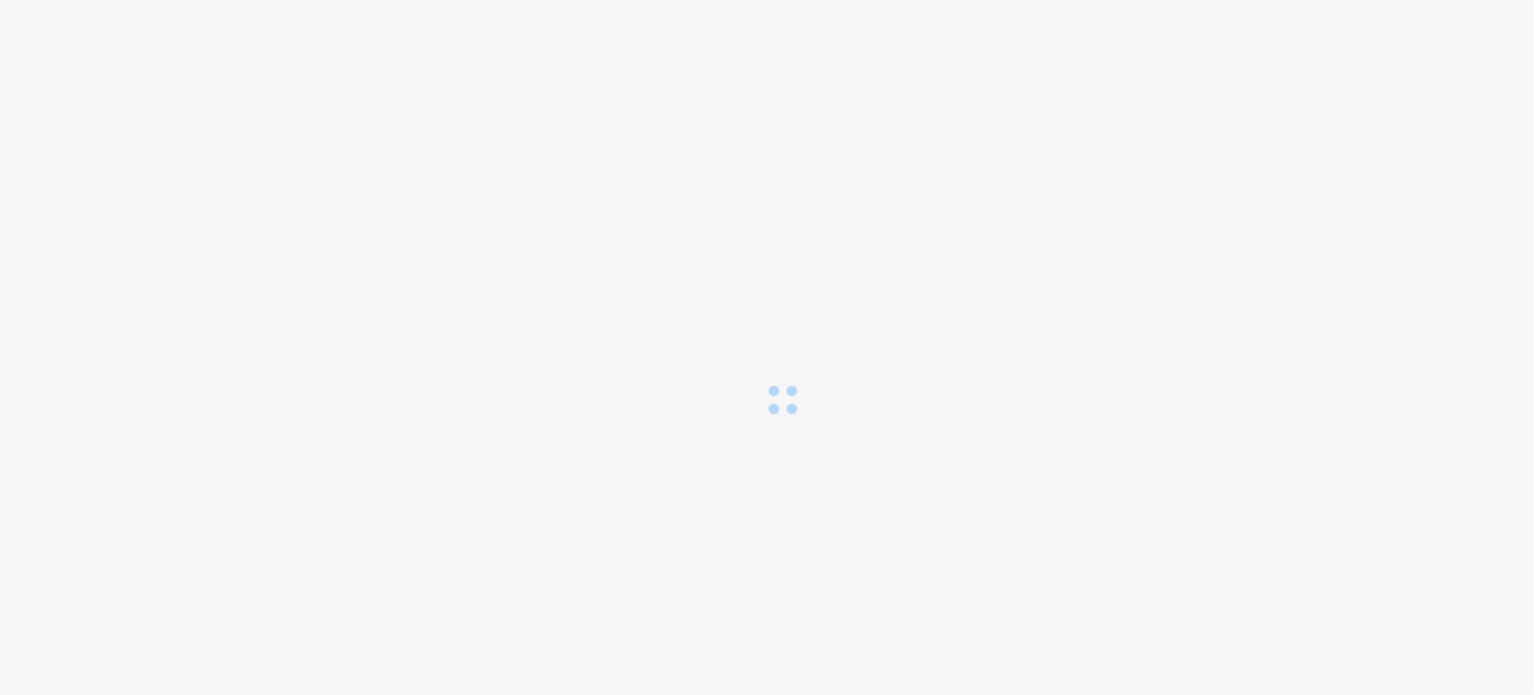 click at bounding box center [767, 208] 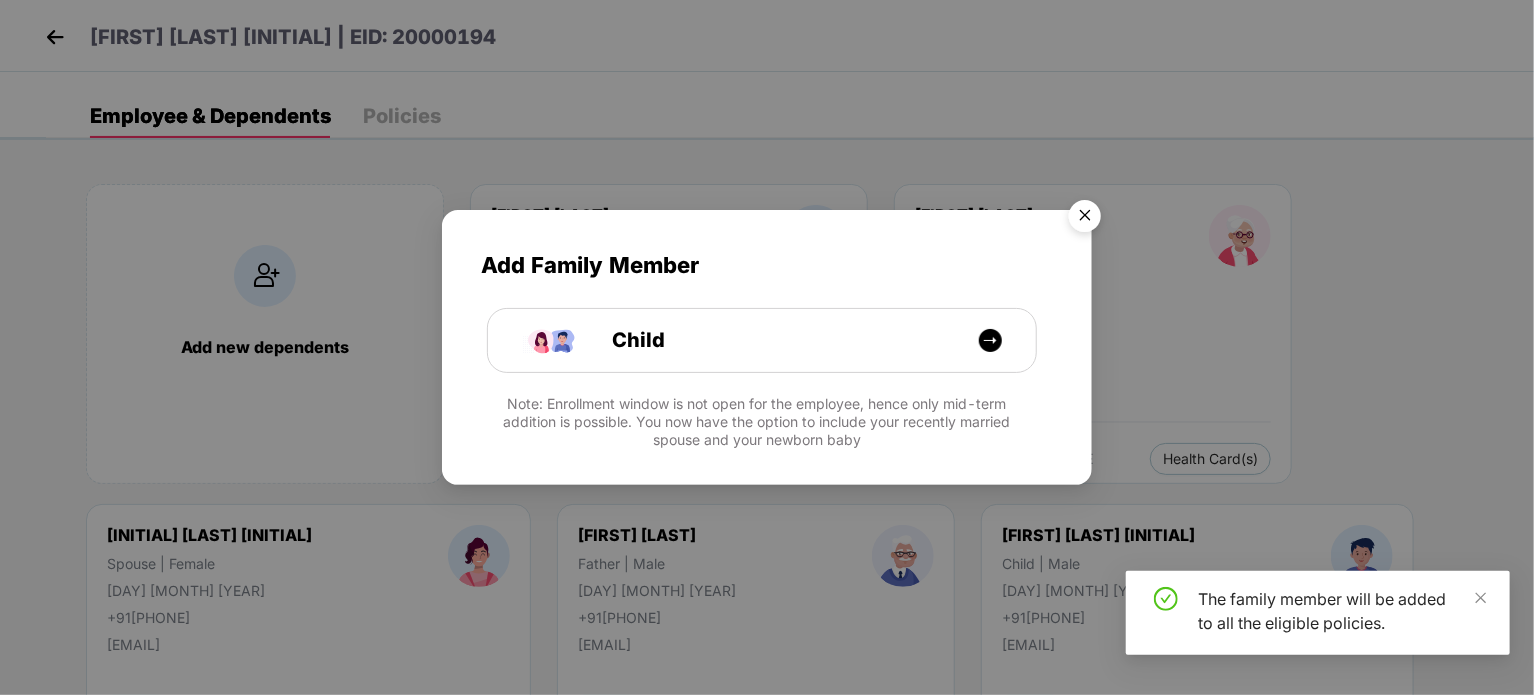 click at bounding box center (1085, 219) 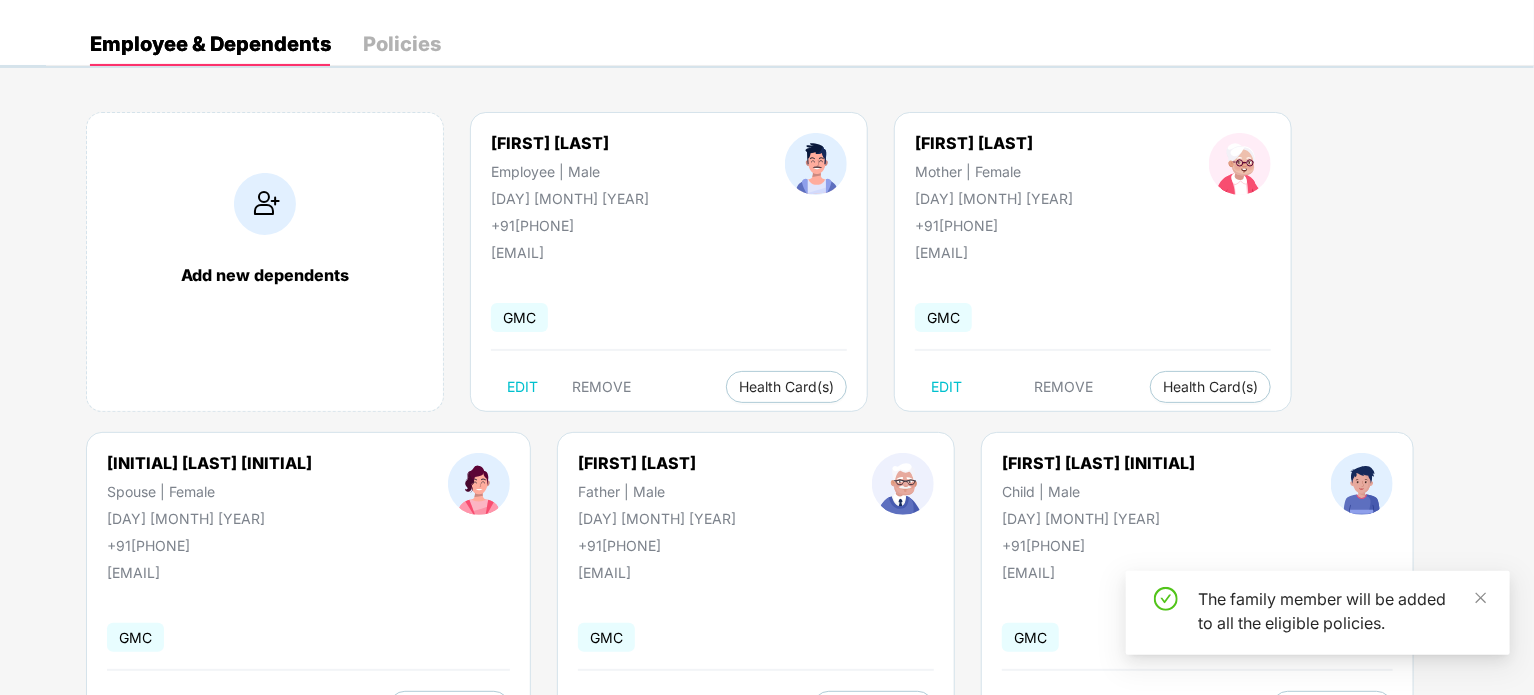 scroll, scrollTop: 159, scrollLeft: 0, axis: vertical 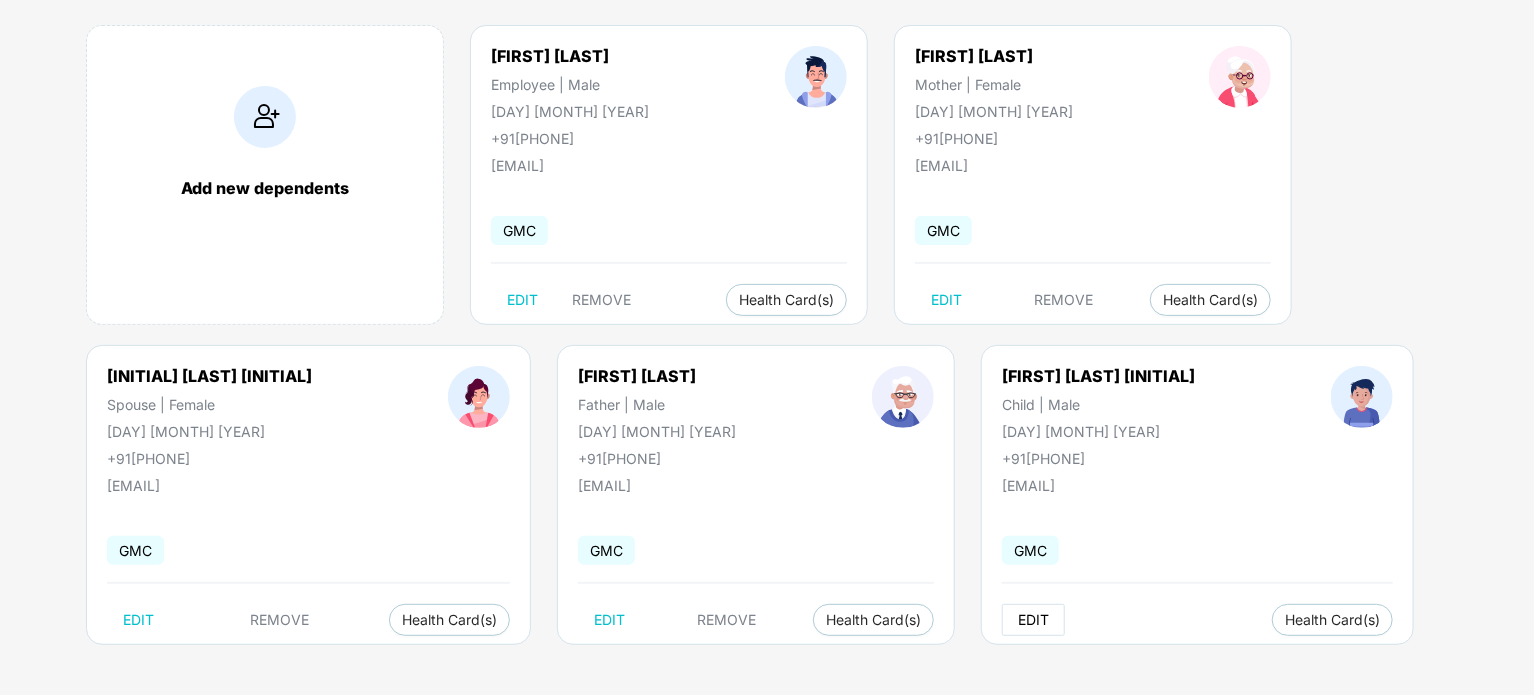 click on "EDIT" at bounding box center [1033, 620] 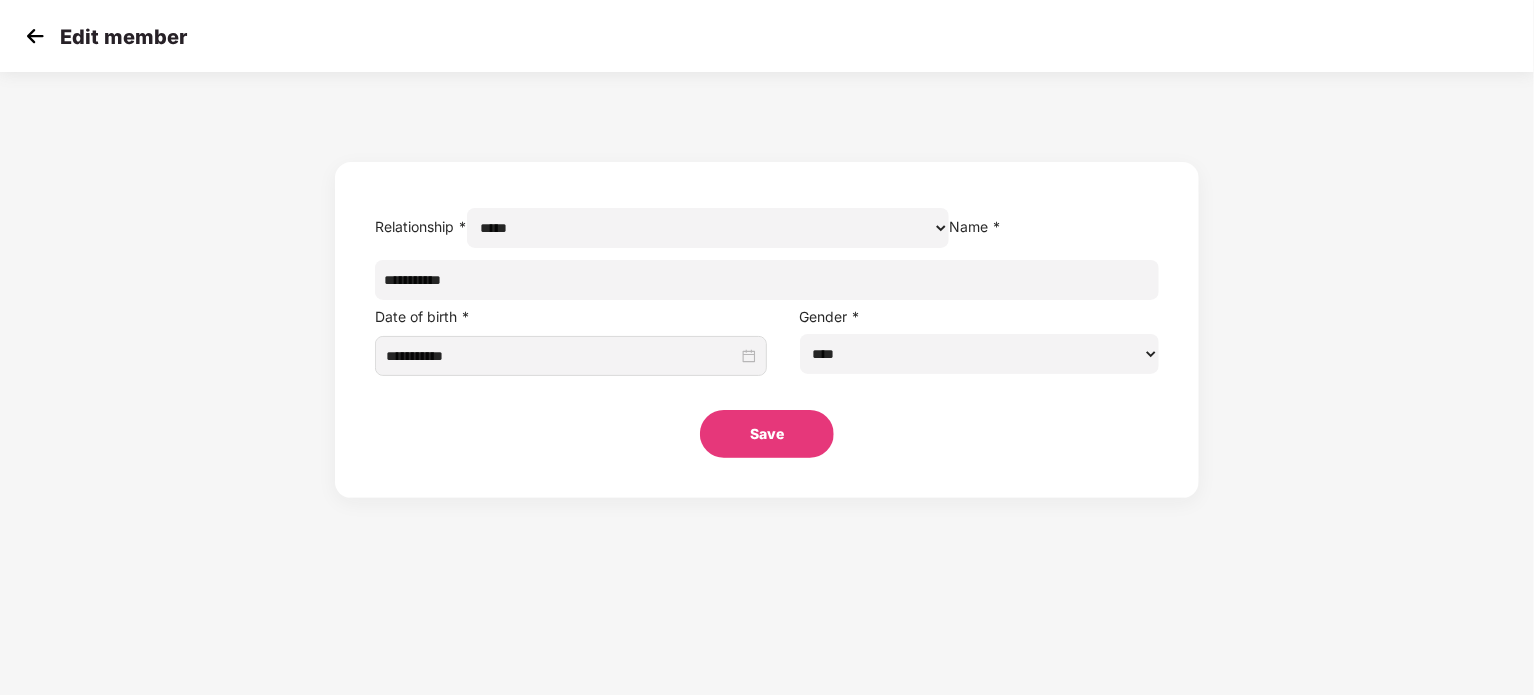 scroll, scrollTop: 0, scrollLeft: 0, axis: both 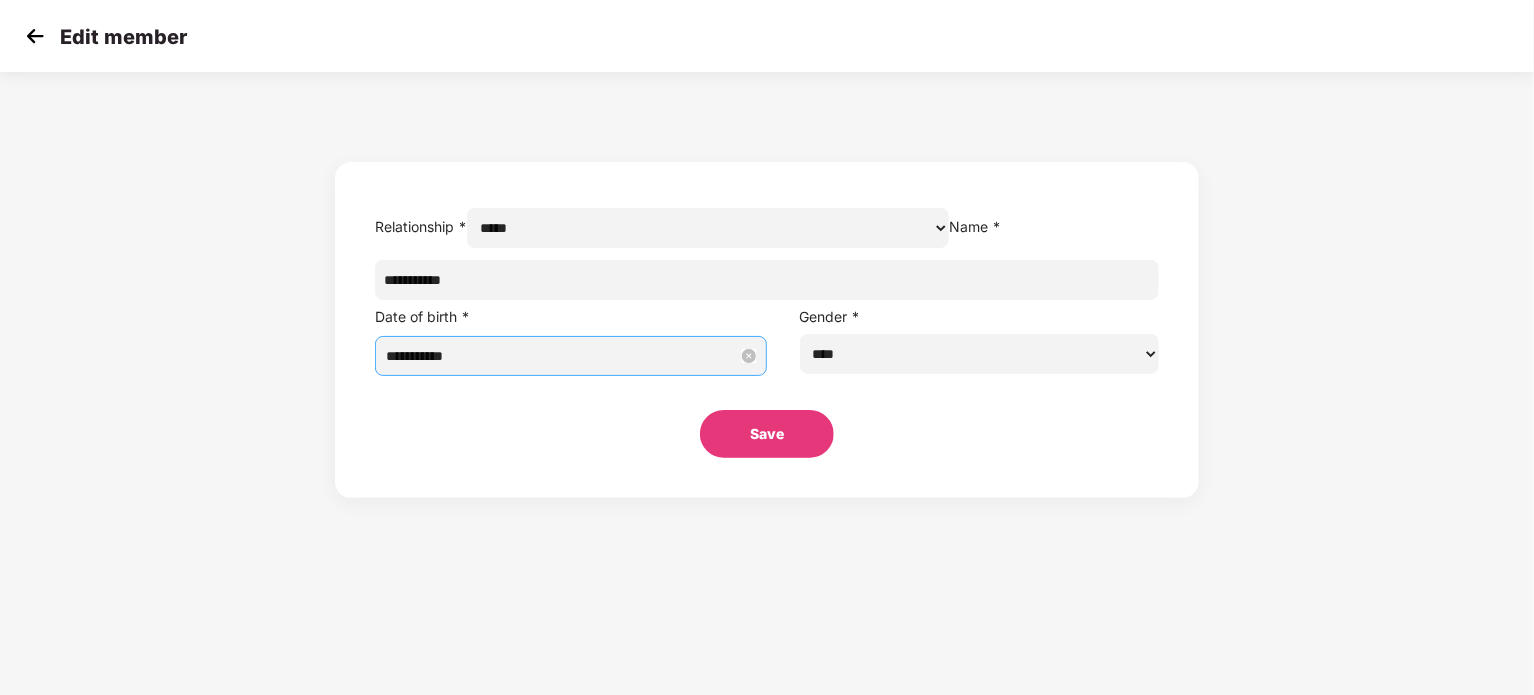 click on "**********" at bounding box center (562, 356) 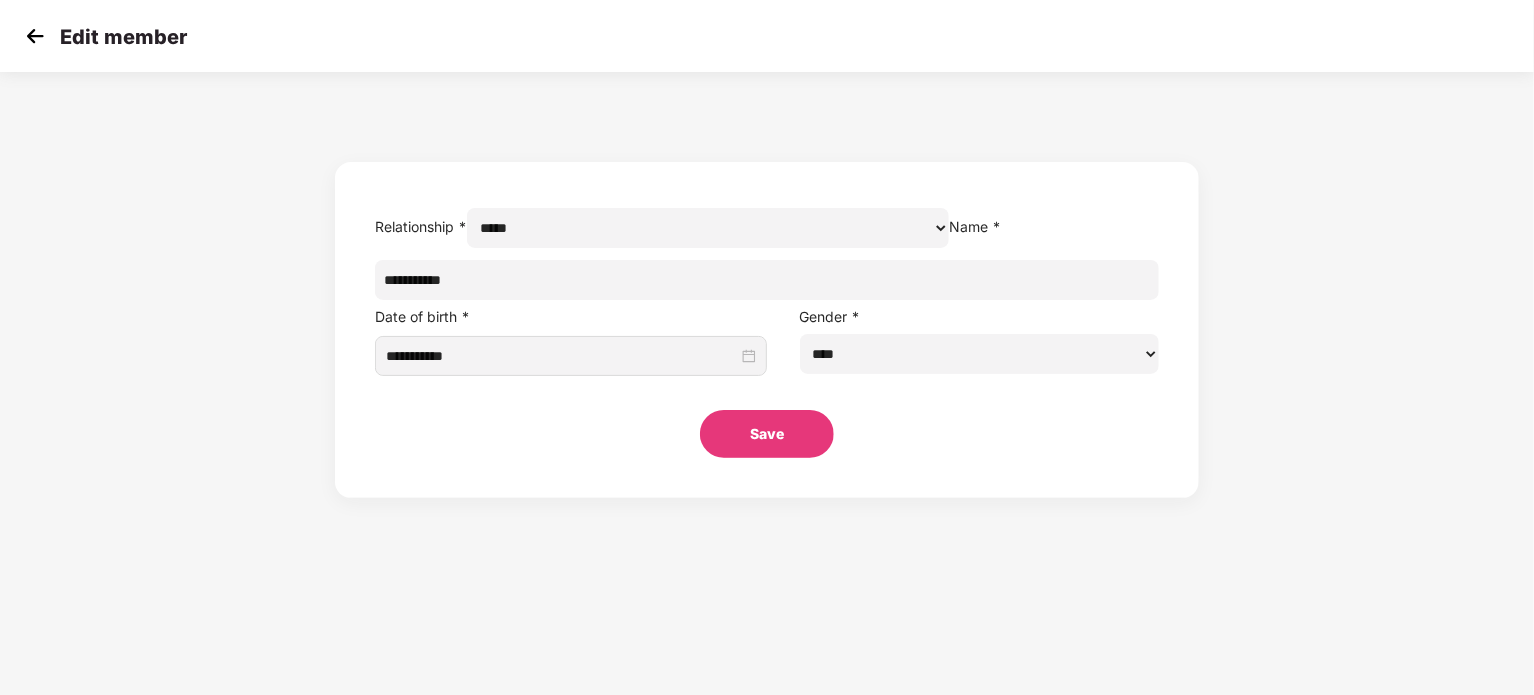 click on "**********" at bounding box center [767, 290] 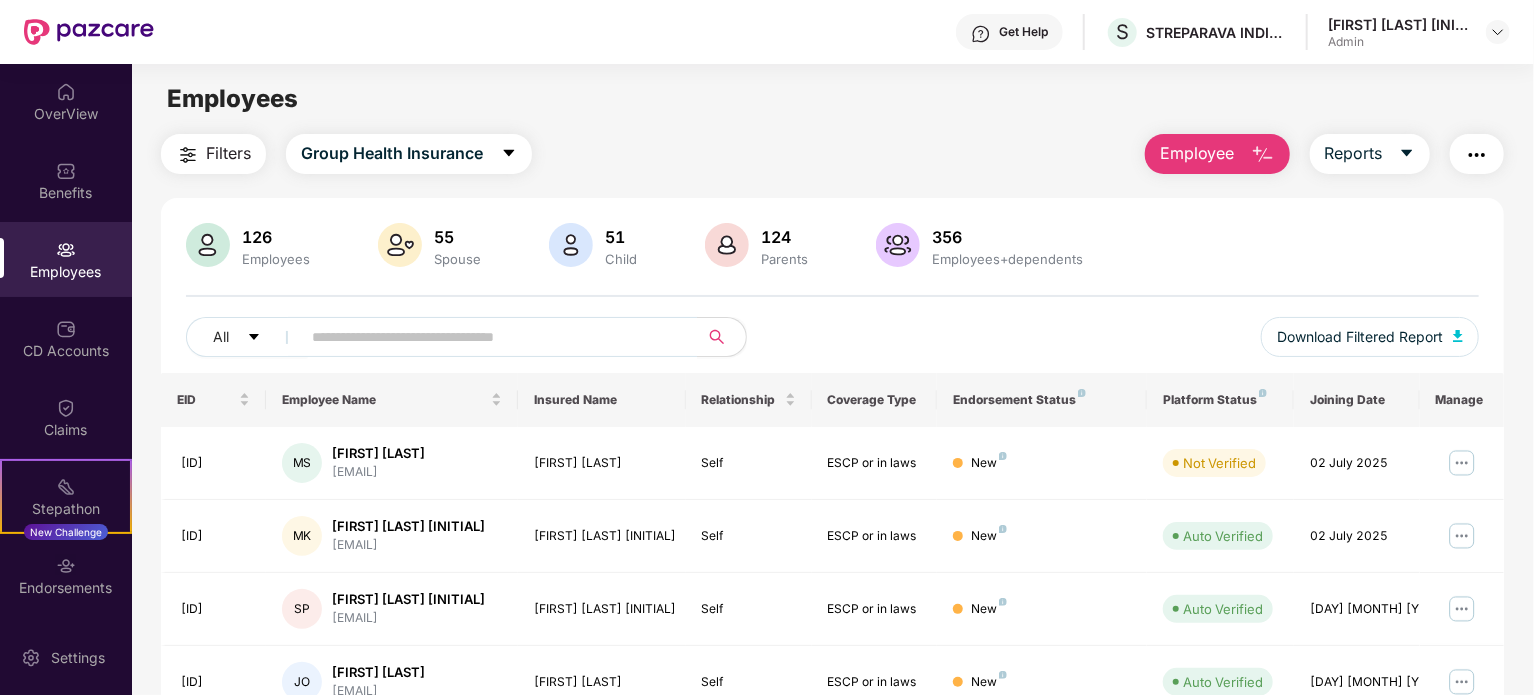 click on "Employees" at bounding box center (66, 272) 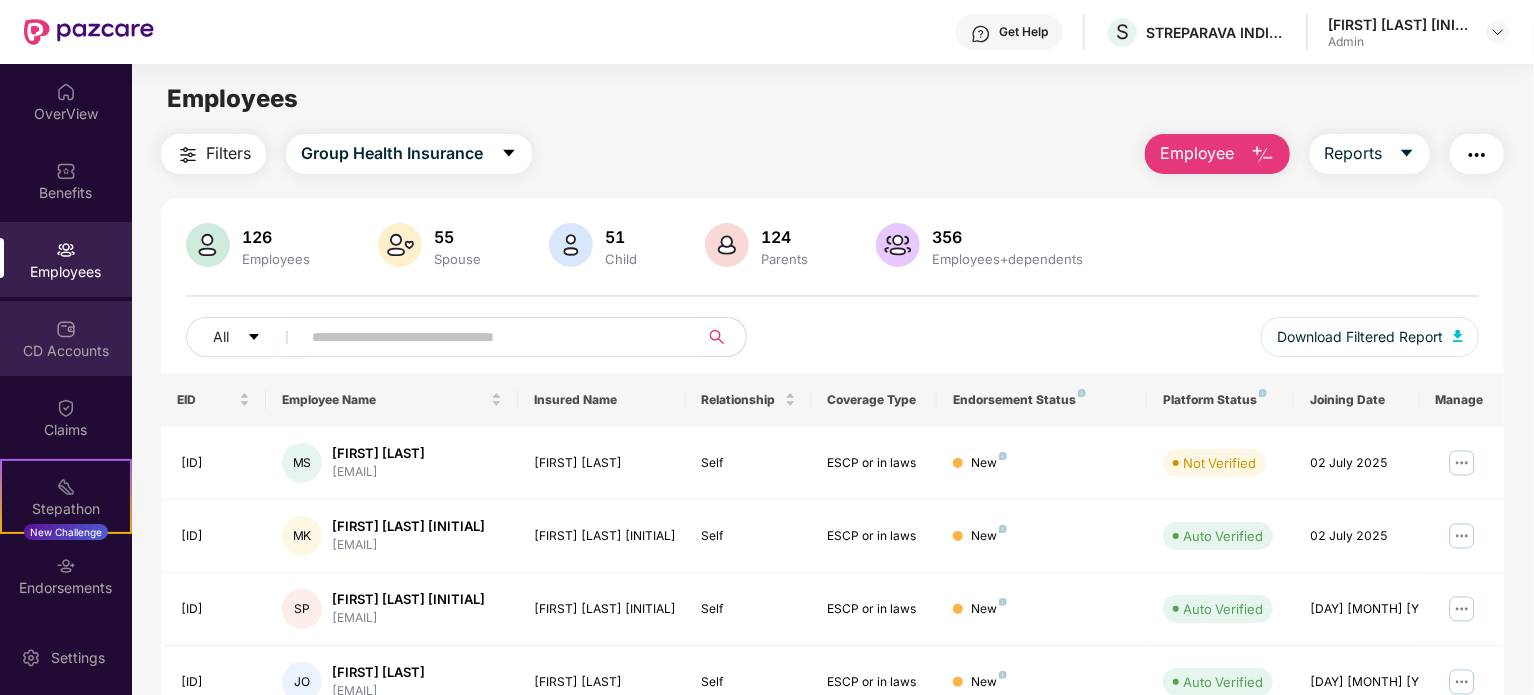 click on "CD Accounts" at bounding box center [66, 338] 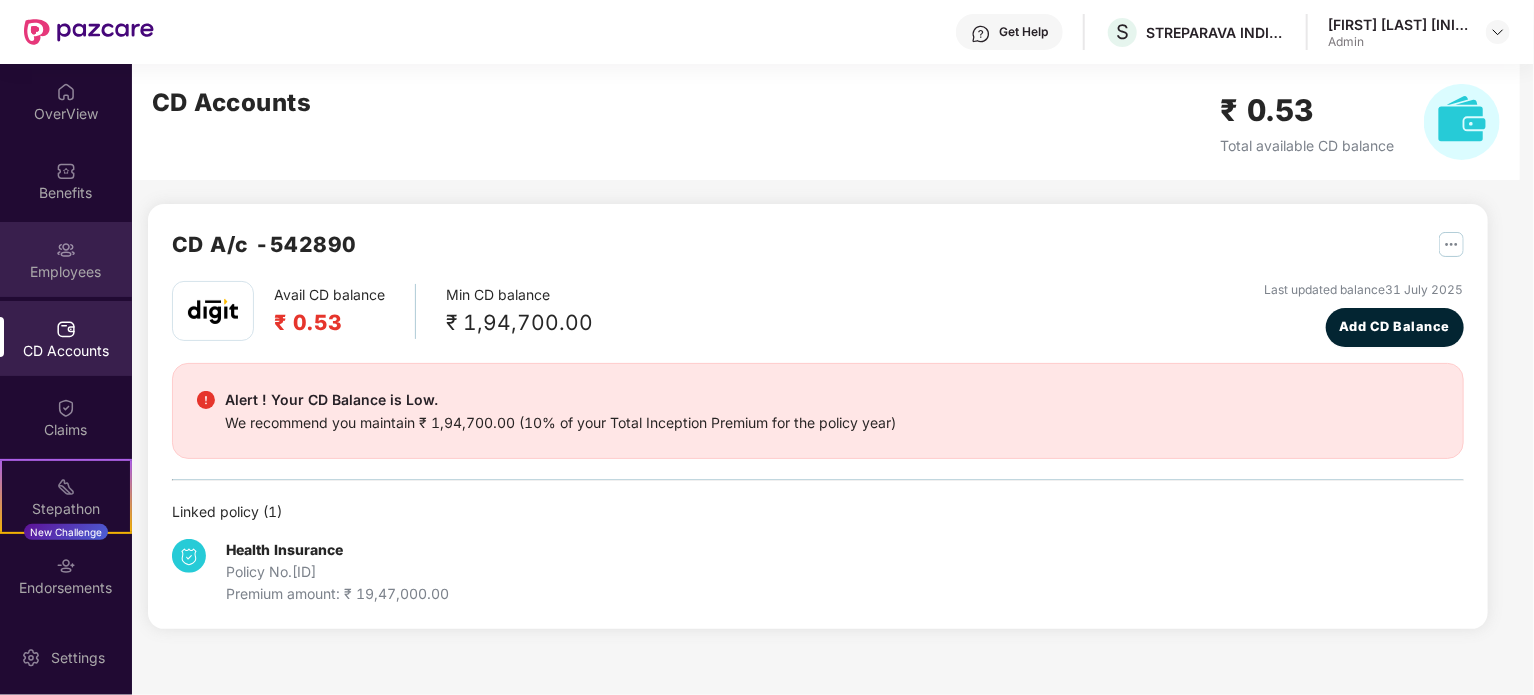 click on "Employees" at bounding box center [66, 272] 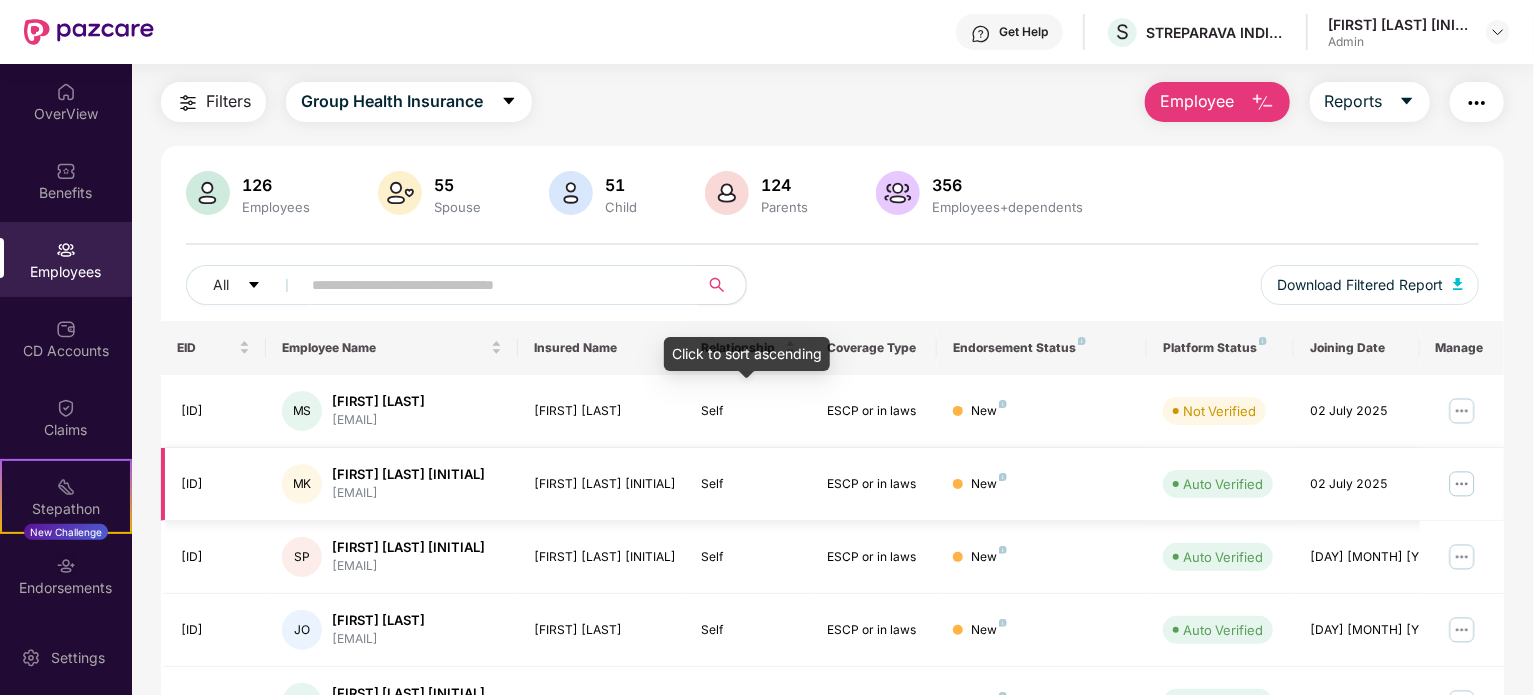 scroll, scrollTop: 200, scrollLeft: 0, axis: vertical 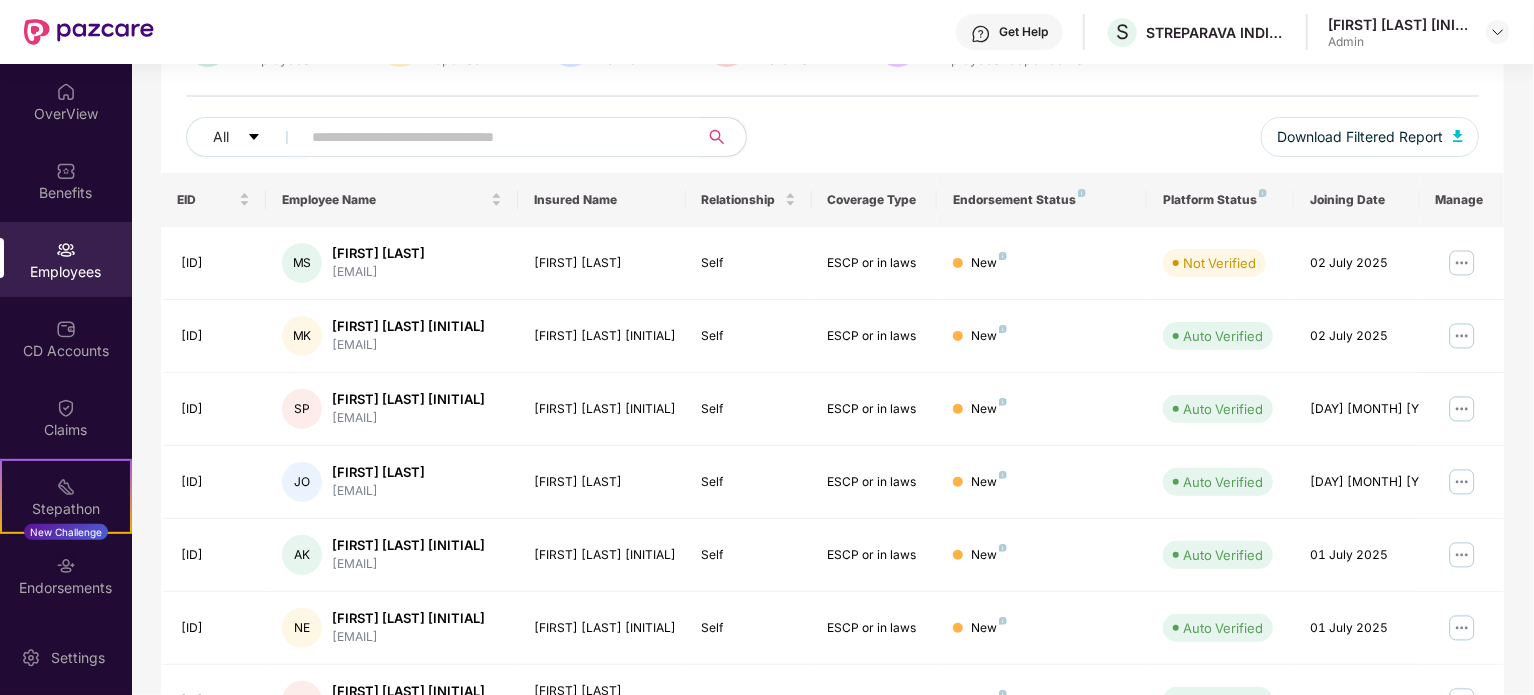 click at bounding box center (491, 137) 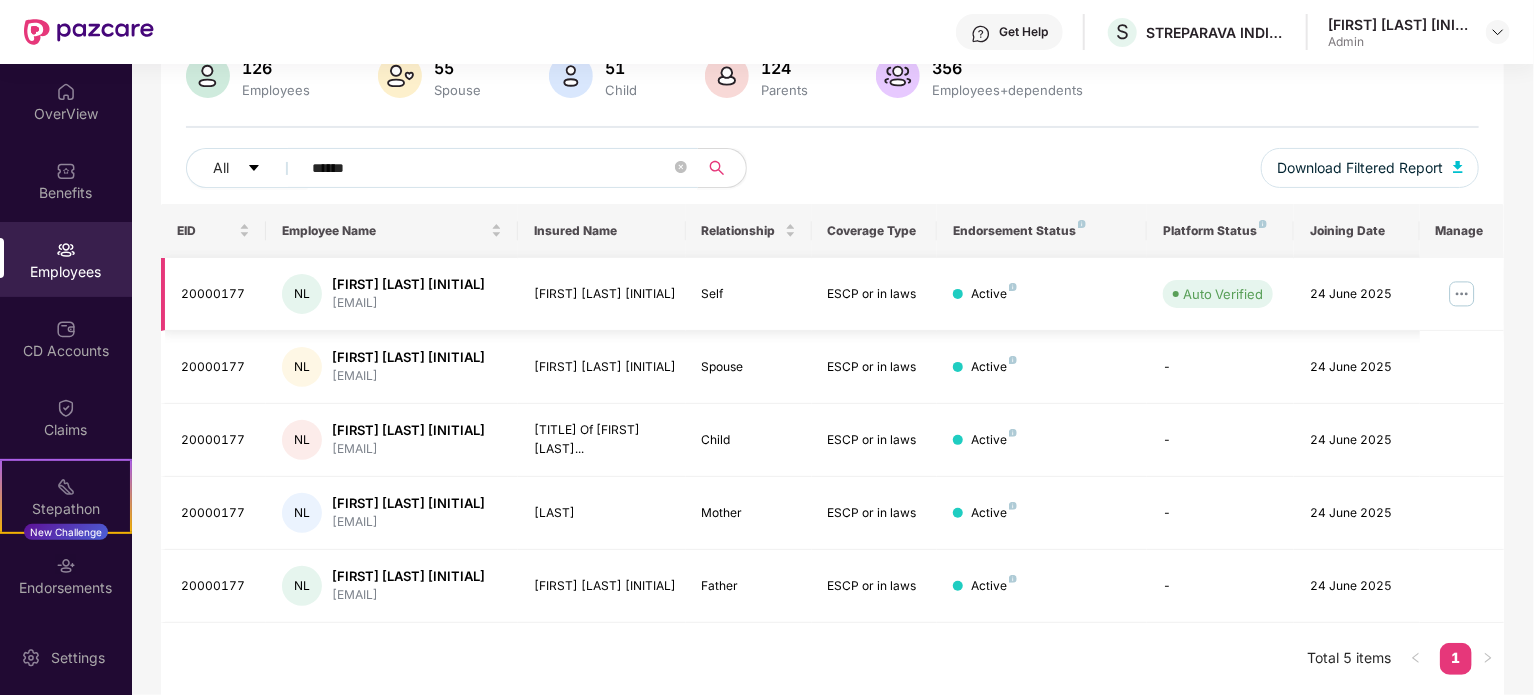 scroll, scrollTop: 167, scrollLeft: 0, axis: vertical 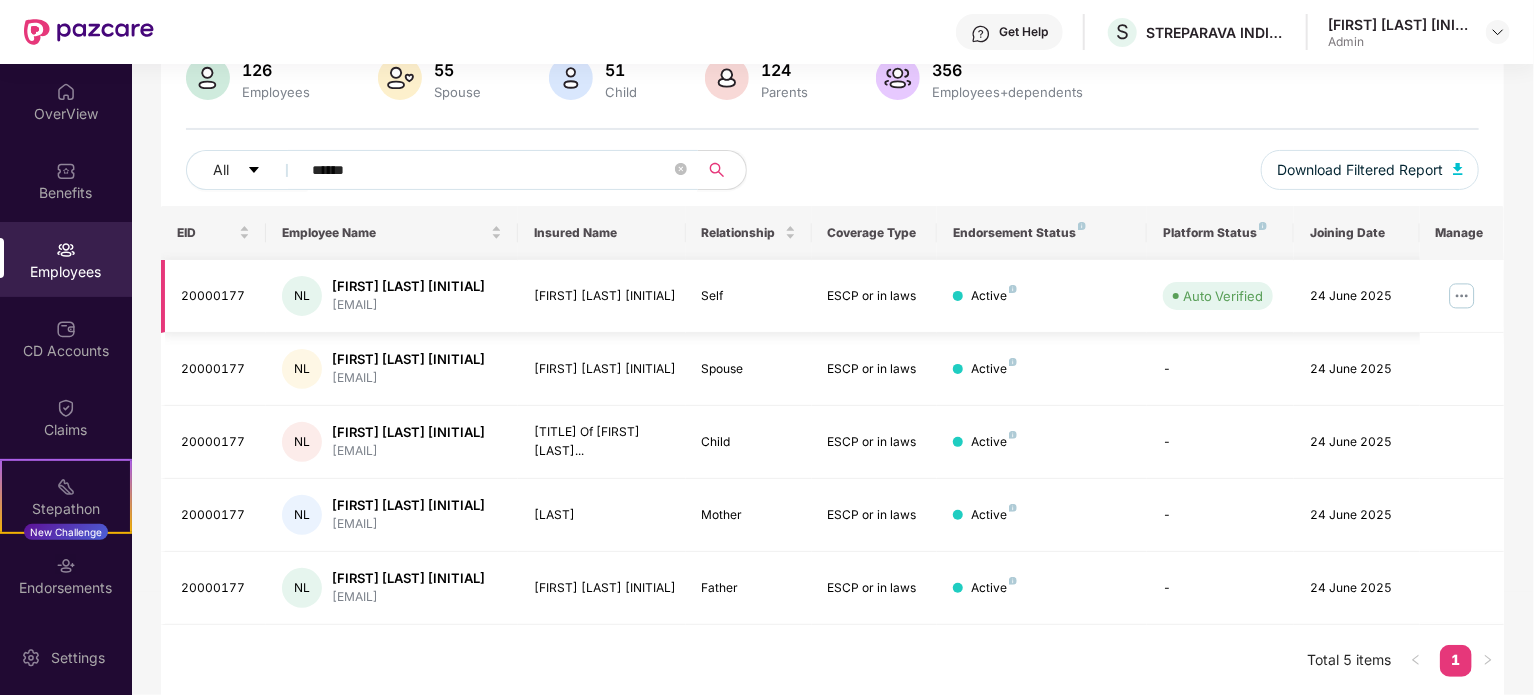 type on "******" 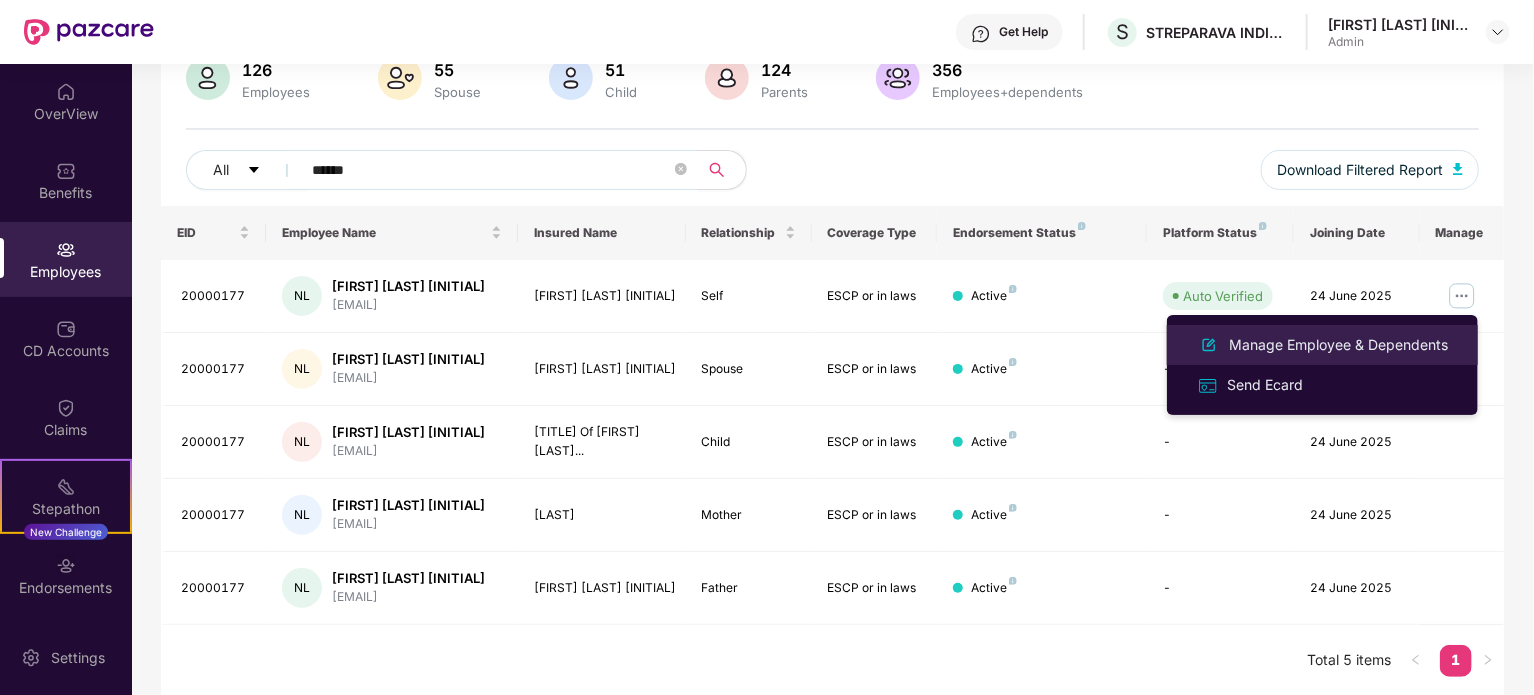 click on "Manage Employee & Dependents" at bounding box center (1338, 345) 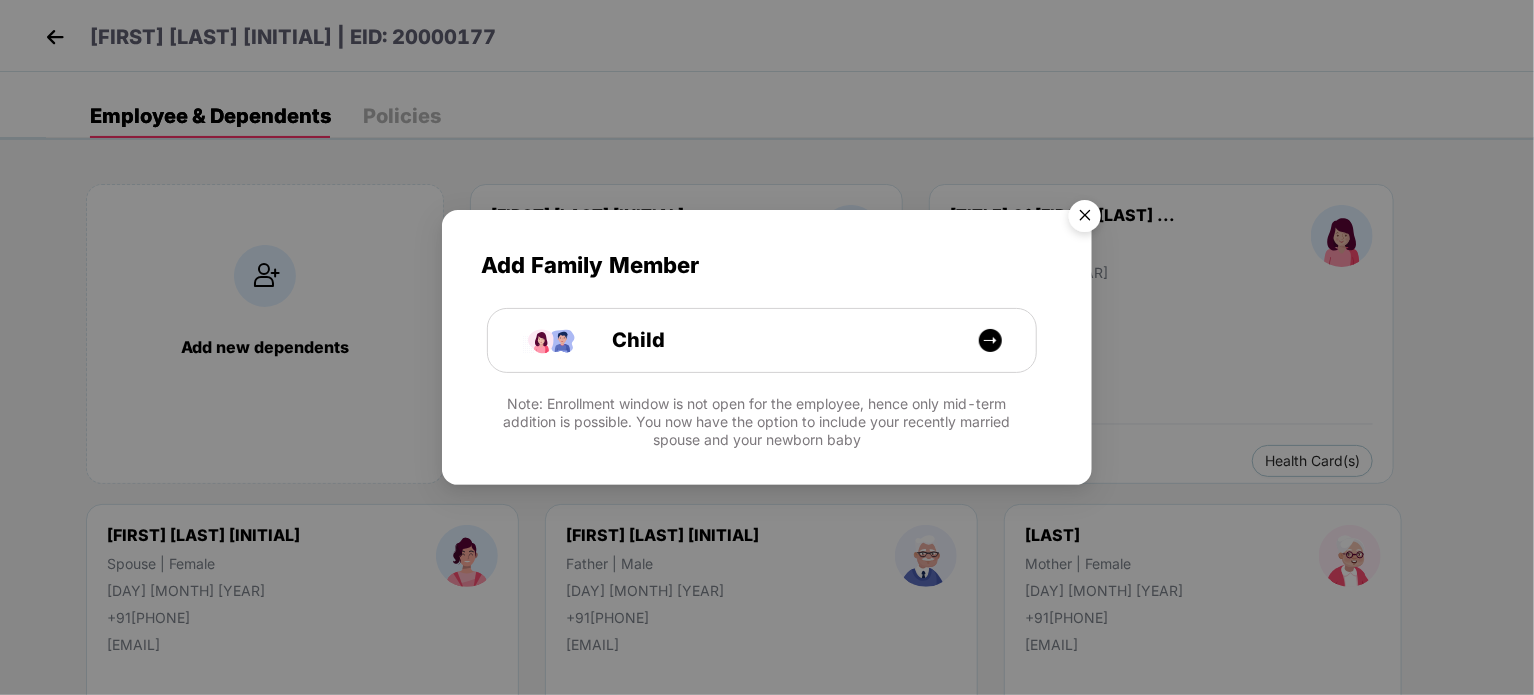 click at bounding box center [1085, 219] 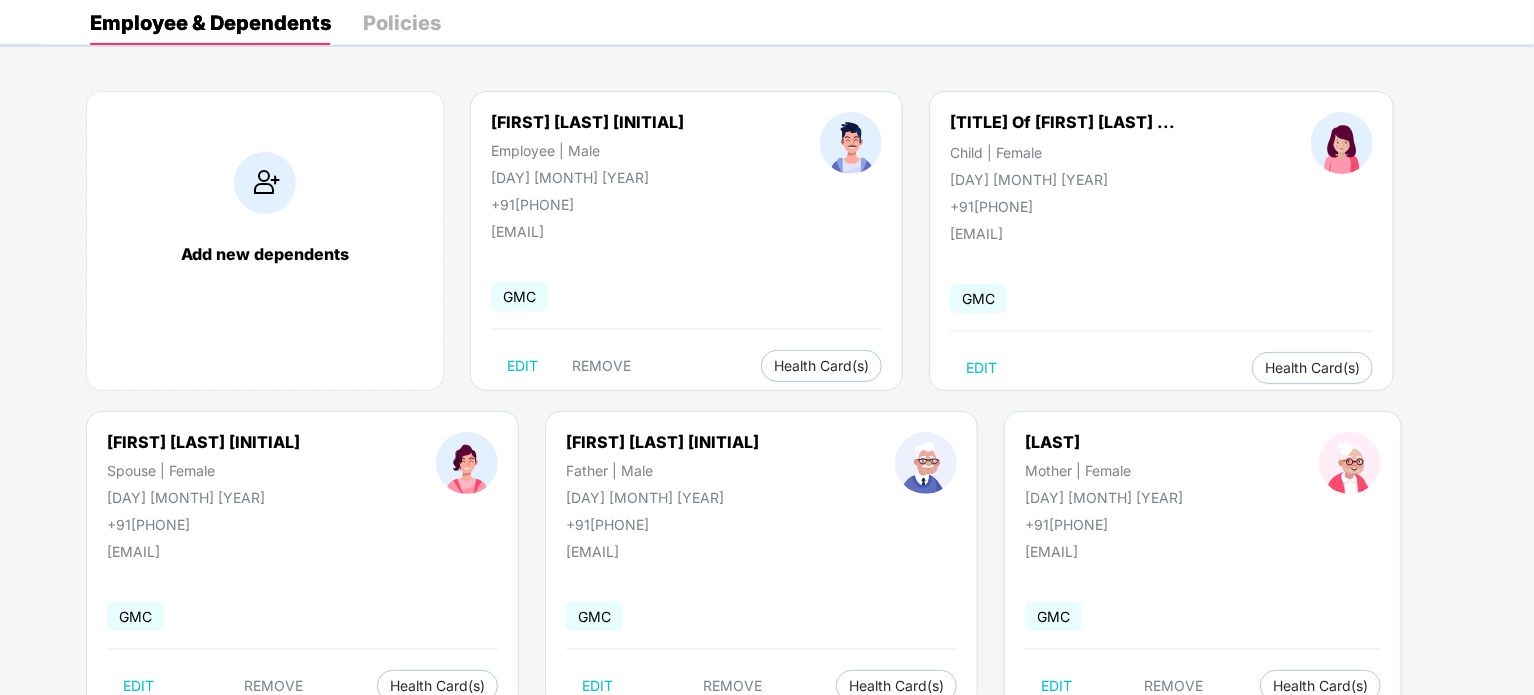 scroll, scrollTop: 59, scrollLeft: 0, axis: vertical 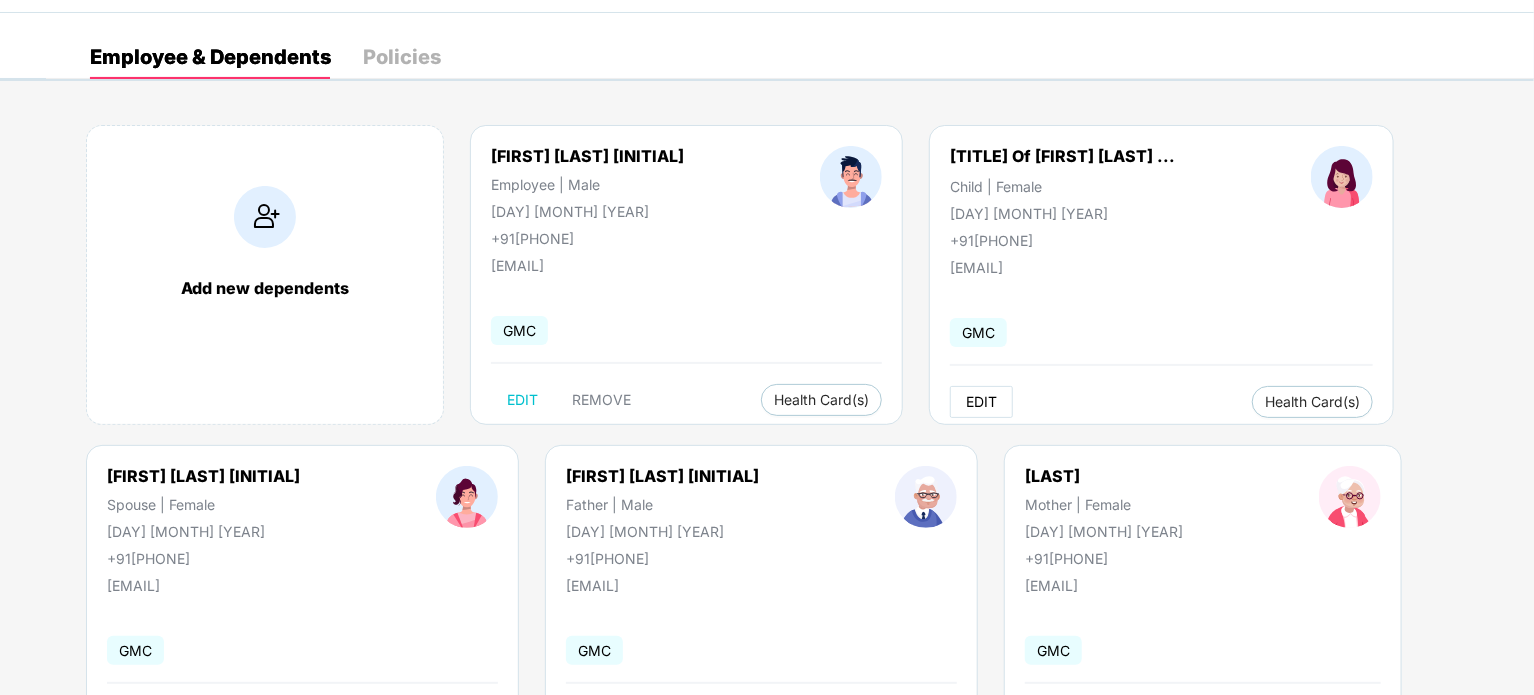 click on "EDIT" at bounding box center (981, 402) 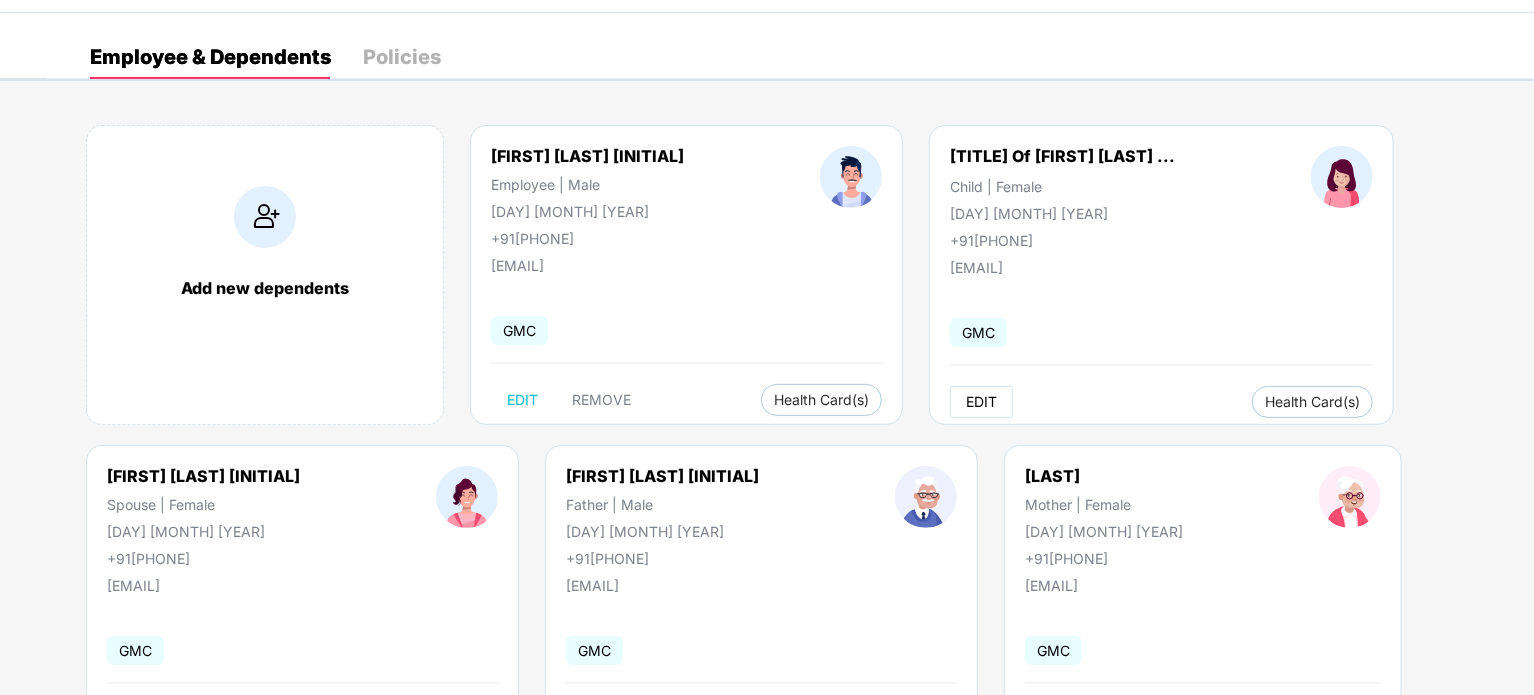 scroll, scrollTop: 0, scrollLeft: 0, axis: both 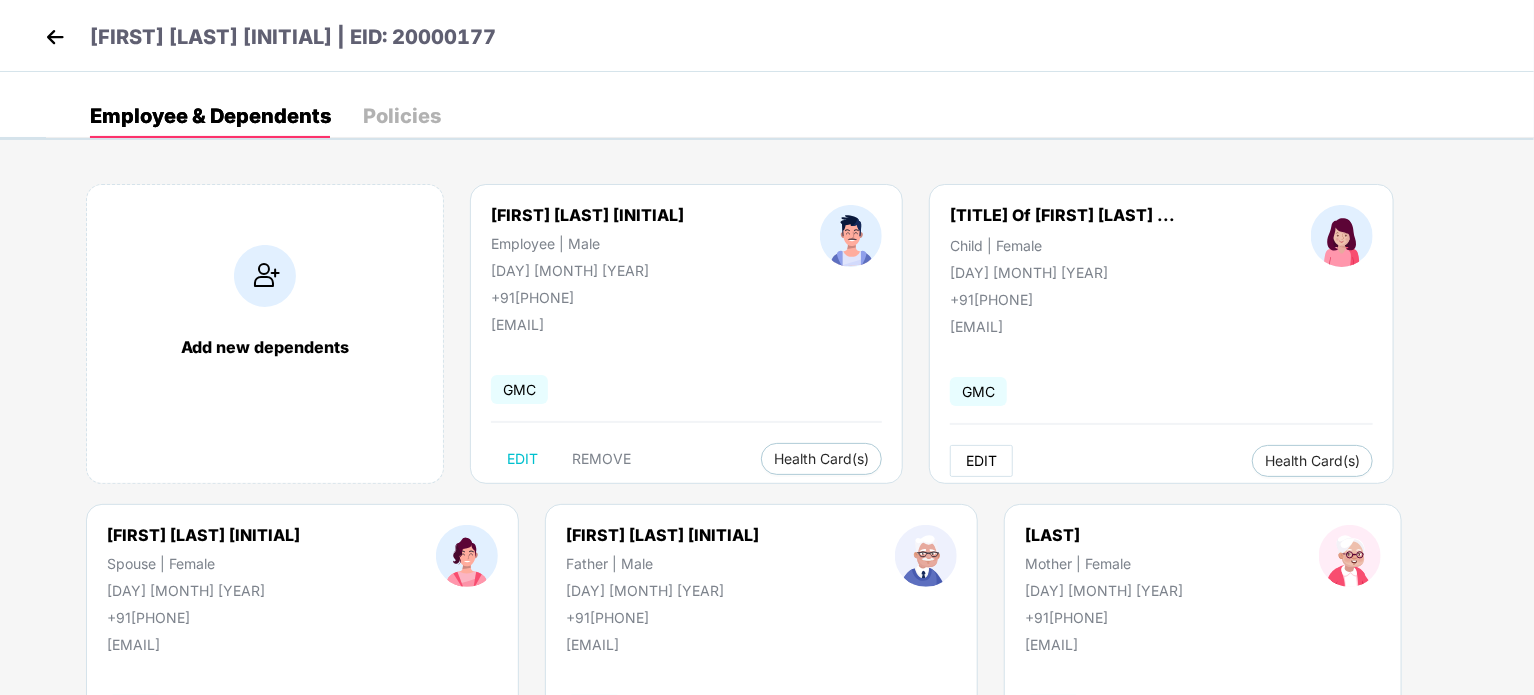 select on "*****" 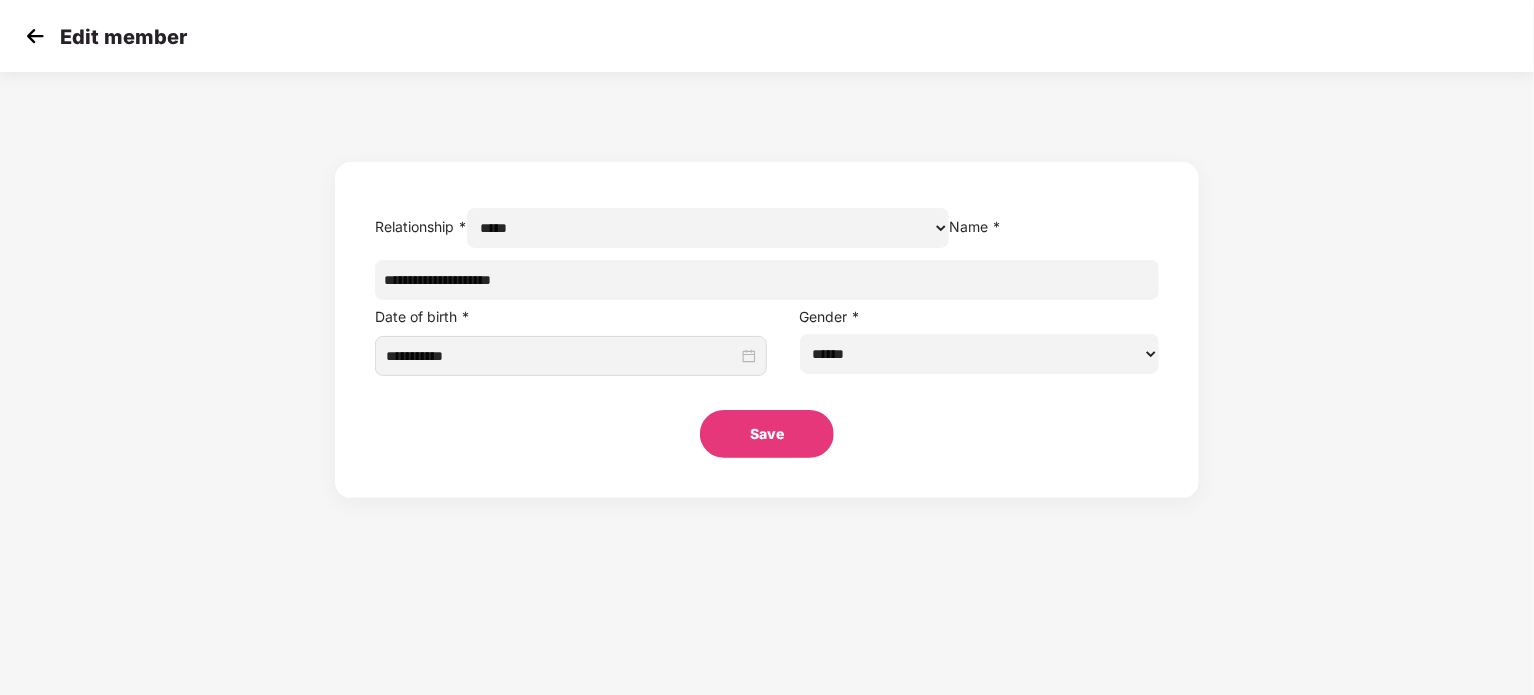 drag, startPoint x: 754, startPoint y: 320, endPoint x: 319, endPoint y: 312, distance: 435.07355 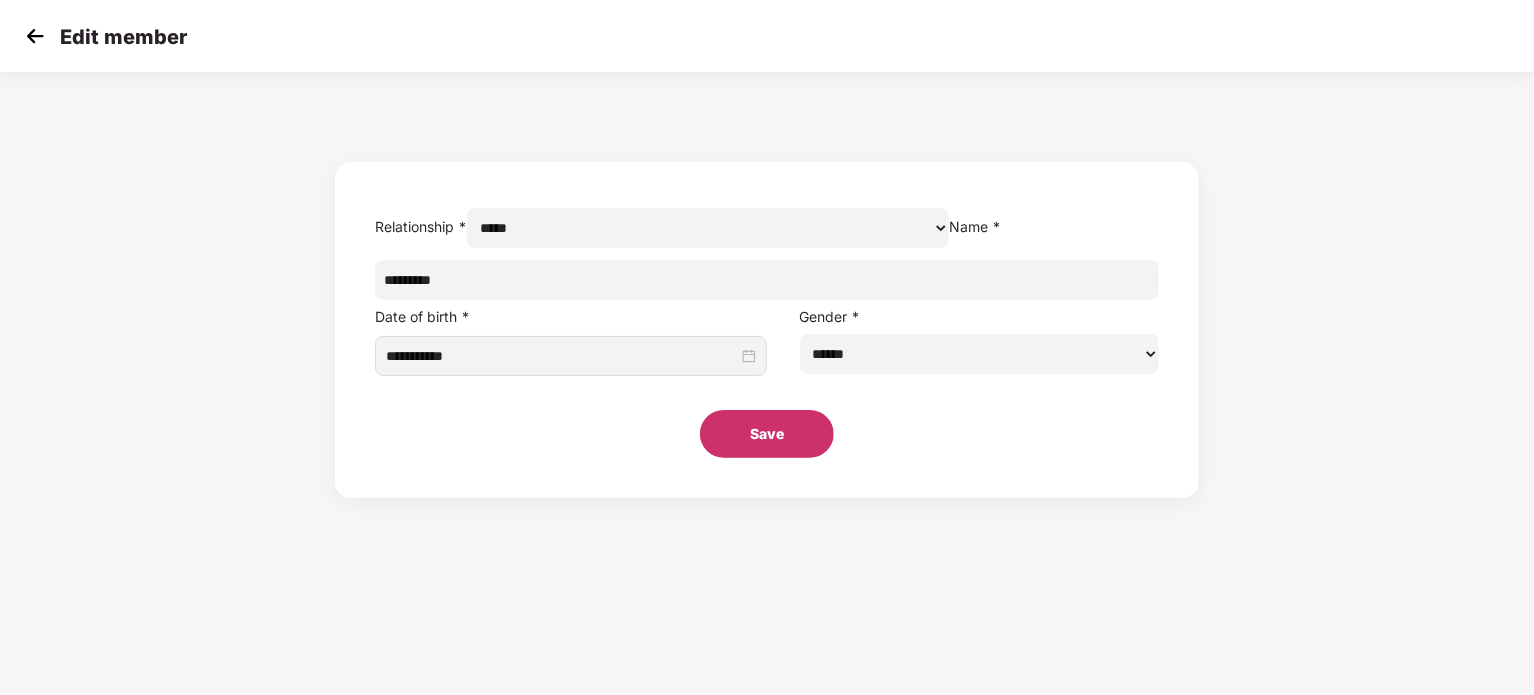 type on "*********" 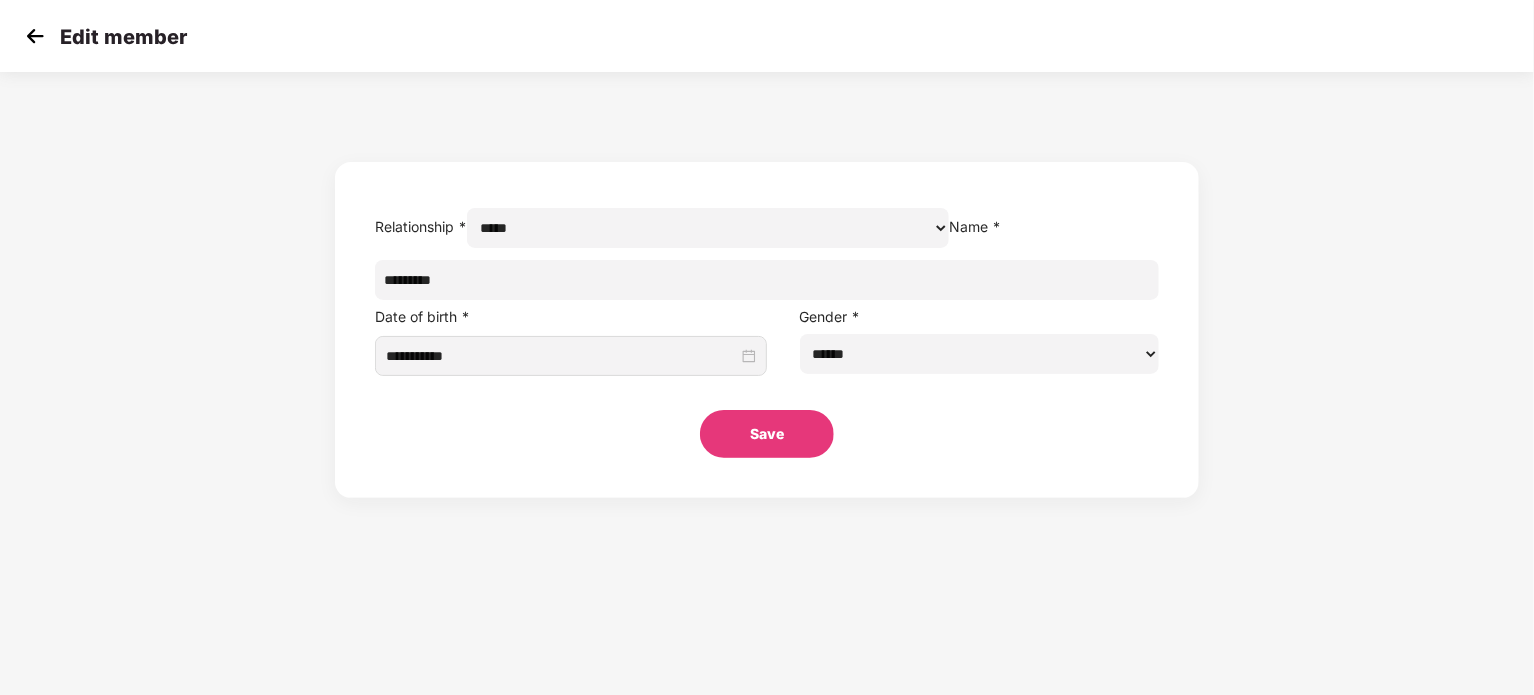 click on "Save" at bounding box center [767, 434] 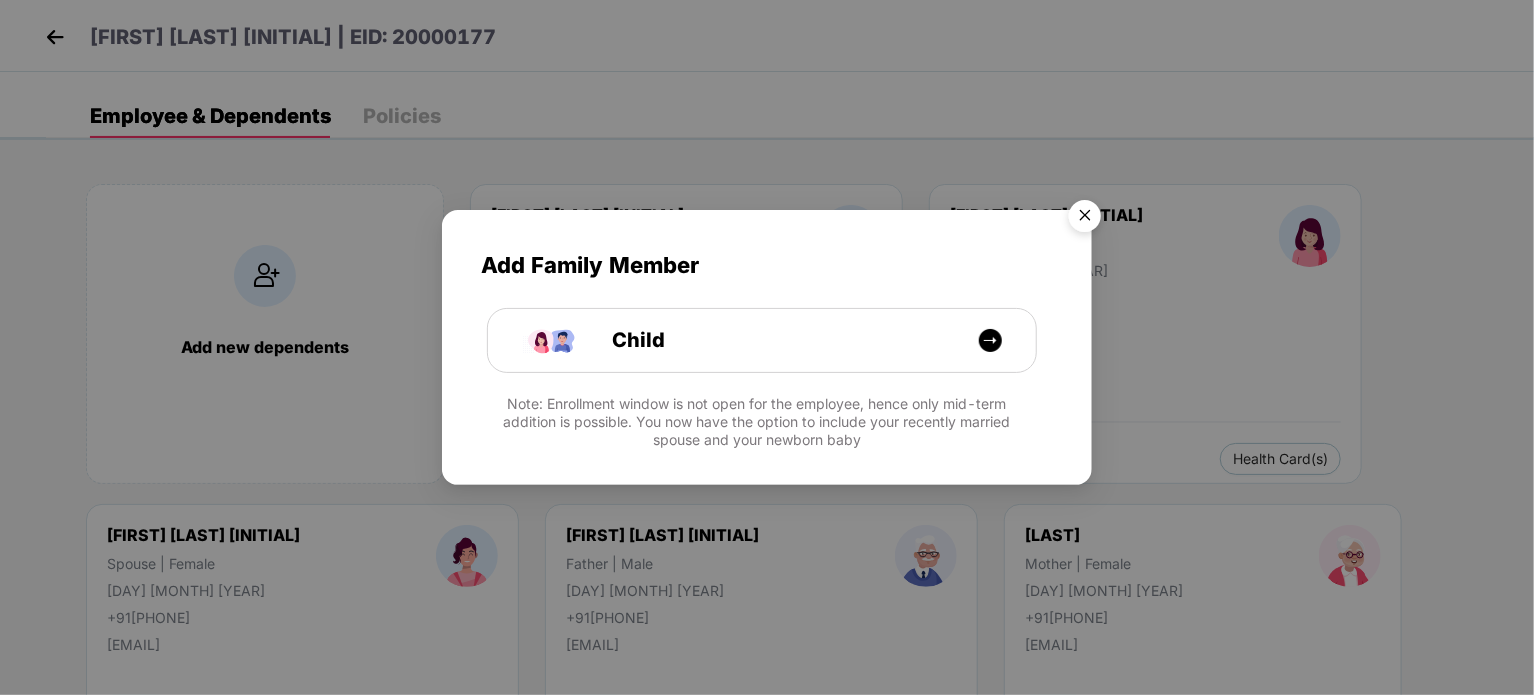 click at bounding box center (1085, 219) 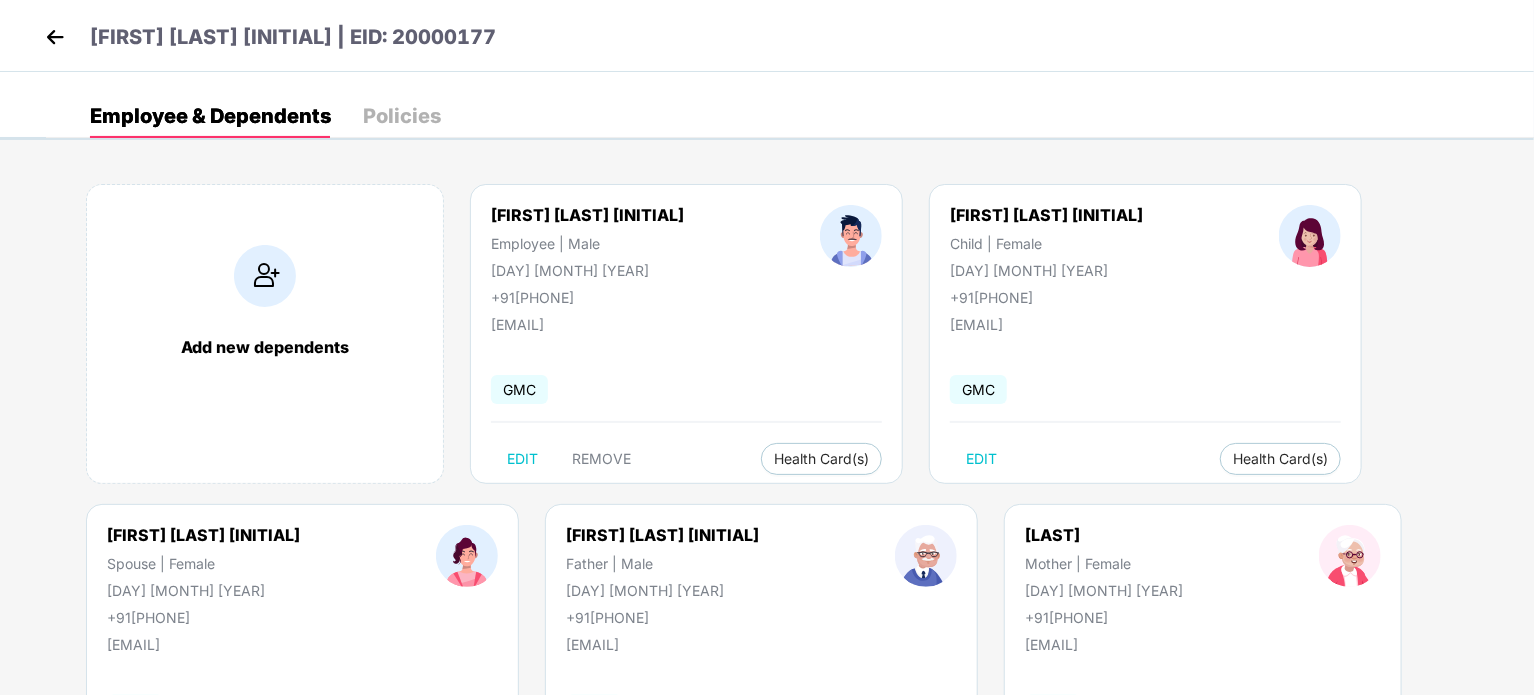 click at bounding box center (55, 37) 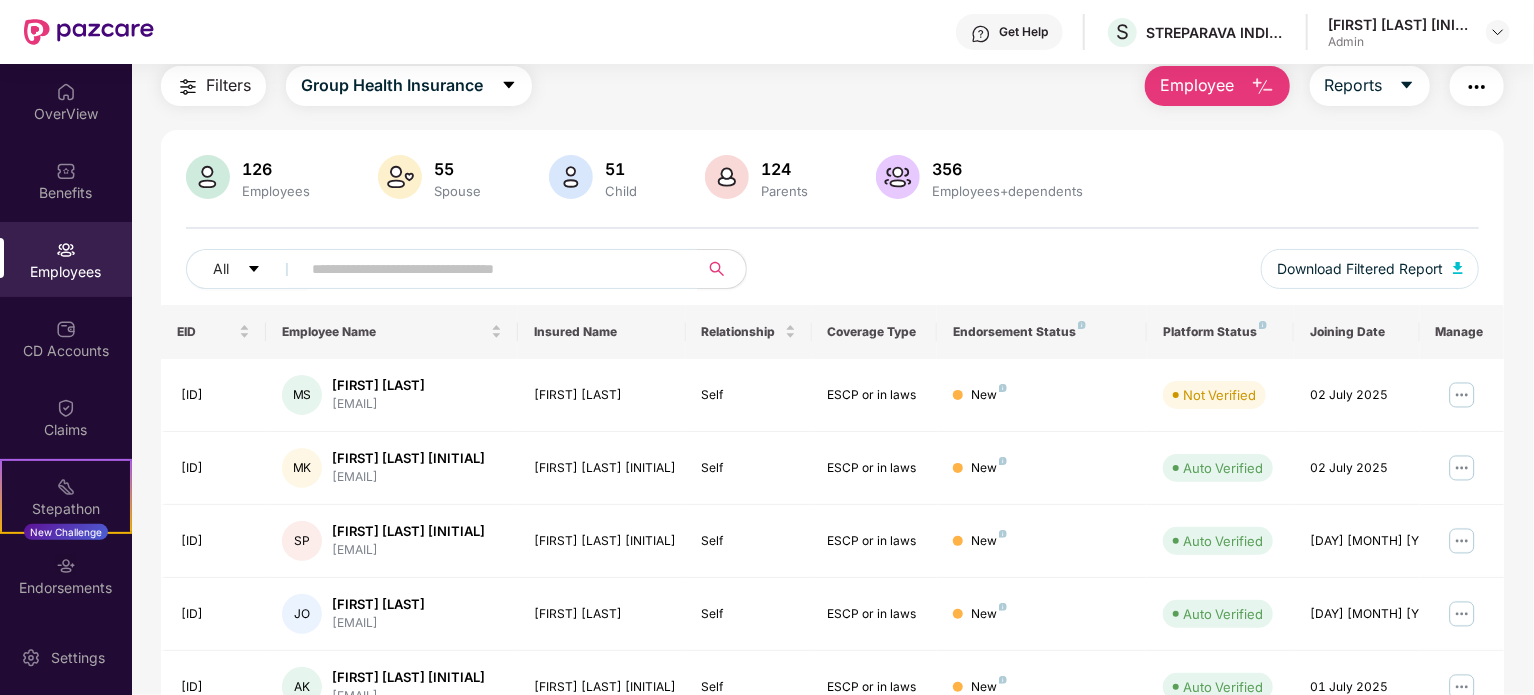scroll, scrollTop: 100, scrollLeft: 0, axis: vertical 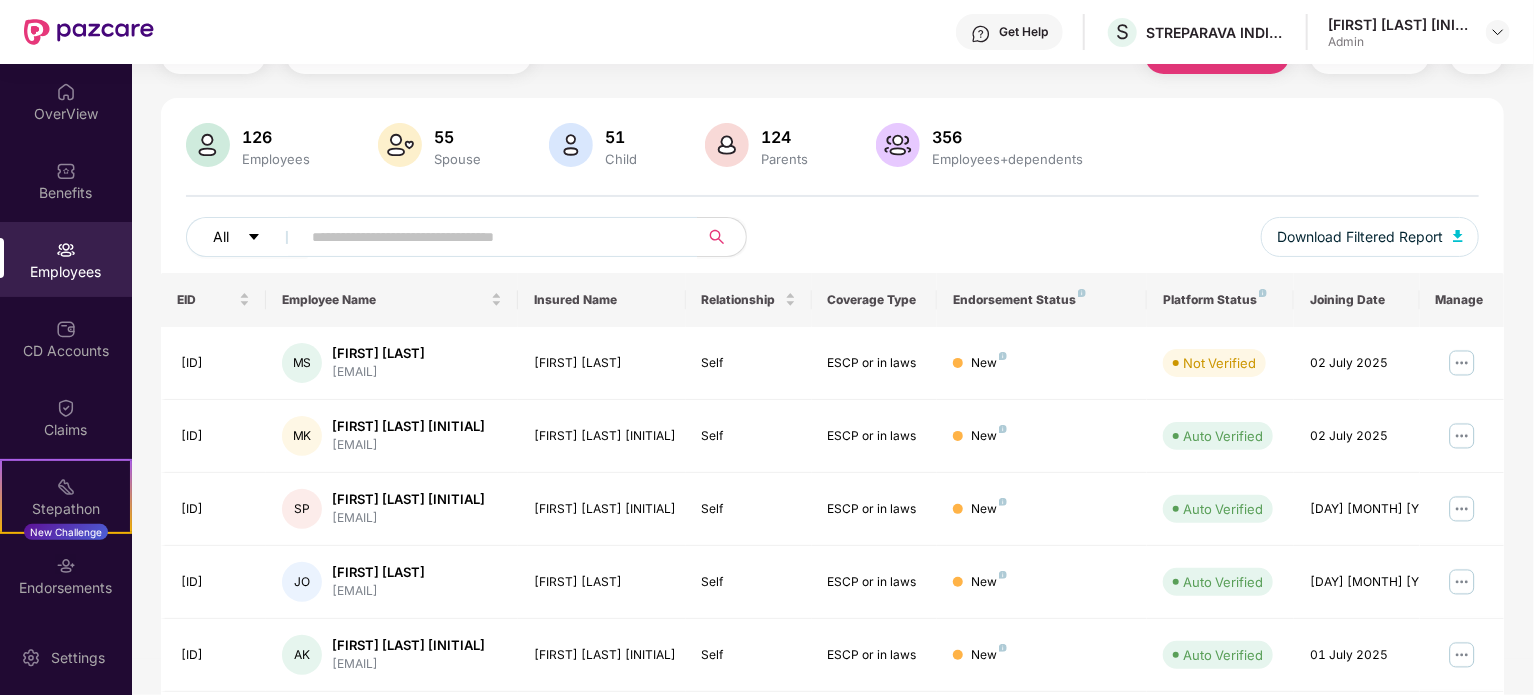 click 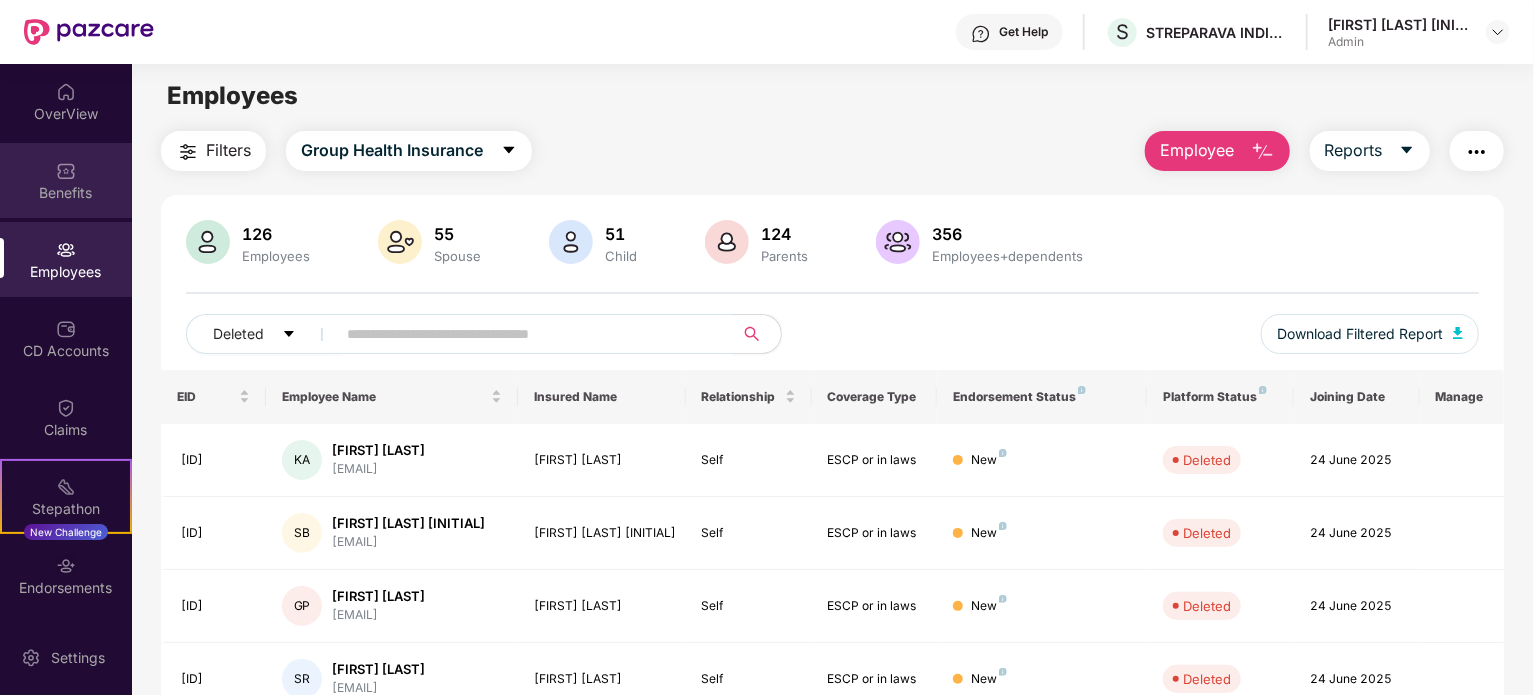 scroll, scrollTop: 0, scrollLeft: 0, axis: both 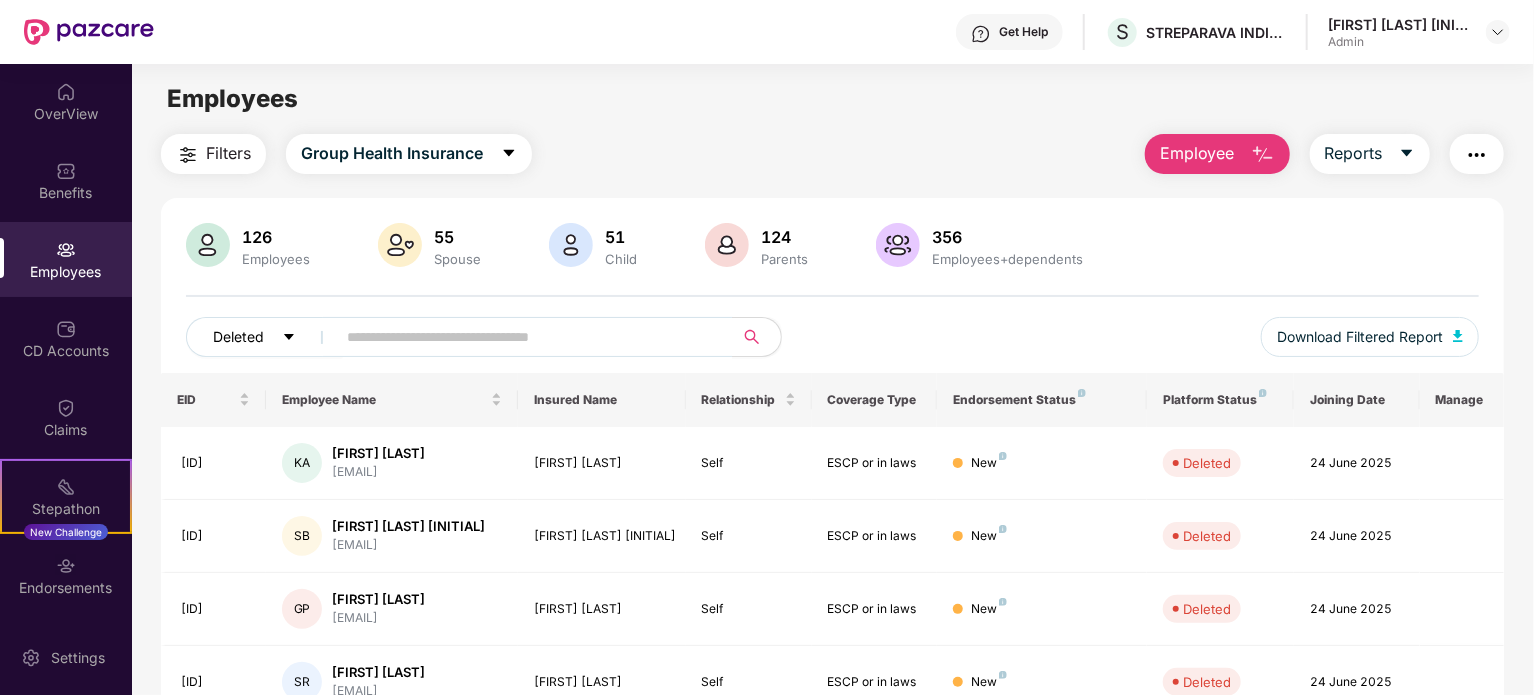 click 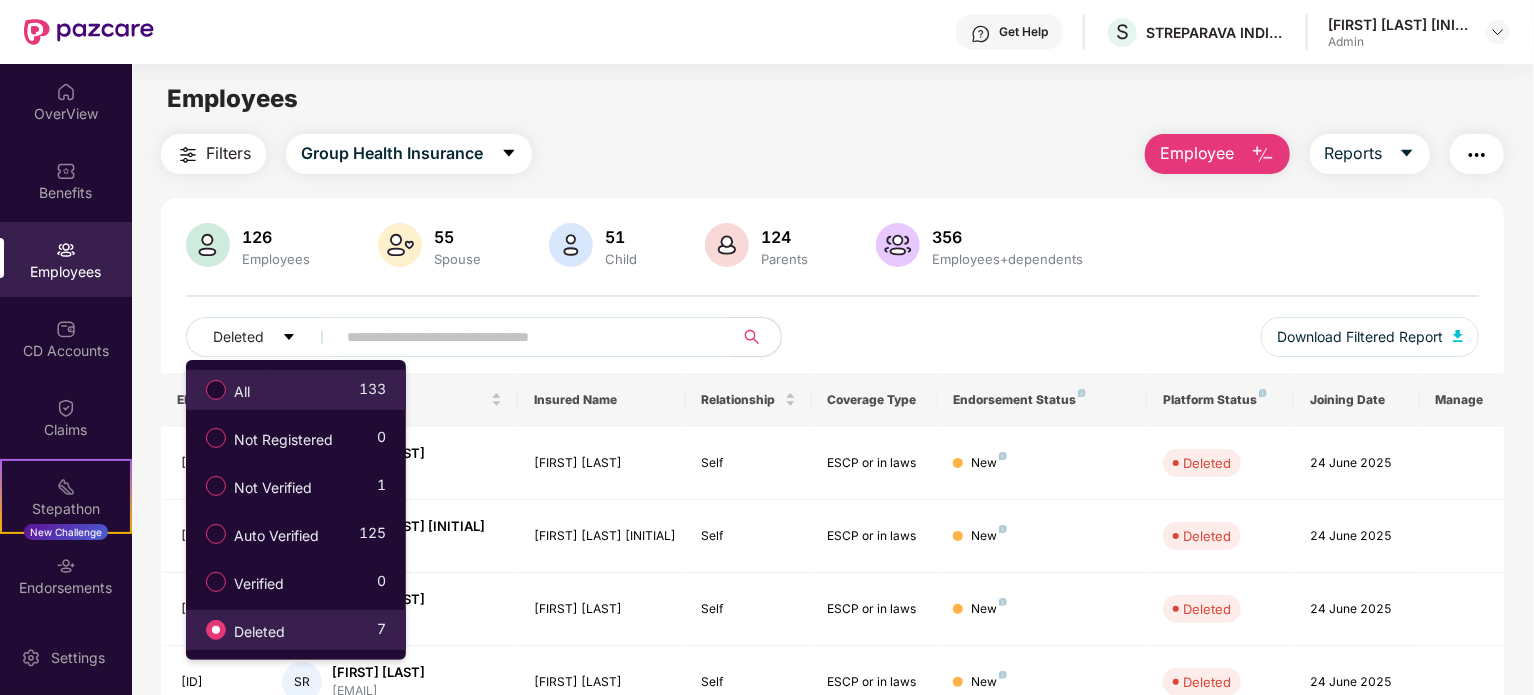 click on "All" at bounding box center (242, 392) 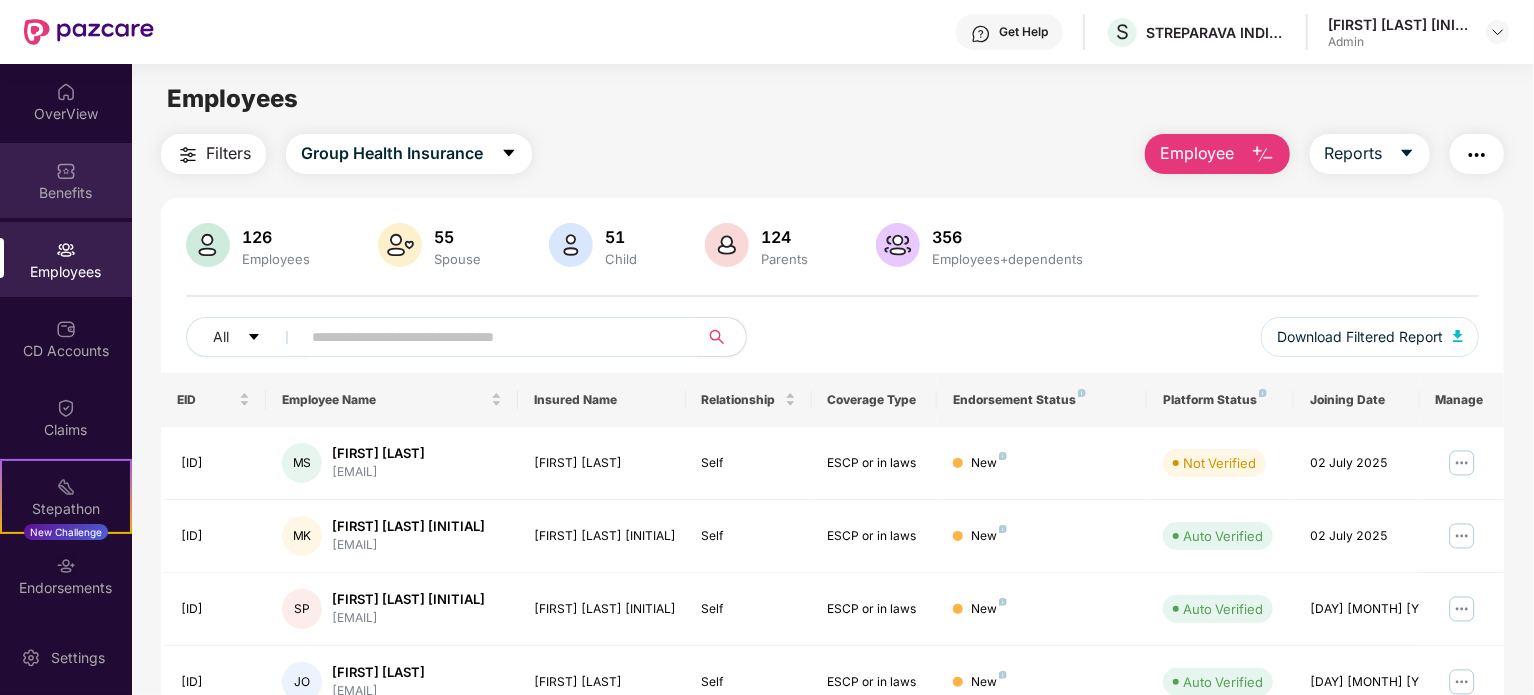 click on "Benefits" at bounding box center (66, 193) 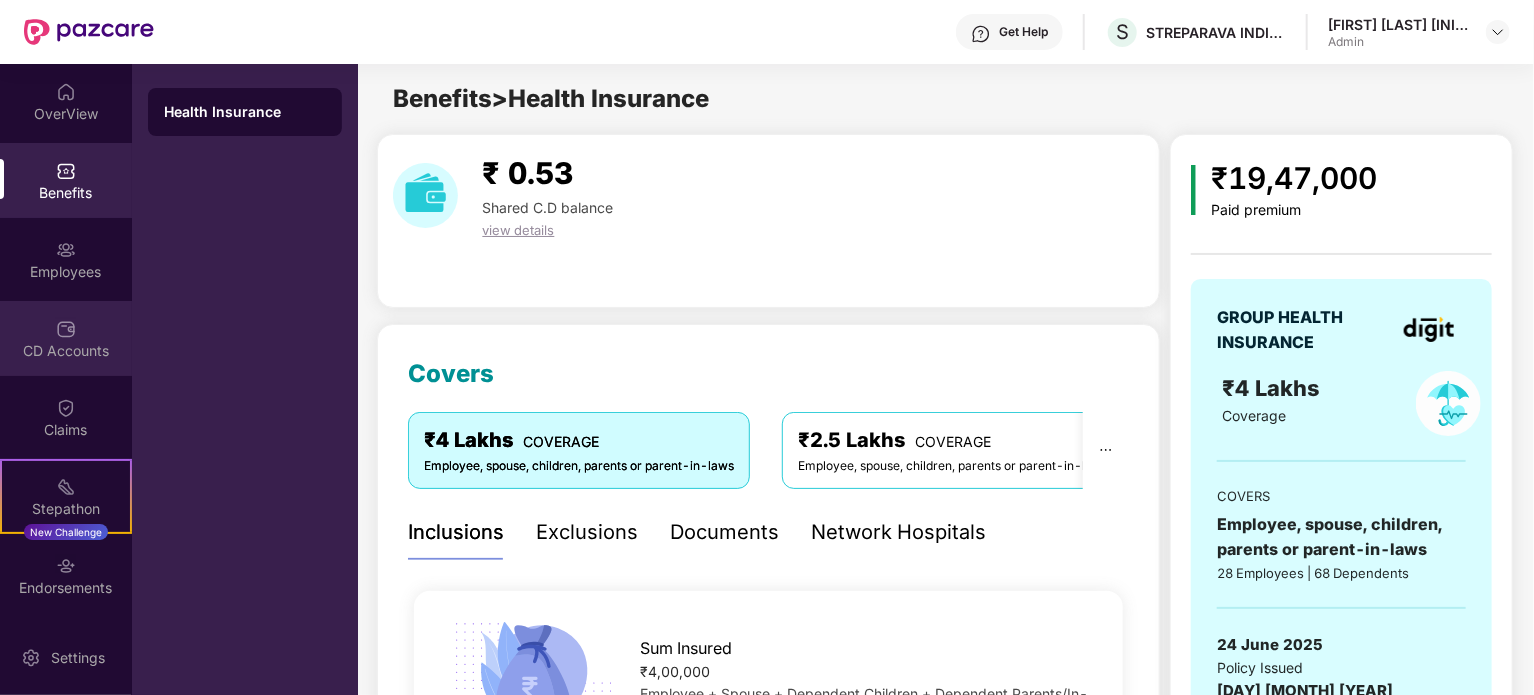 click at bounding box center [66, 329] 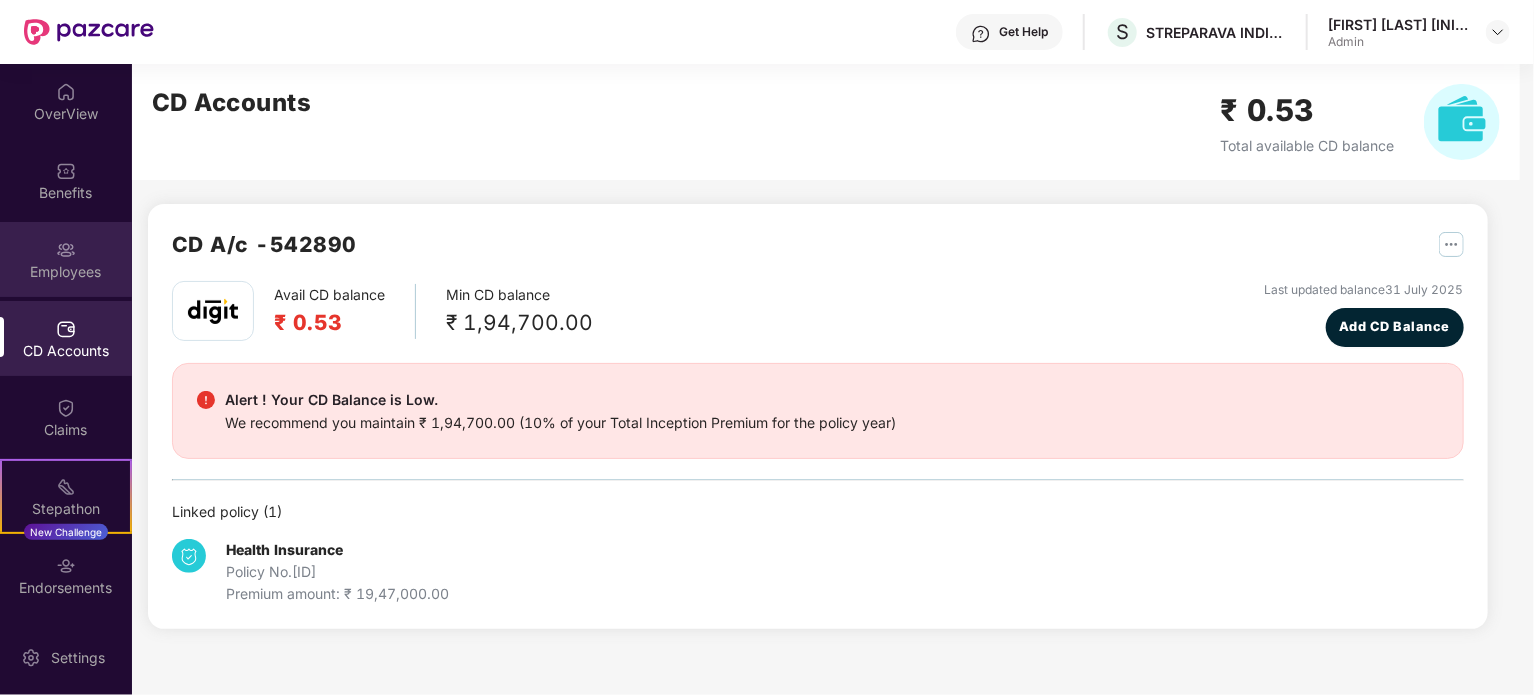 click on "Employees" at bounding box center [66, 272] 